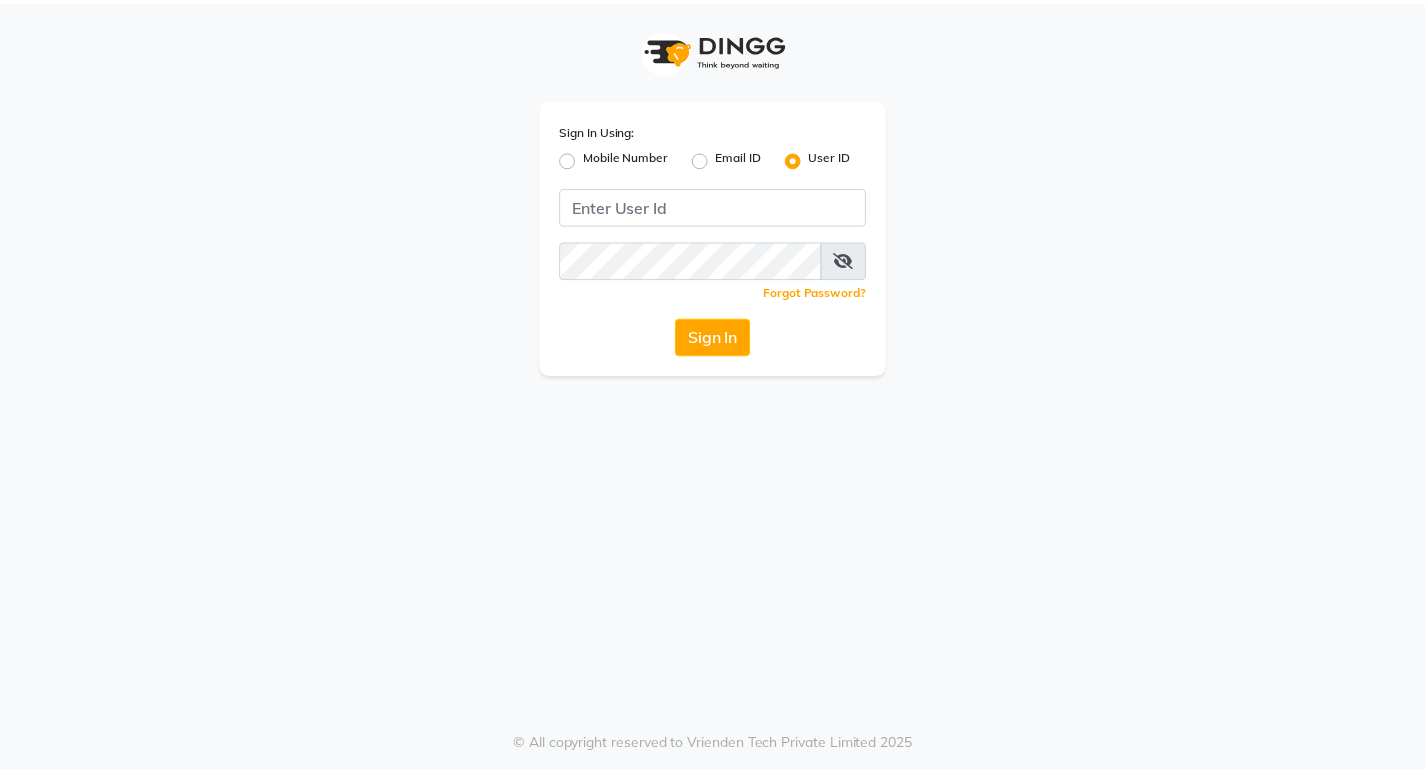 scroll, scrollTop: 0, scrollLeft: 0, axis: both 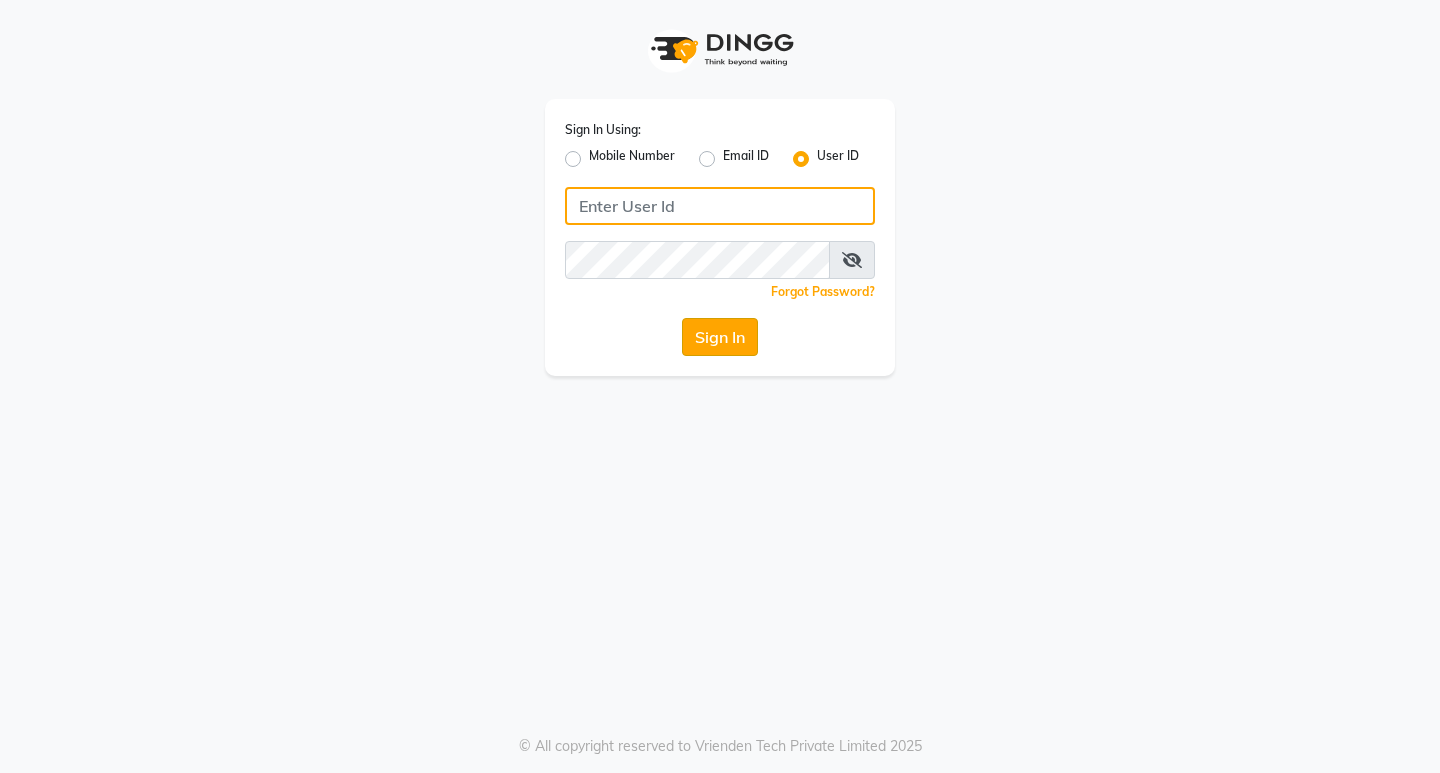 type on "[FIRST]" 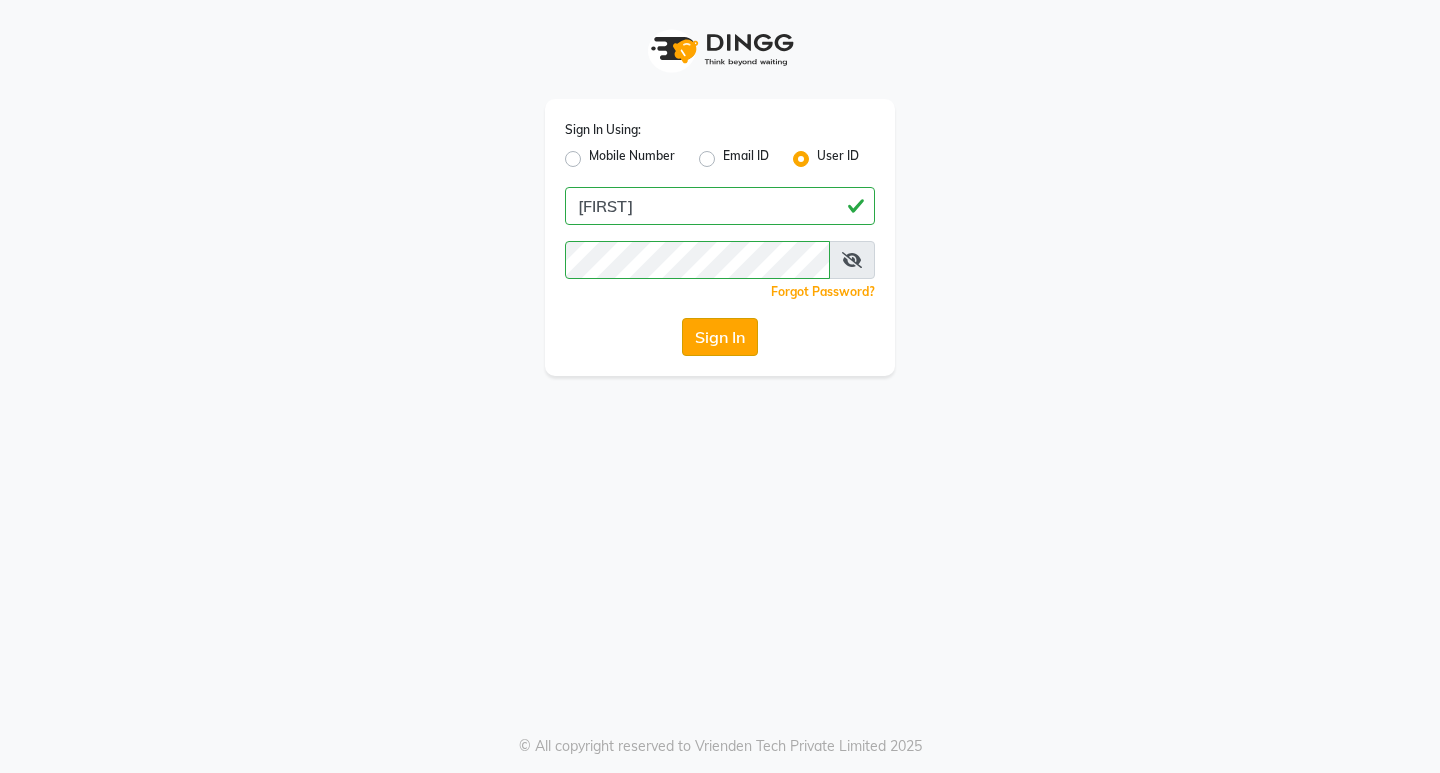 click on "Sign In" 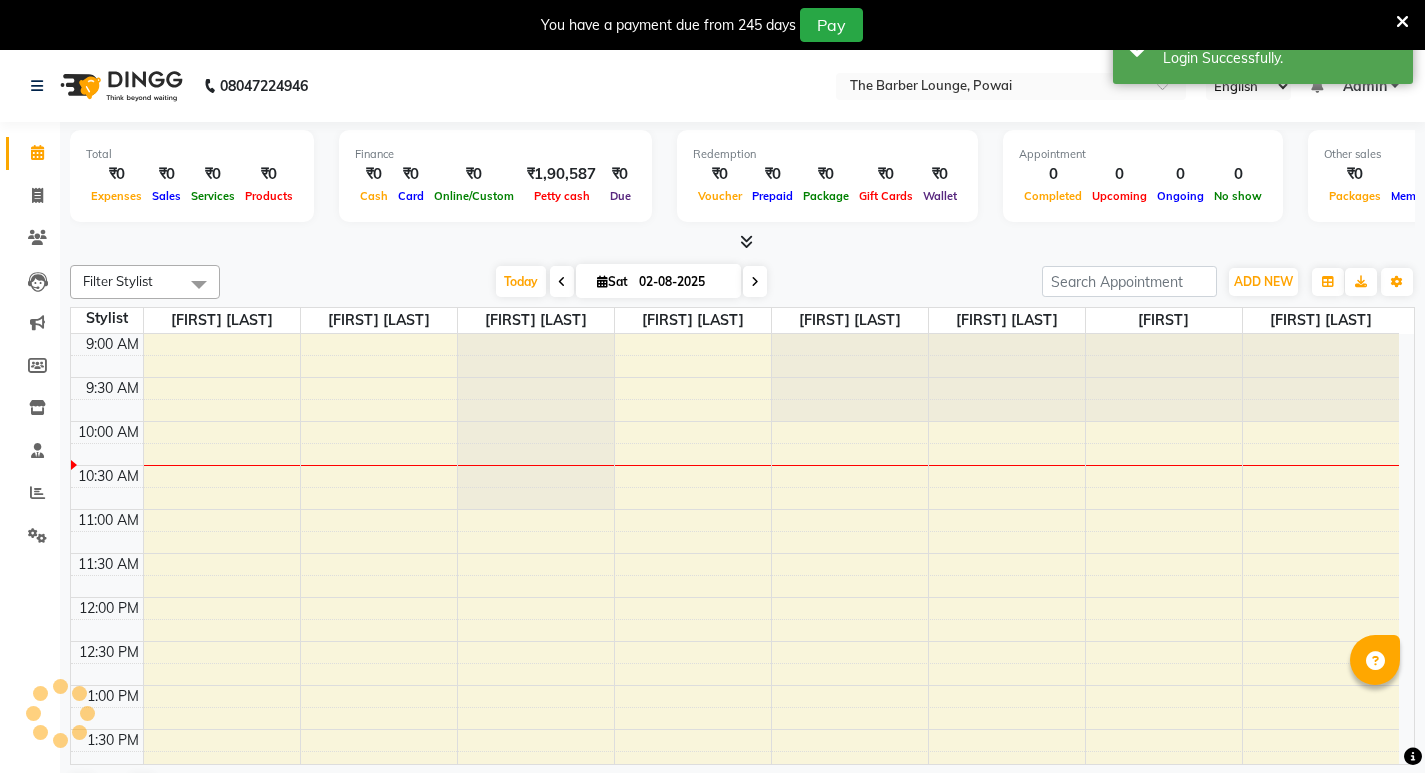 scroll, scrollTop: 0, scrollLeft: 0, axis: both 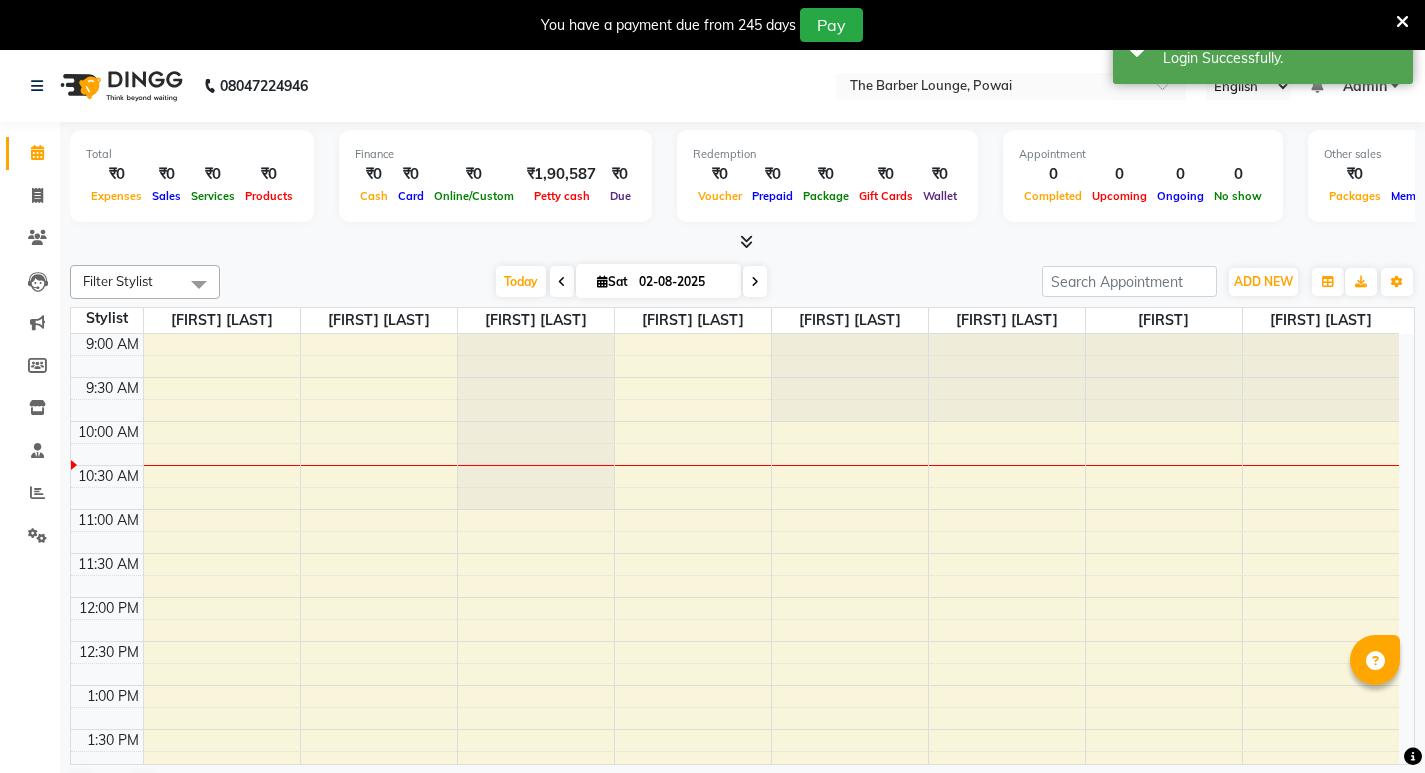 click at bounding box center (1402, 22) 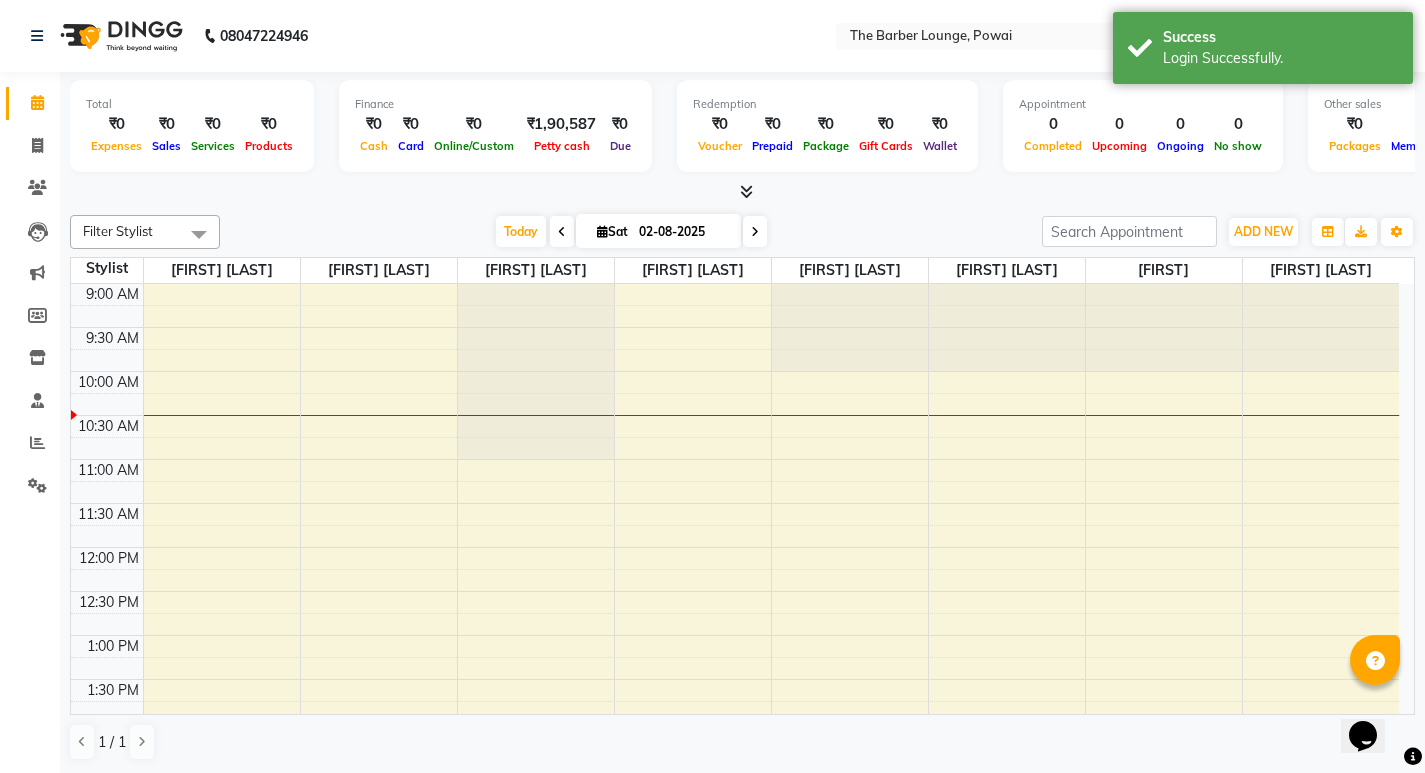 scroll, scrollTop: 0, scrollLeft: 0, axis: both 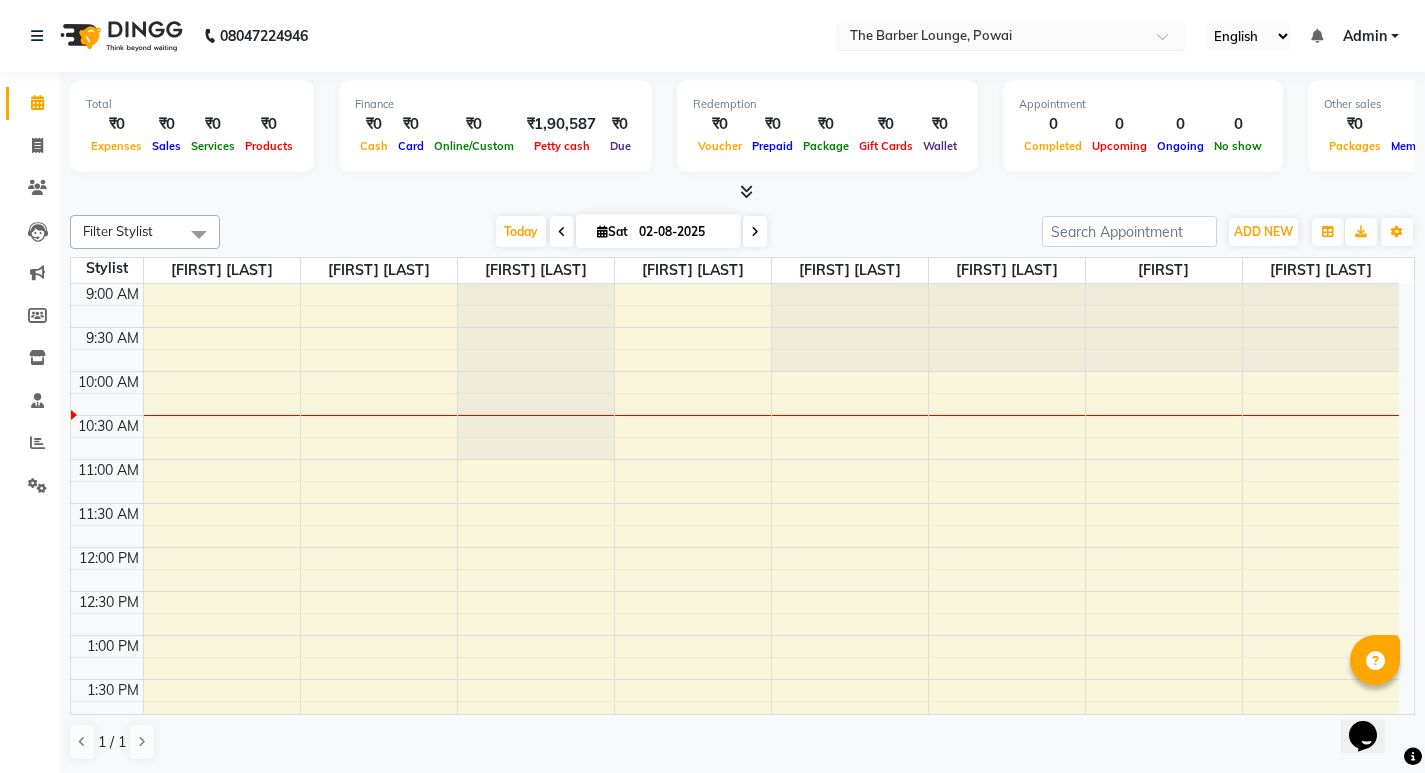 click at bounding box center (991, 38) 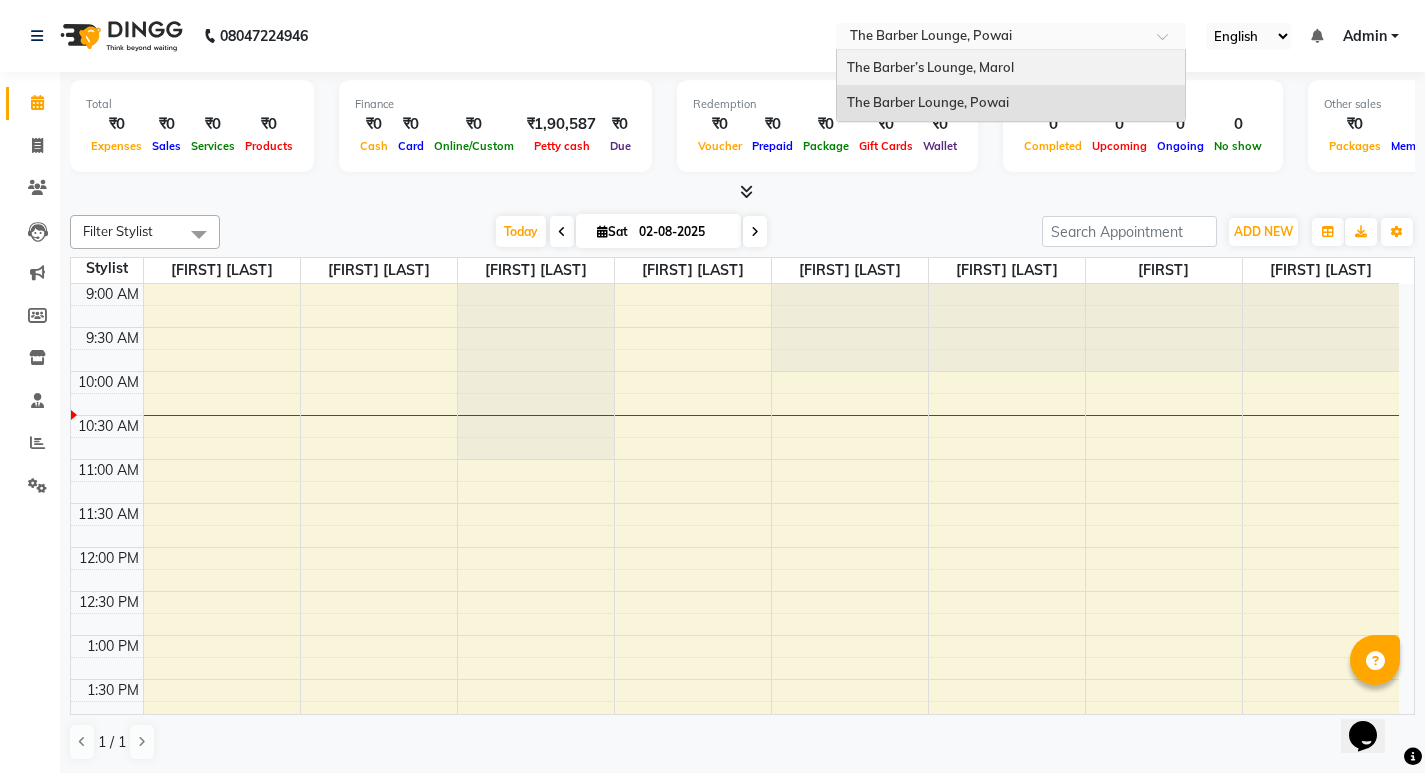 click on "The Barber’s Lounge, Marol" at bounding box center (930, 67) 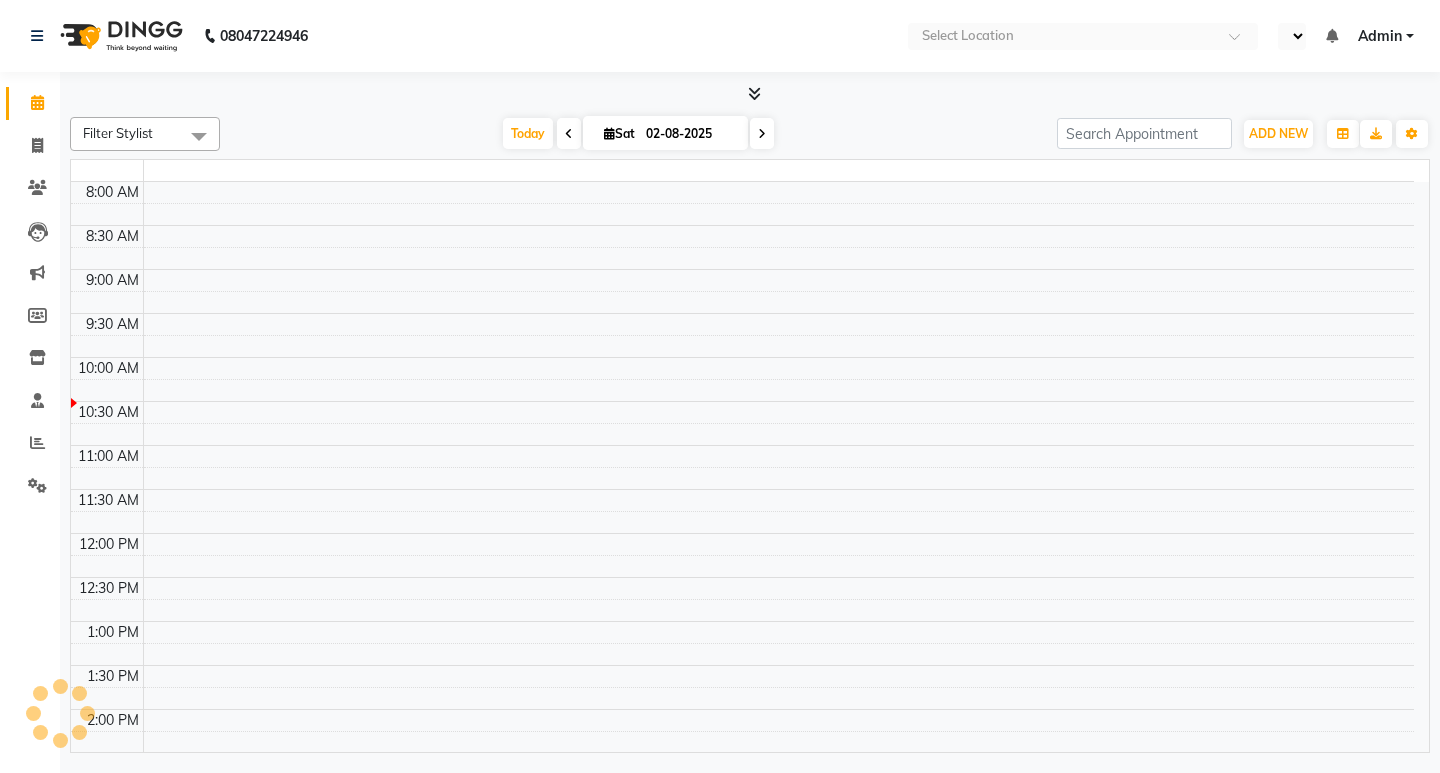 select on "en" 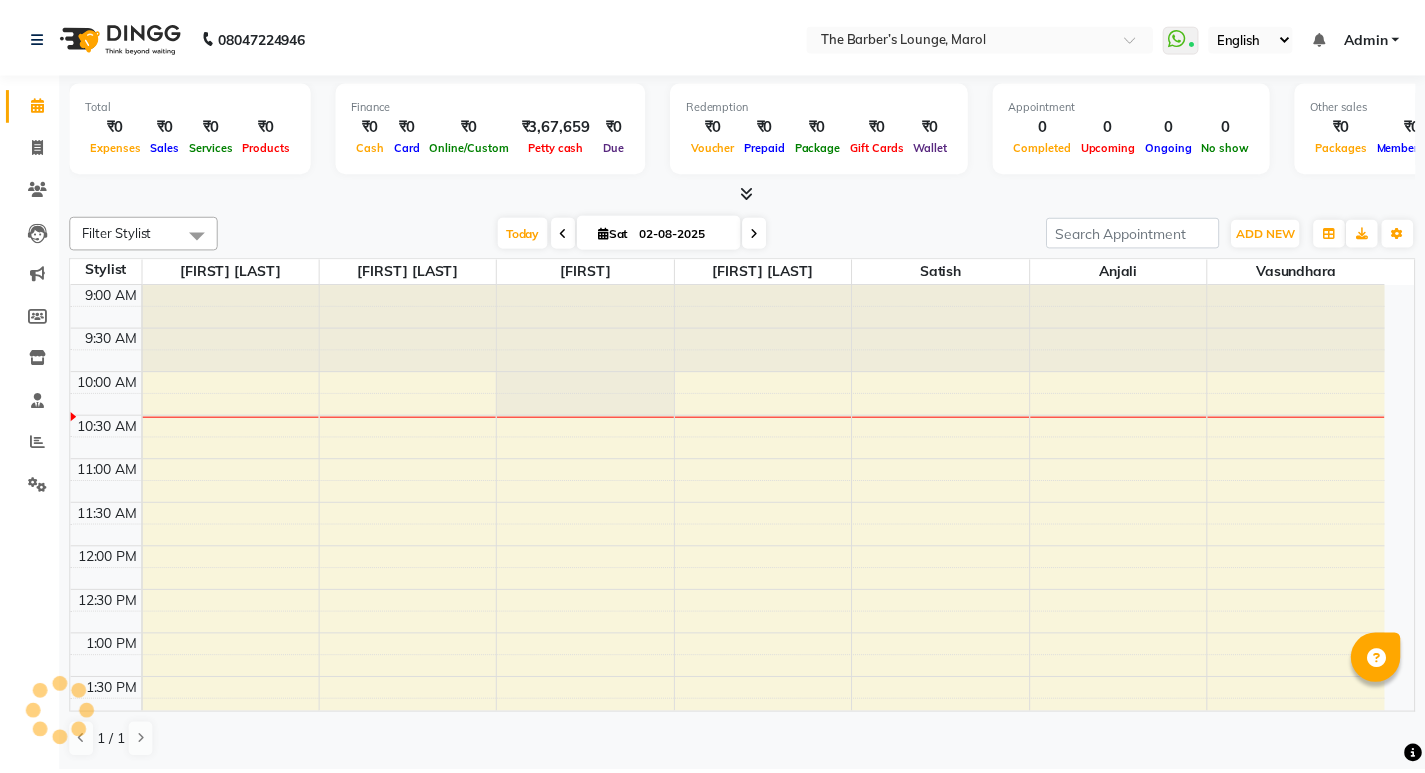 scroll, scrollTop: 0, scrollLeft: 0, axis: both 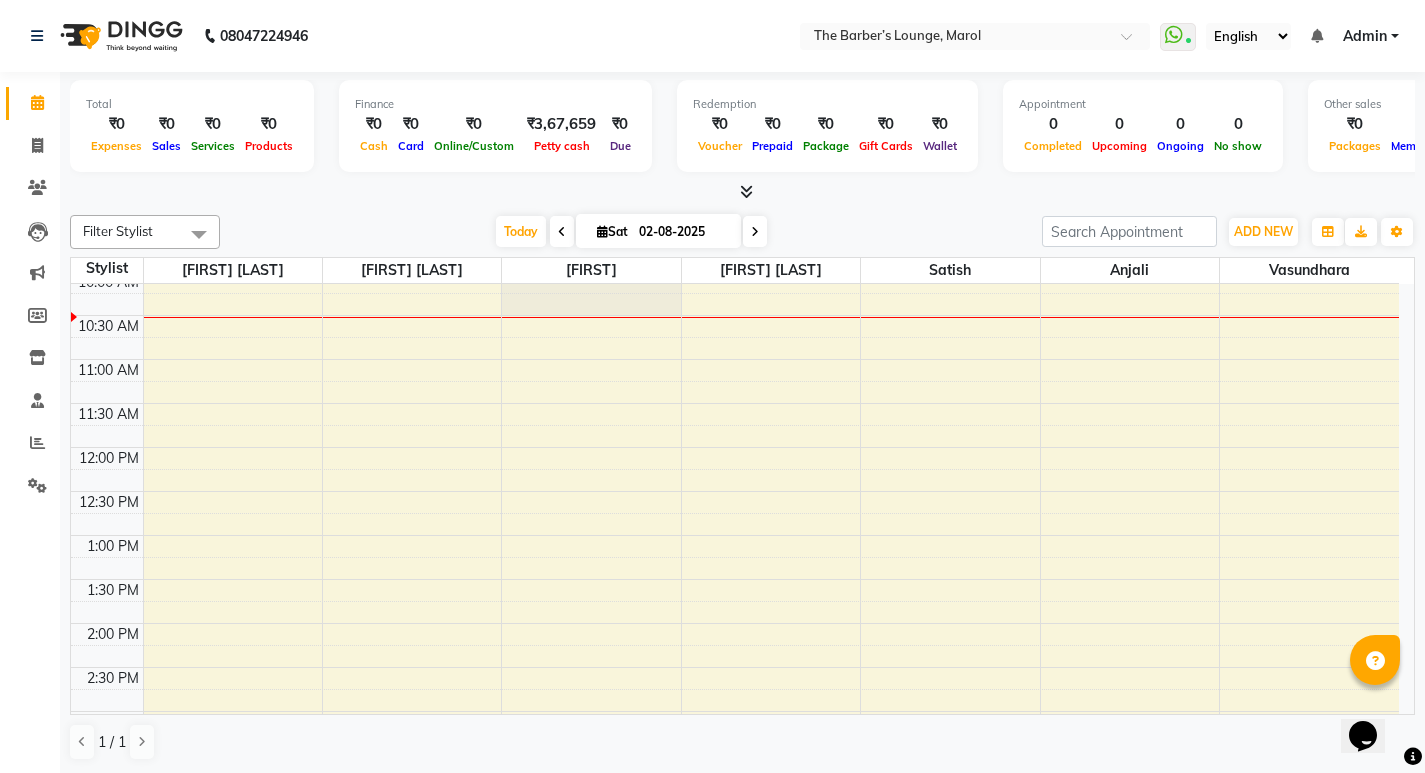 click on "9:00 AM 9:30 AM 10:00 AM 10:30 AM 11:00 AM 11:30 AM 12:00 PM 12:30 PM 1:00 PM 1:30 PM 2:00 PM 2:30 PM 3:00 PM 3:30 PM 4:00 PM 4:30 PM 5:00 PM 5:30 PM 6:00 PM 6:30 PM 7:00 PM 7:30 PM 8:00 PM 8:30 PM 9:00 PM 9:30 PM" at bounding box center [735, 755] 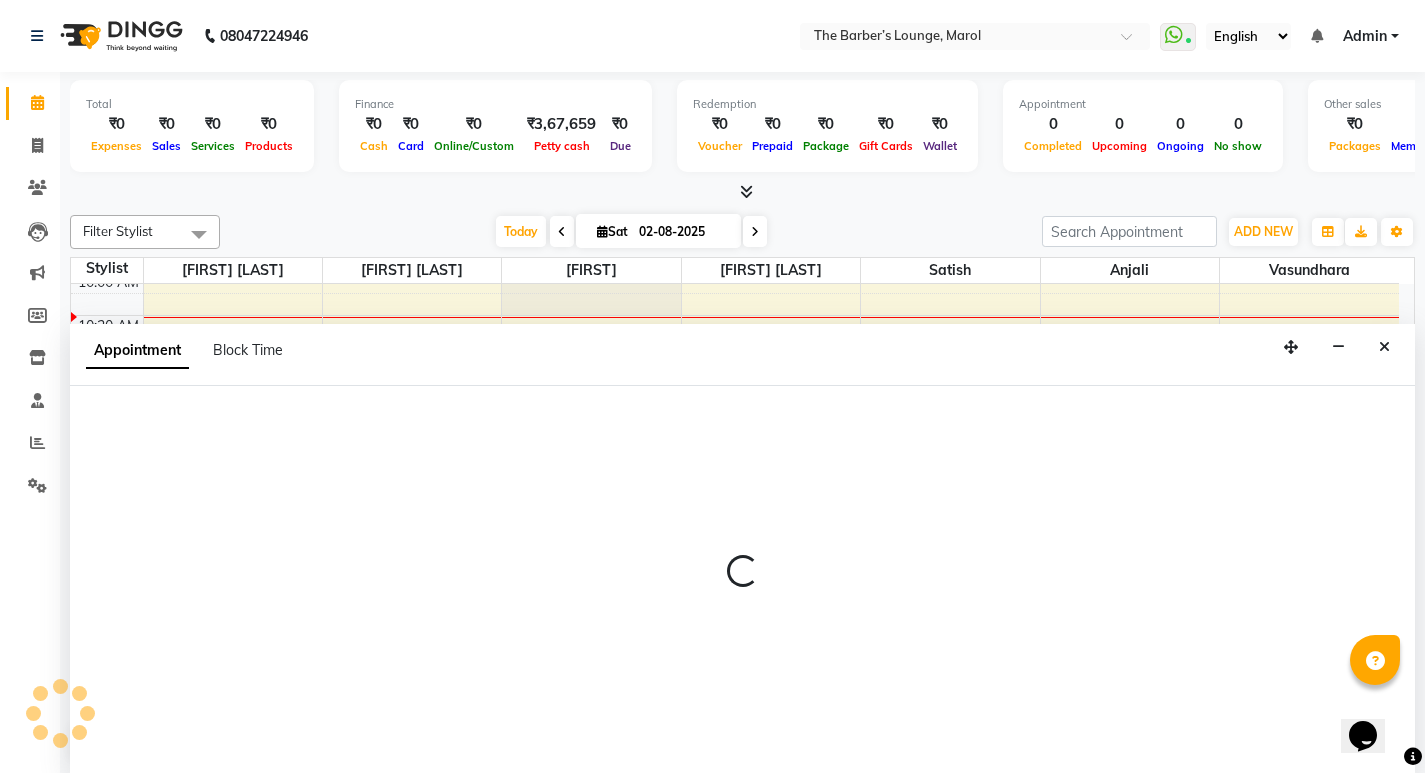 scroll, scrollTop: 1, scrollLeft: 0, axis: vertical 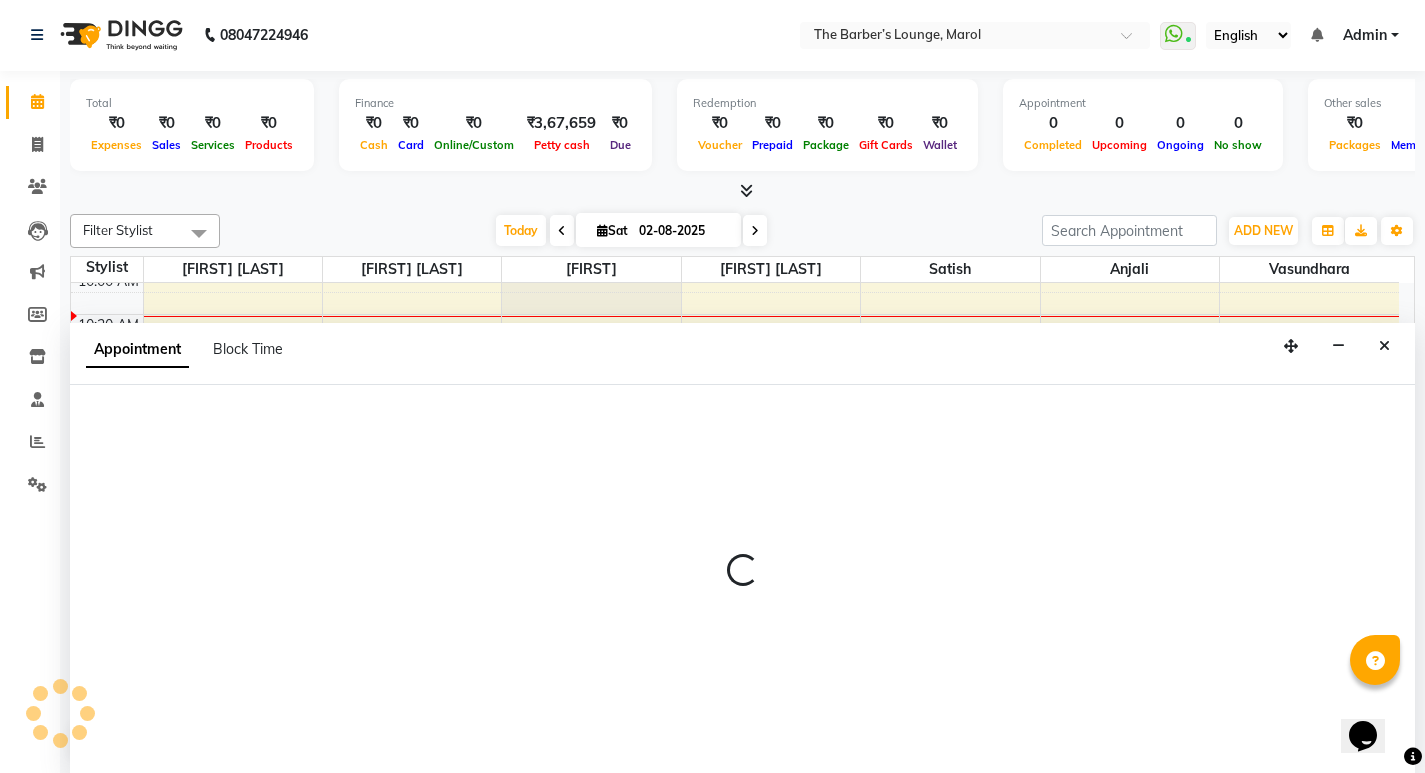 select on "60180" 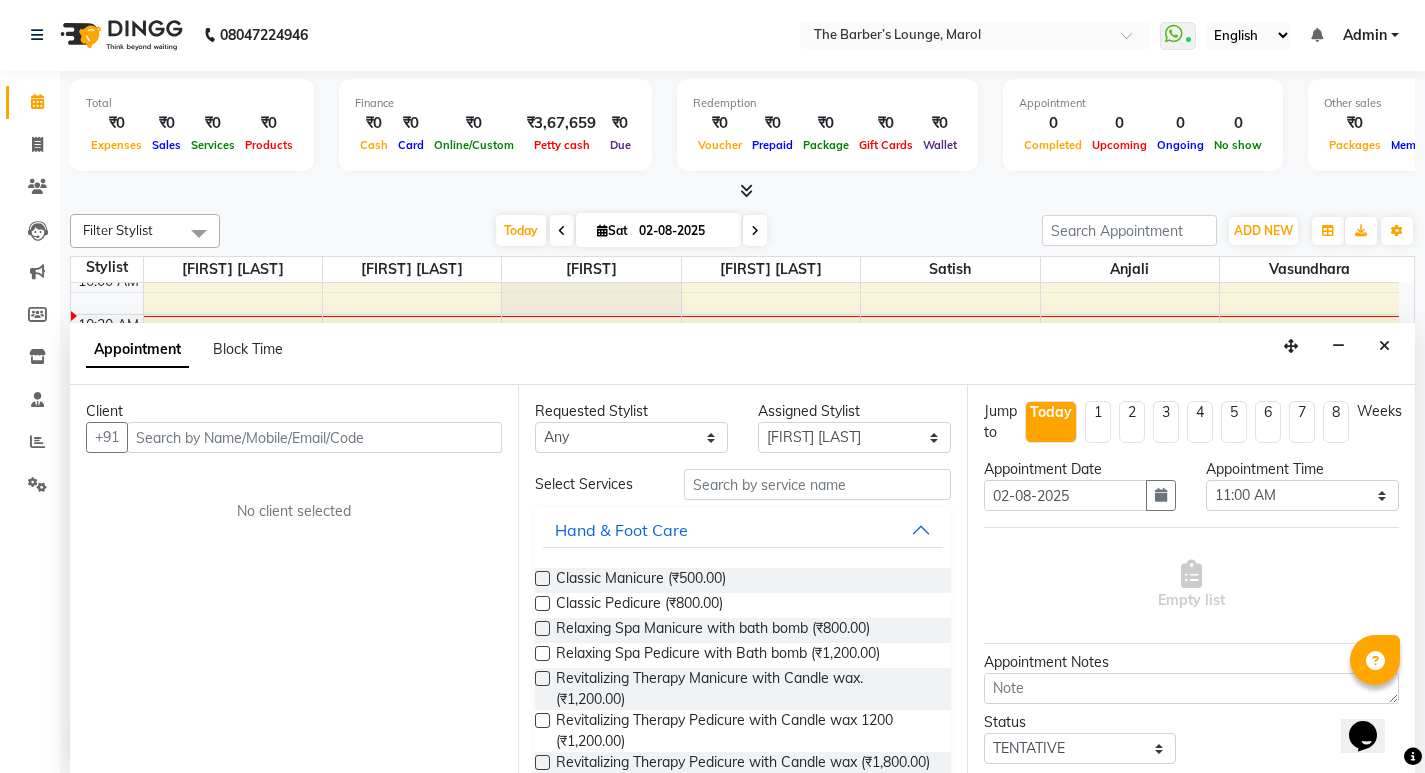 click at bounding box center (314, 437) 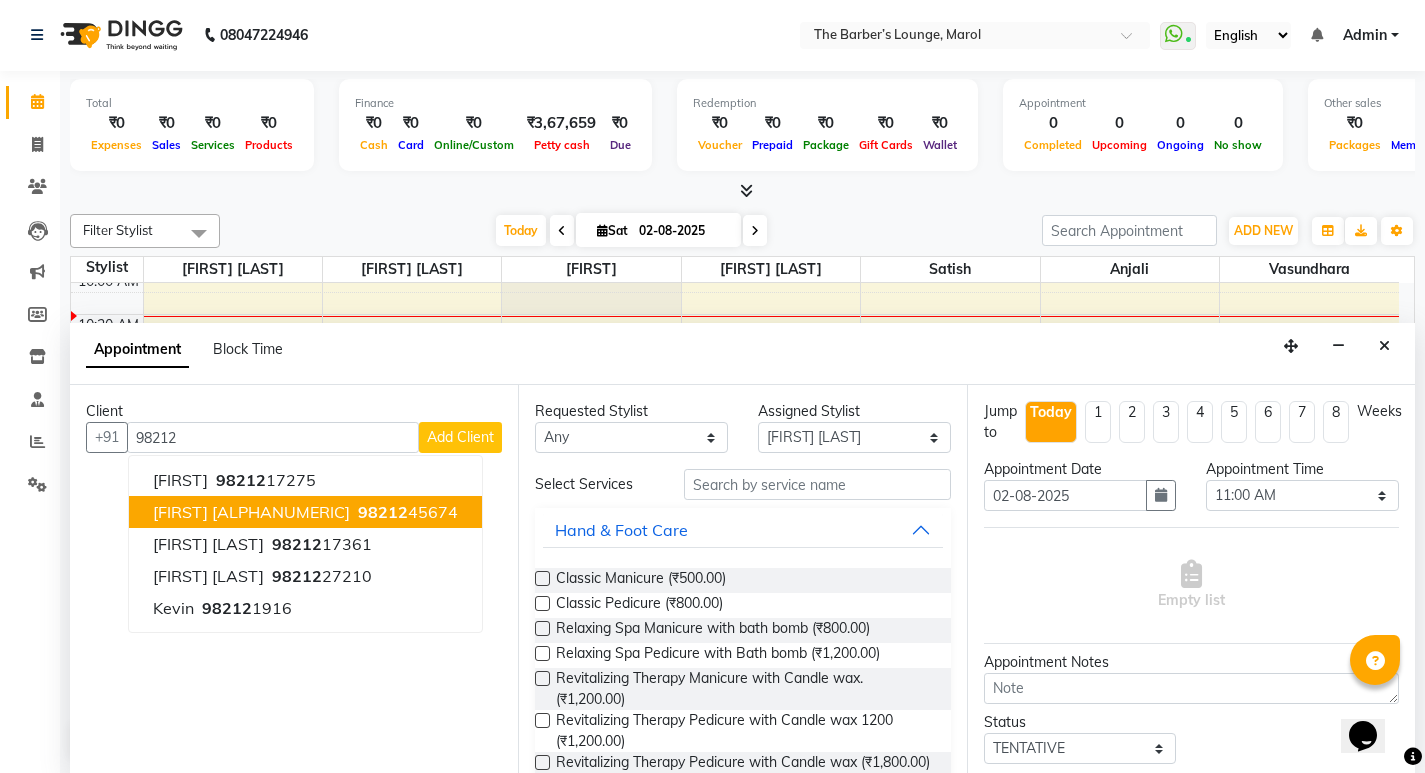 click on "98212" at bounding box center (383, 512) 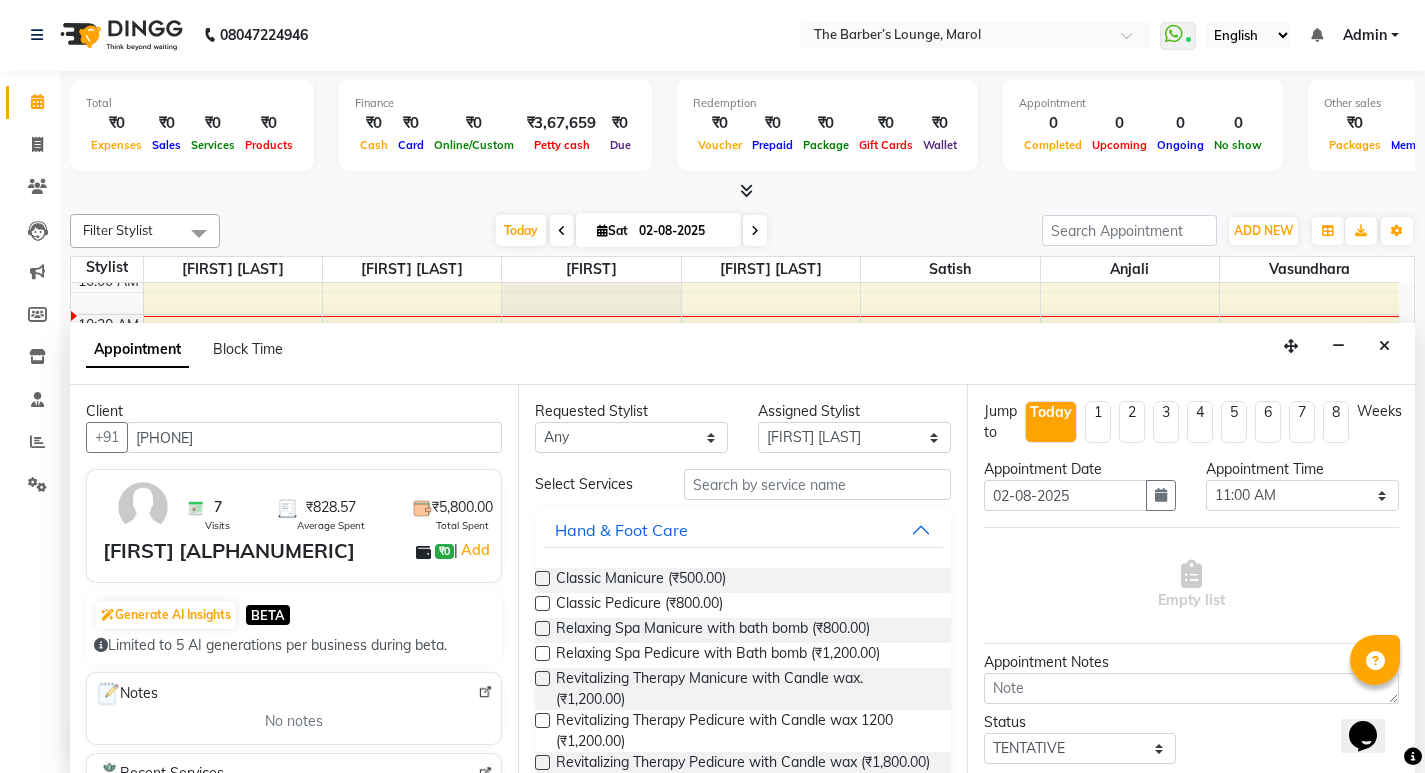 type on "[PHONE]" 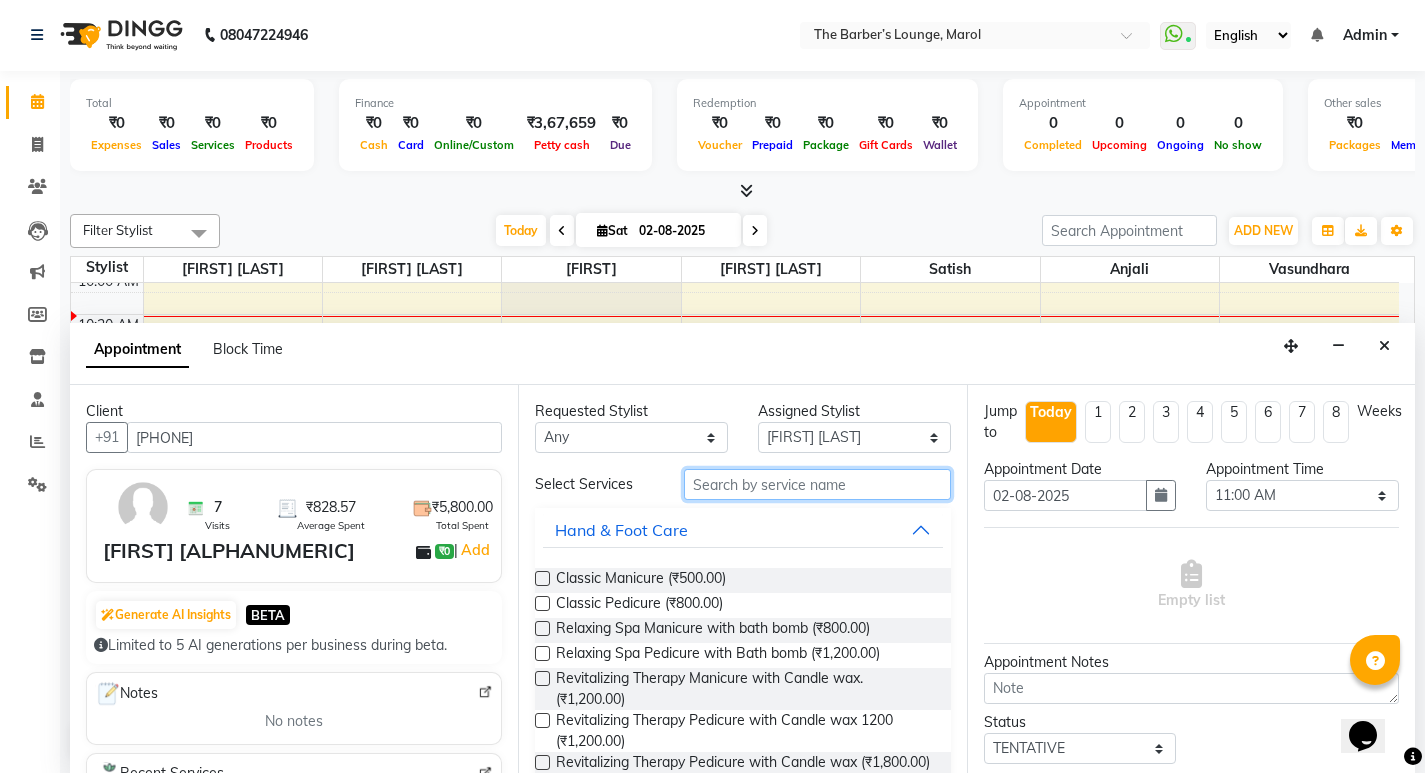 click at bounding box center [817, 484] 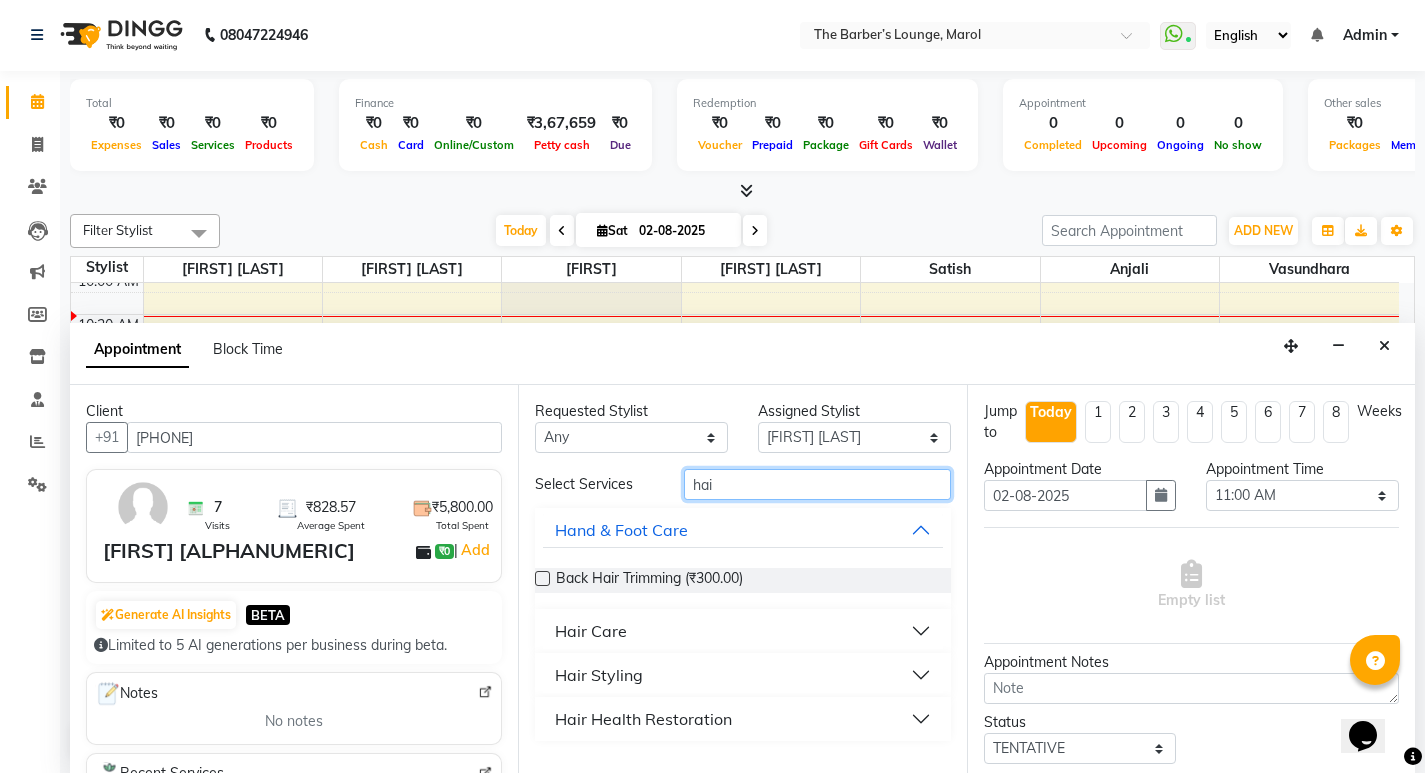 type on "hair" 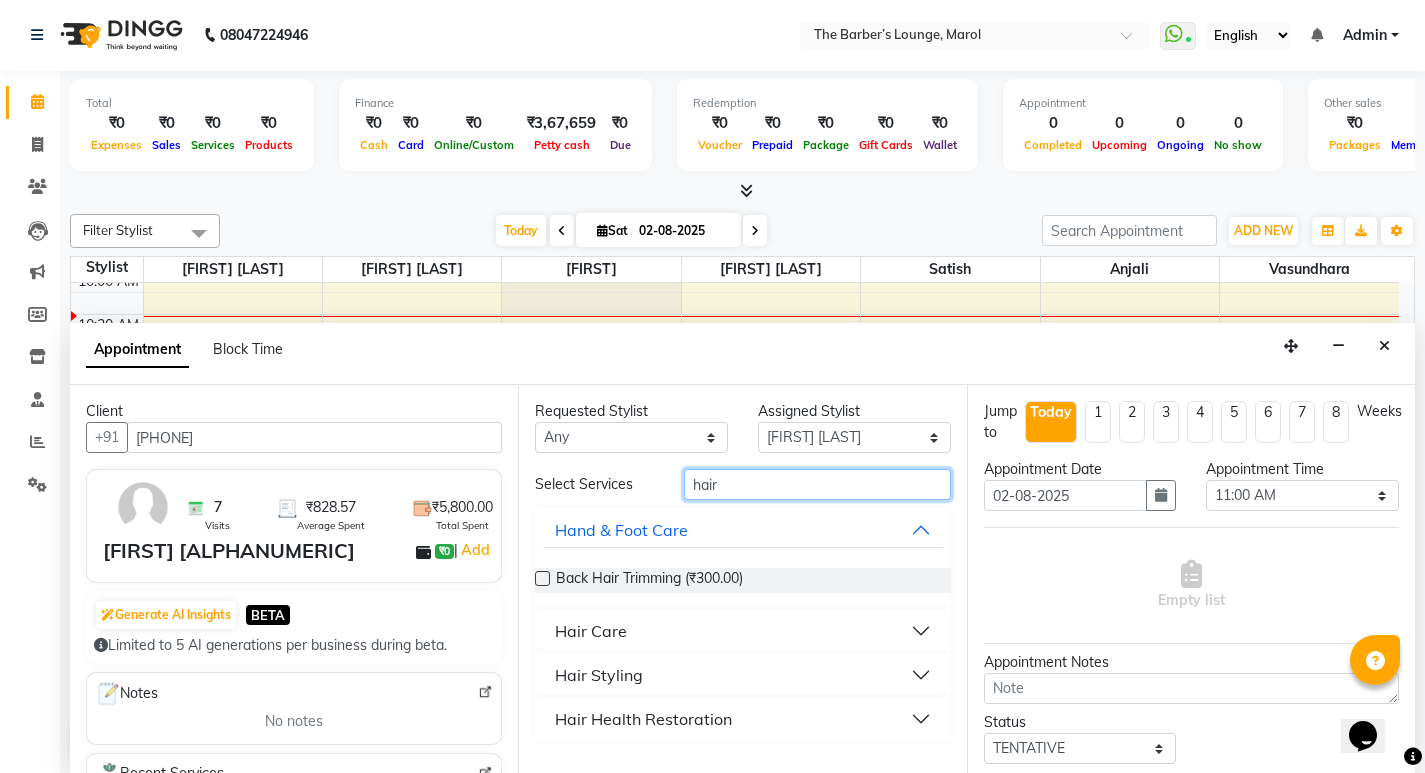 click on "hair" at bounding box center (817, 484) 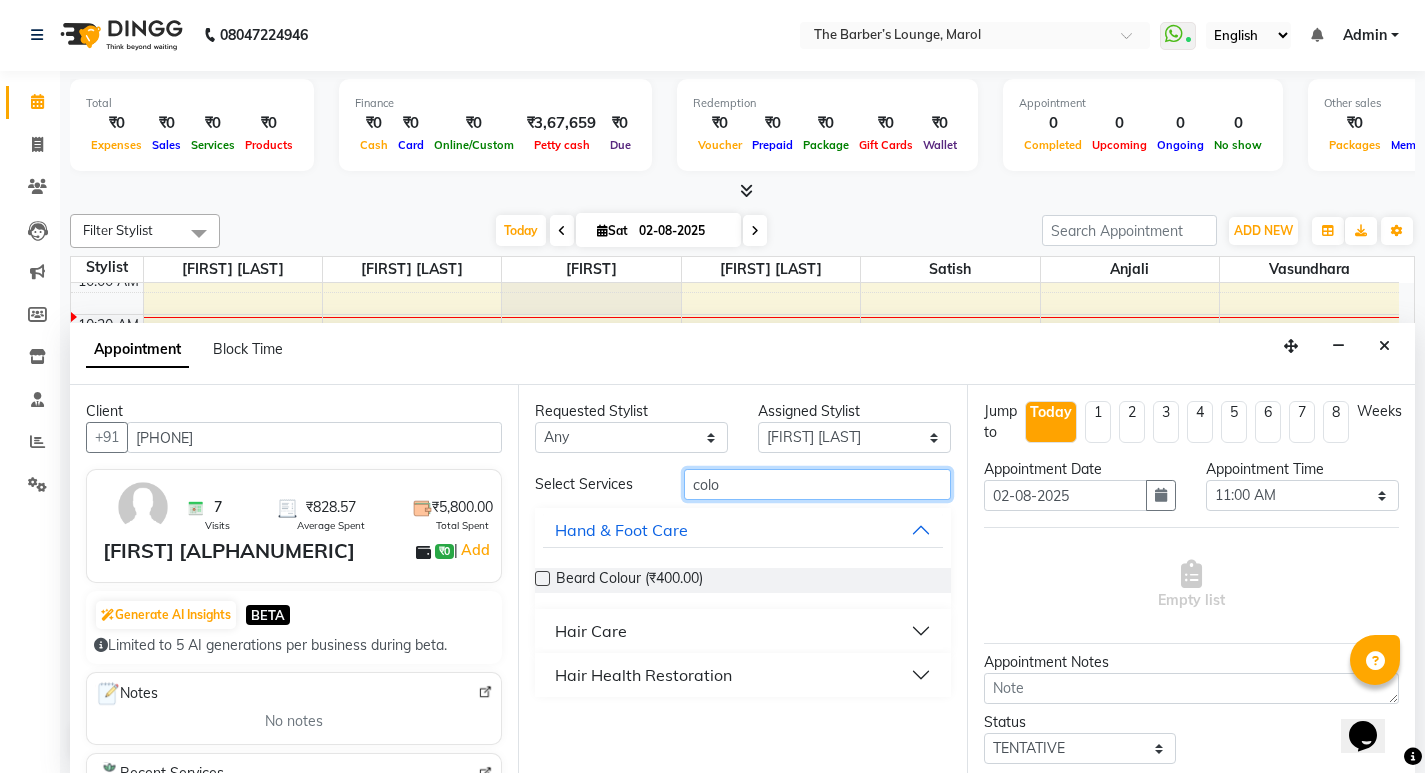 type on "colo" 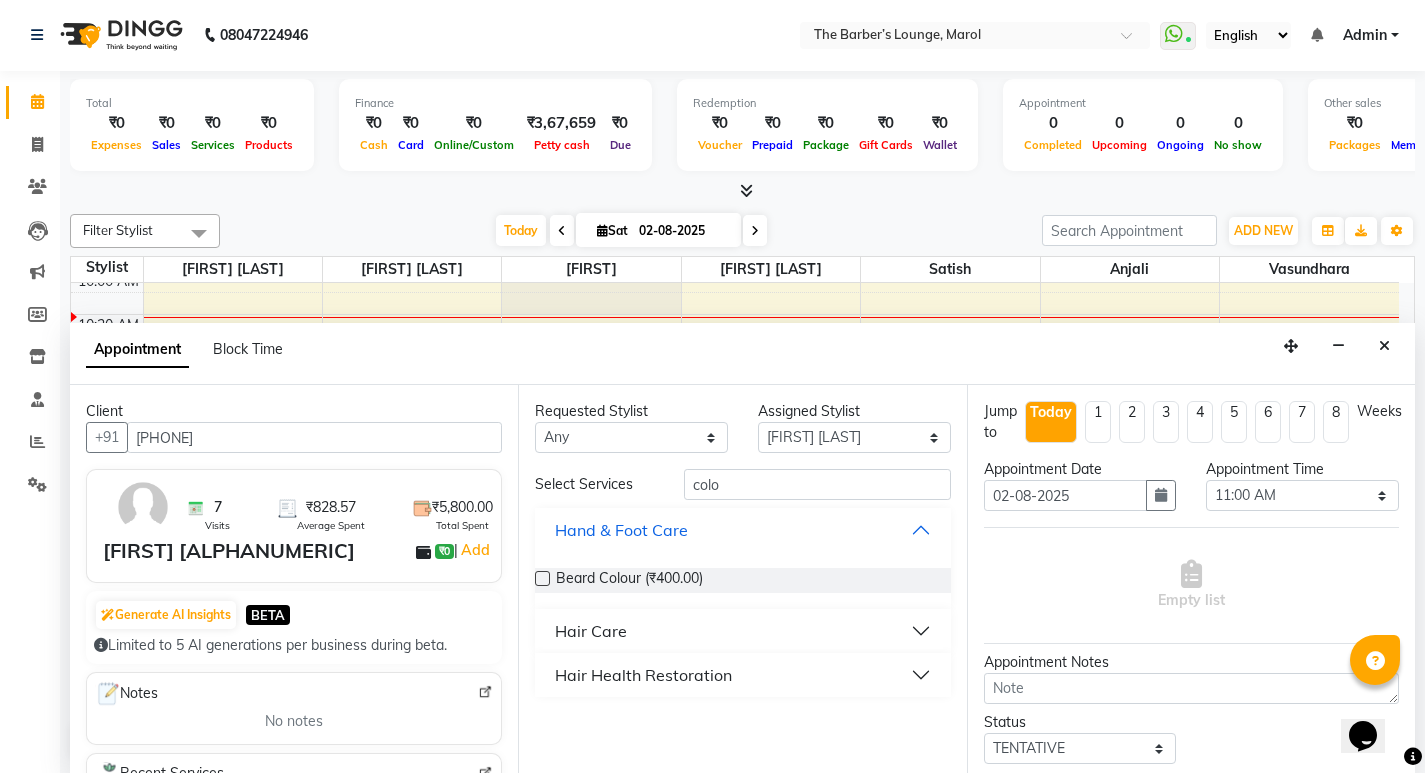 click on "Hand & Foot Care" at bounding box center (742, 530) 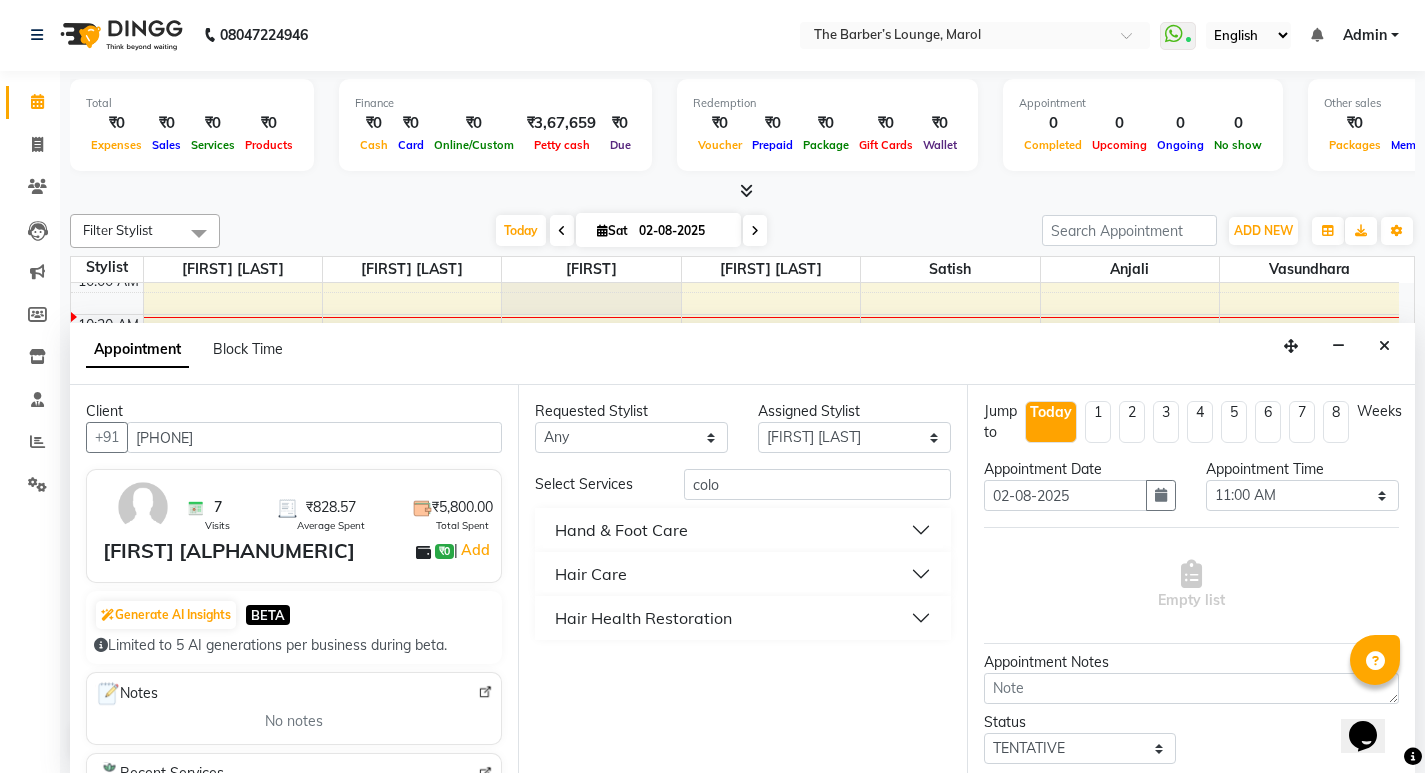 click on "Hair Health Restoration" at bounding box center [742, 618] 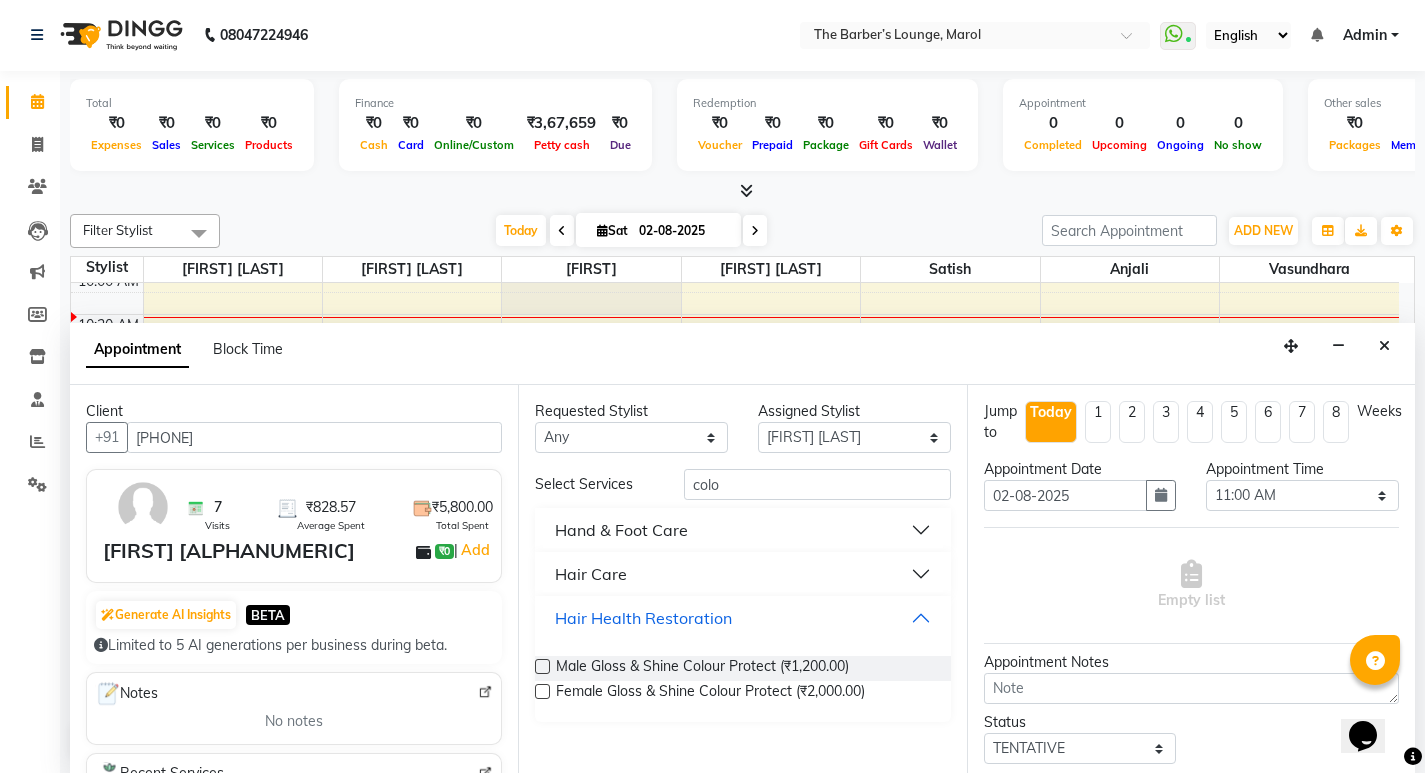 click on "Hair Health Restoration" at bounding box center (742, 618) 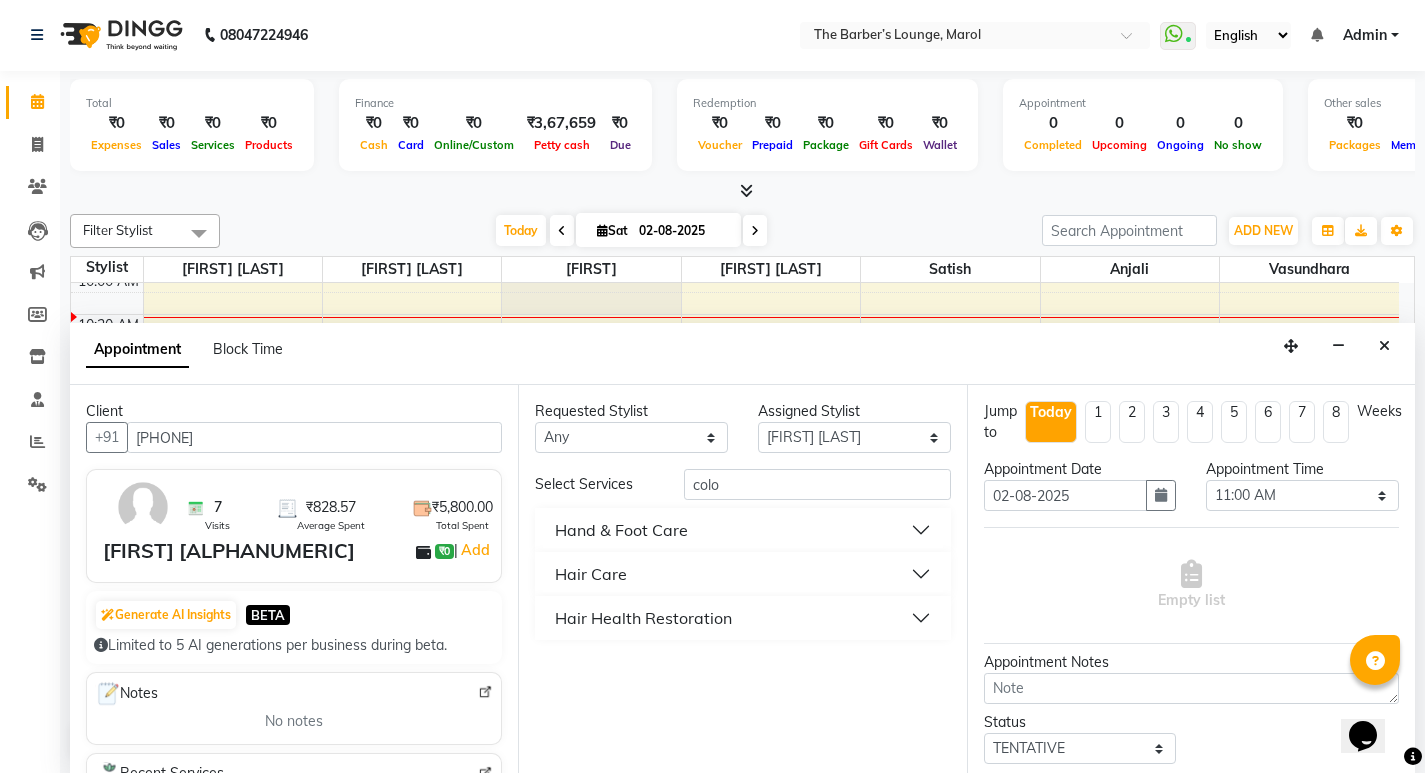 click on "Hand & Foot Care" at bounding box center (742, 530) 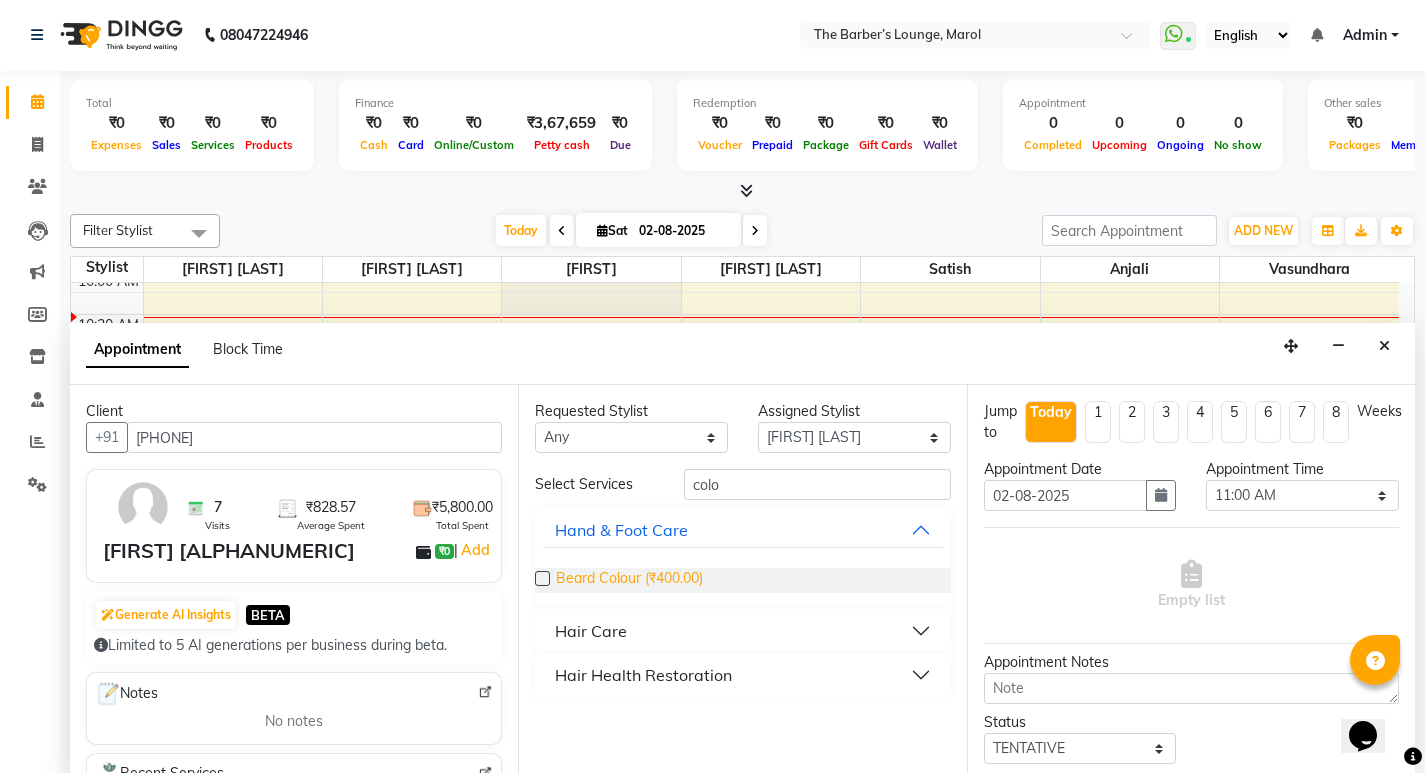 click on "Beard Colour (₹400.00)" at bounding box center [629, 580] 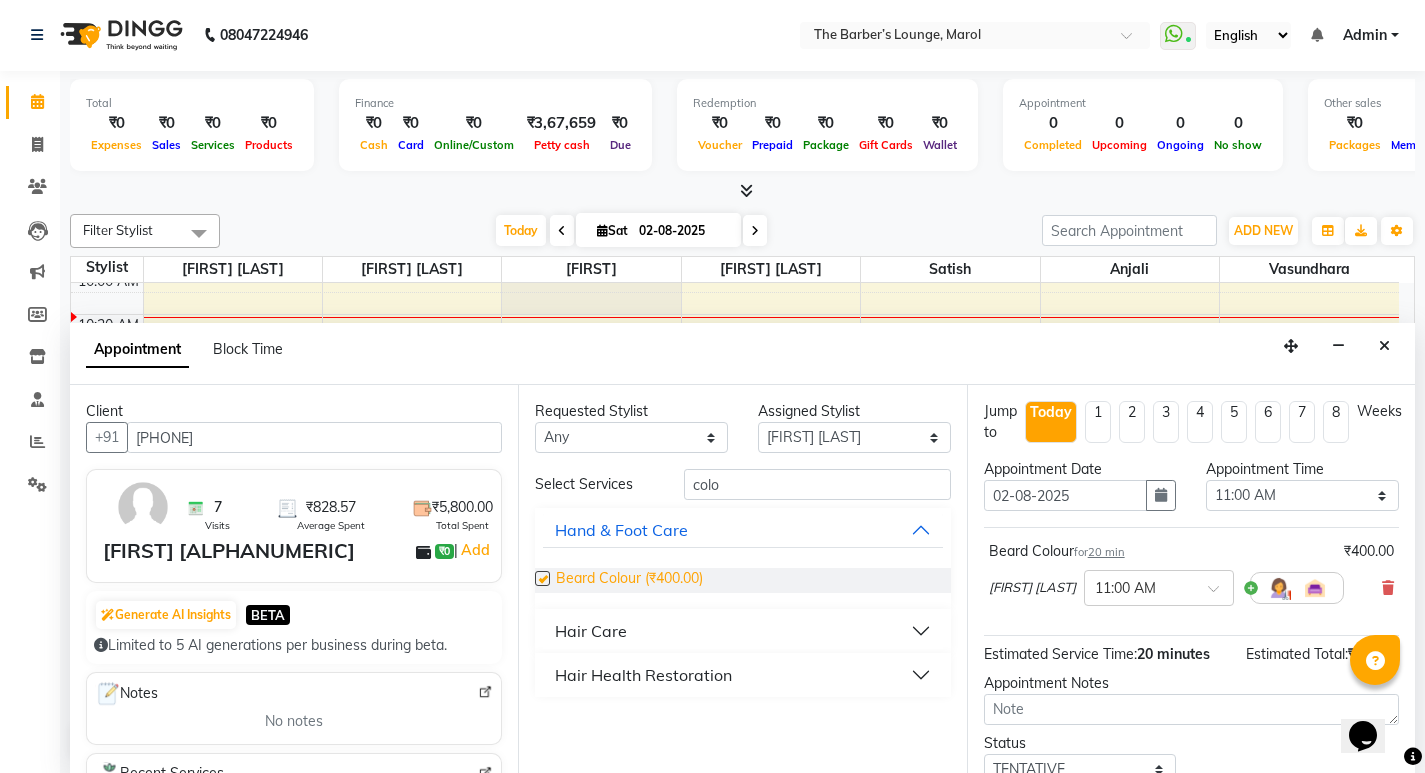 checkbox on "false" 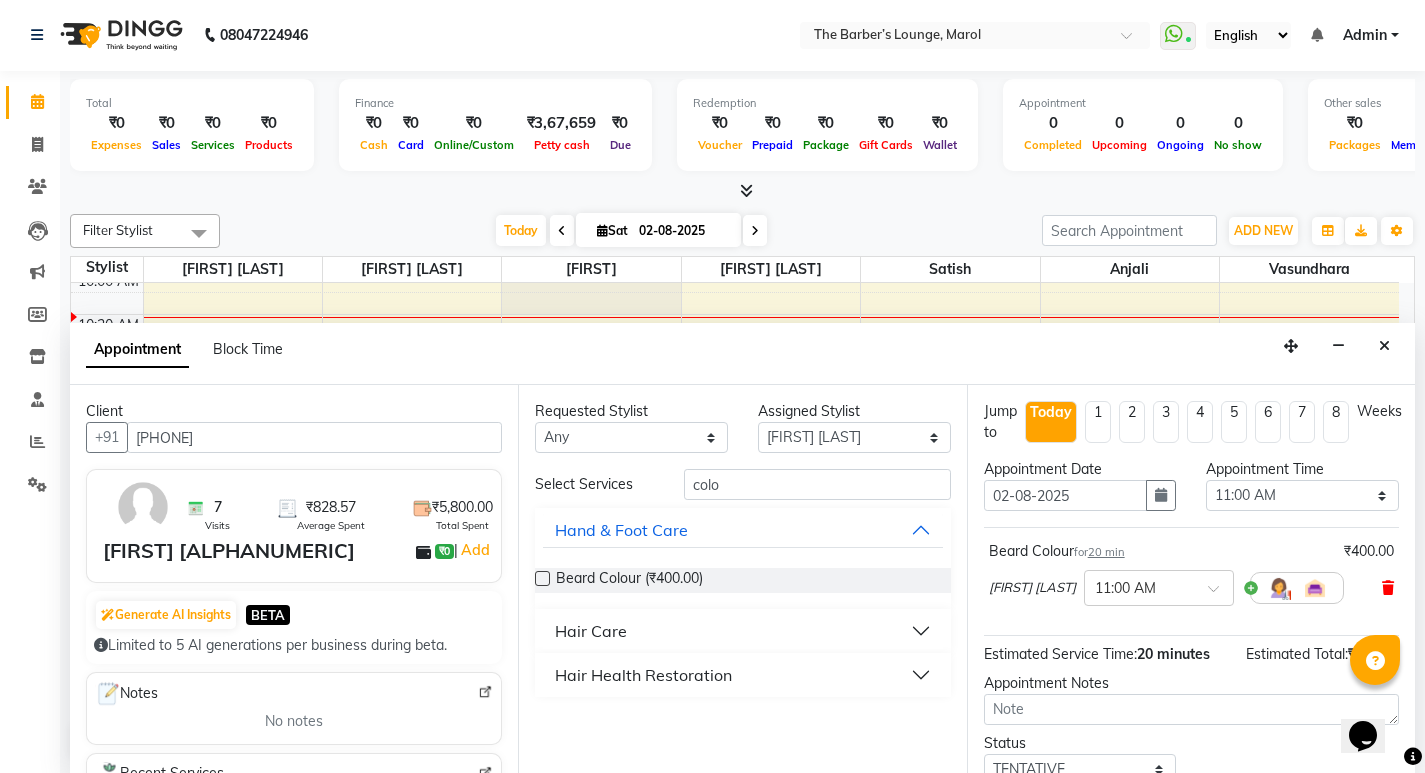 click at bounding box center (1388, 588) 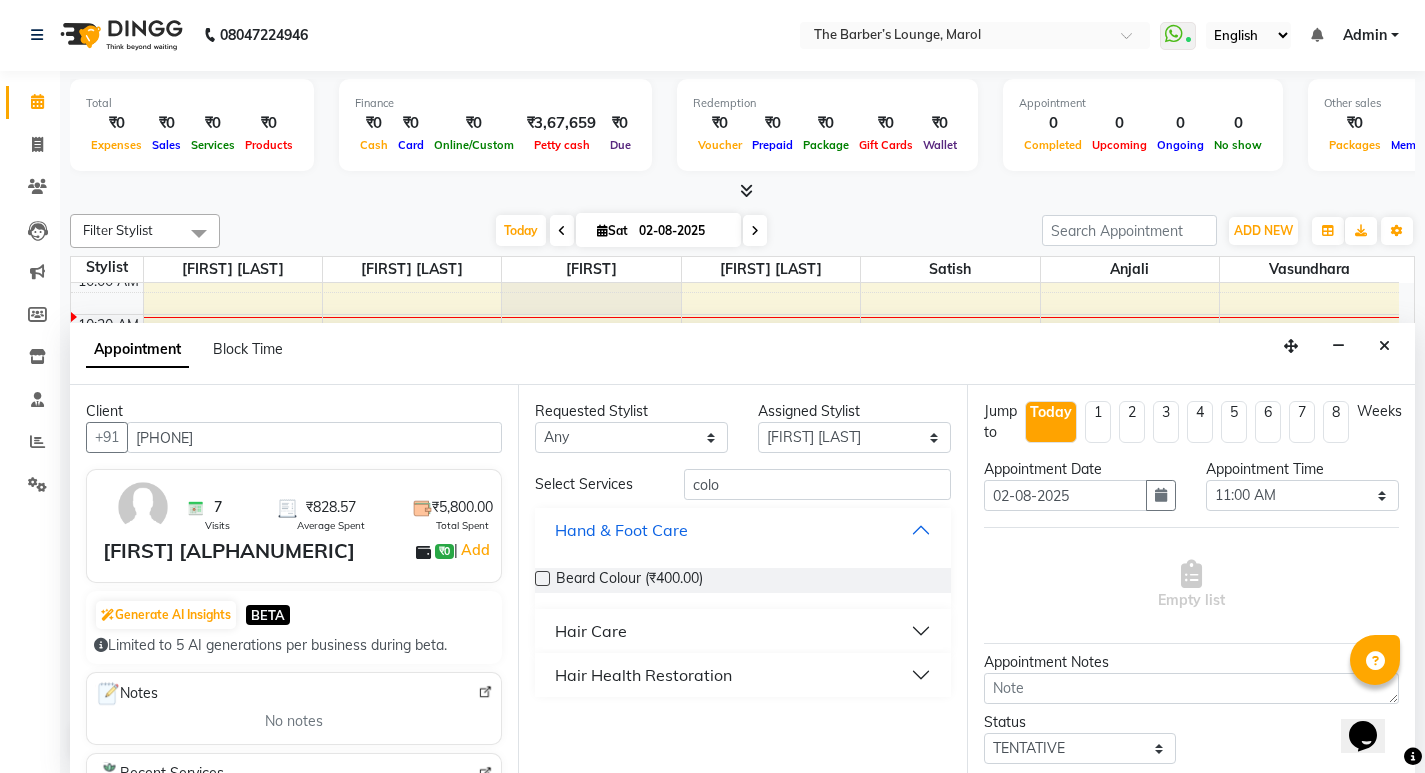 click on "Hand & Foot Care" at bounding box center [621, 530] 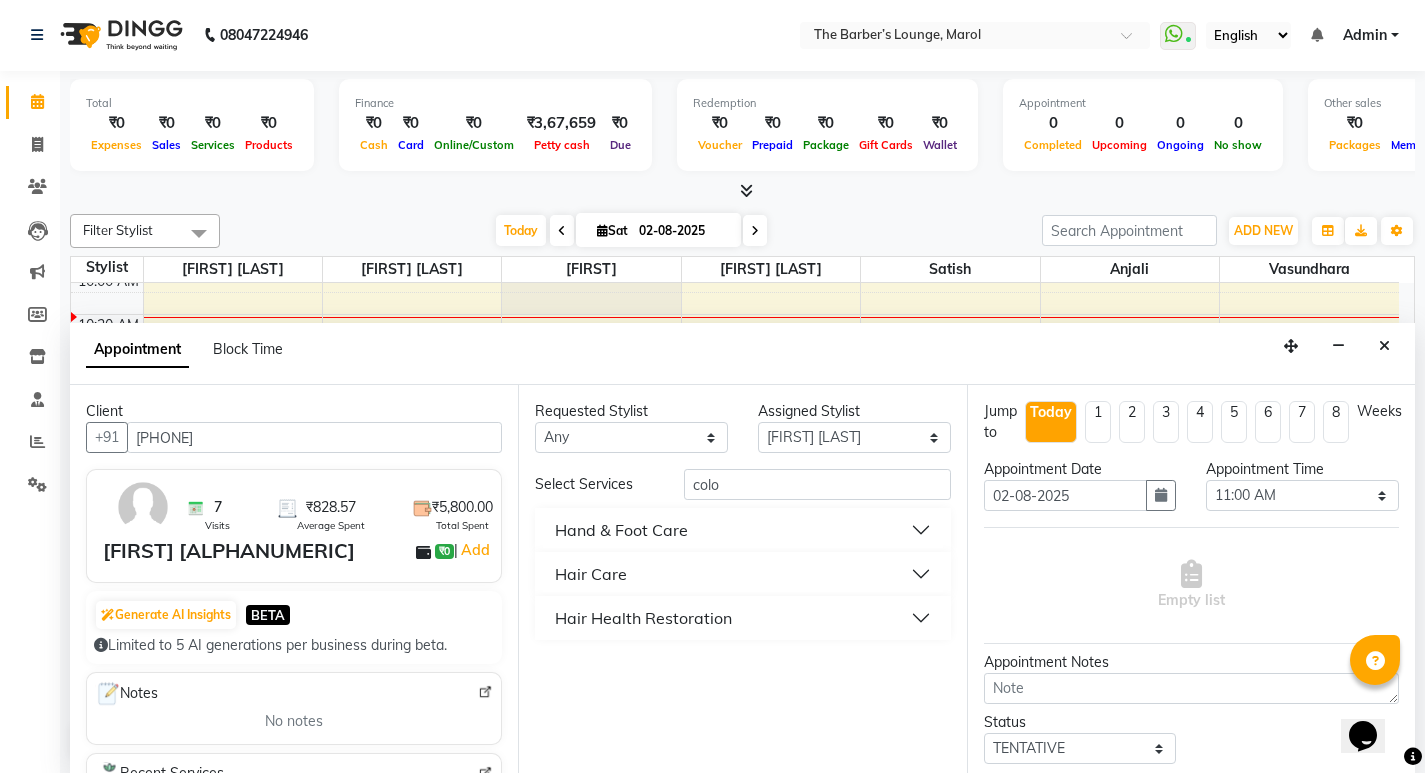 click on "Hair Health Restoration" at bounding box center [643, 618] 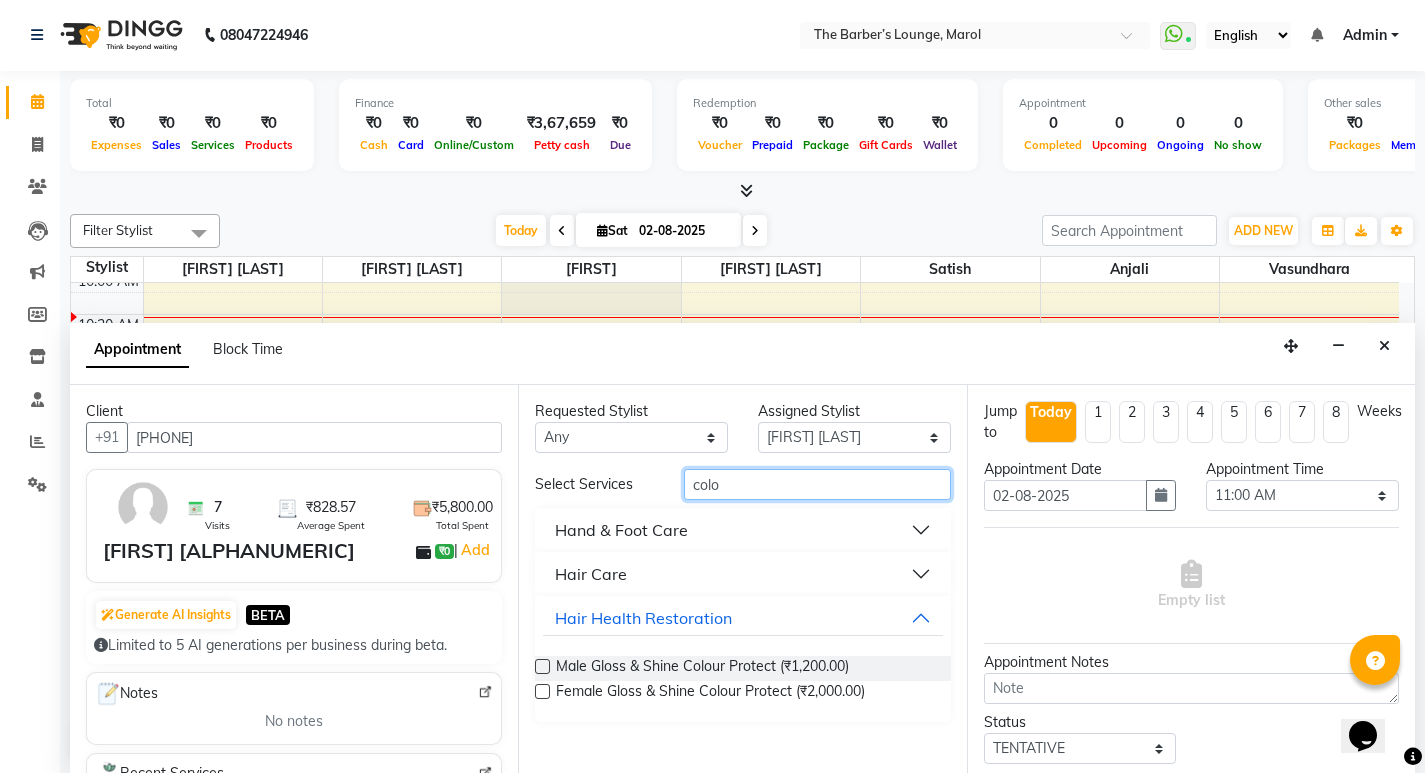 click on "colo" at bounding box center (817, 484) 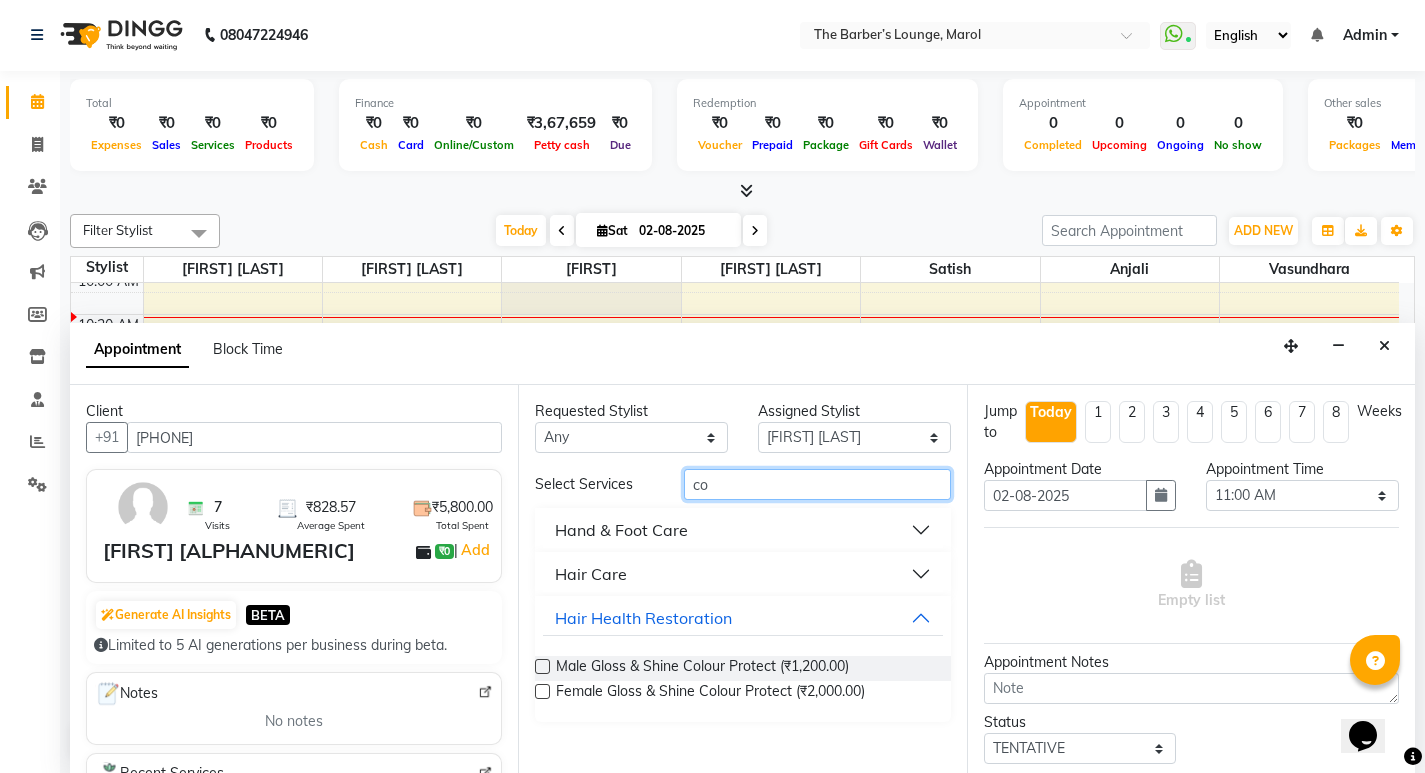 type on "c" 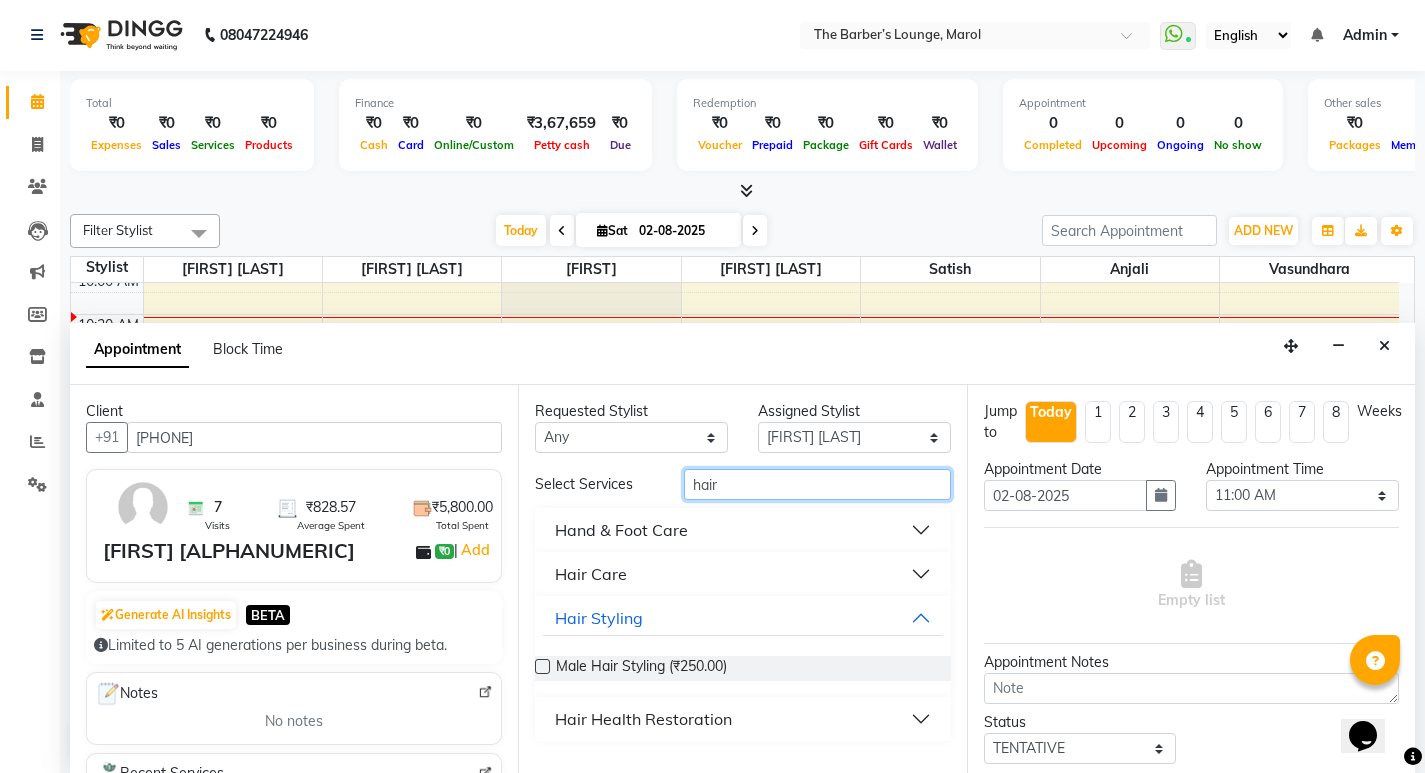 type on "hair" 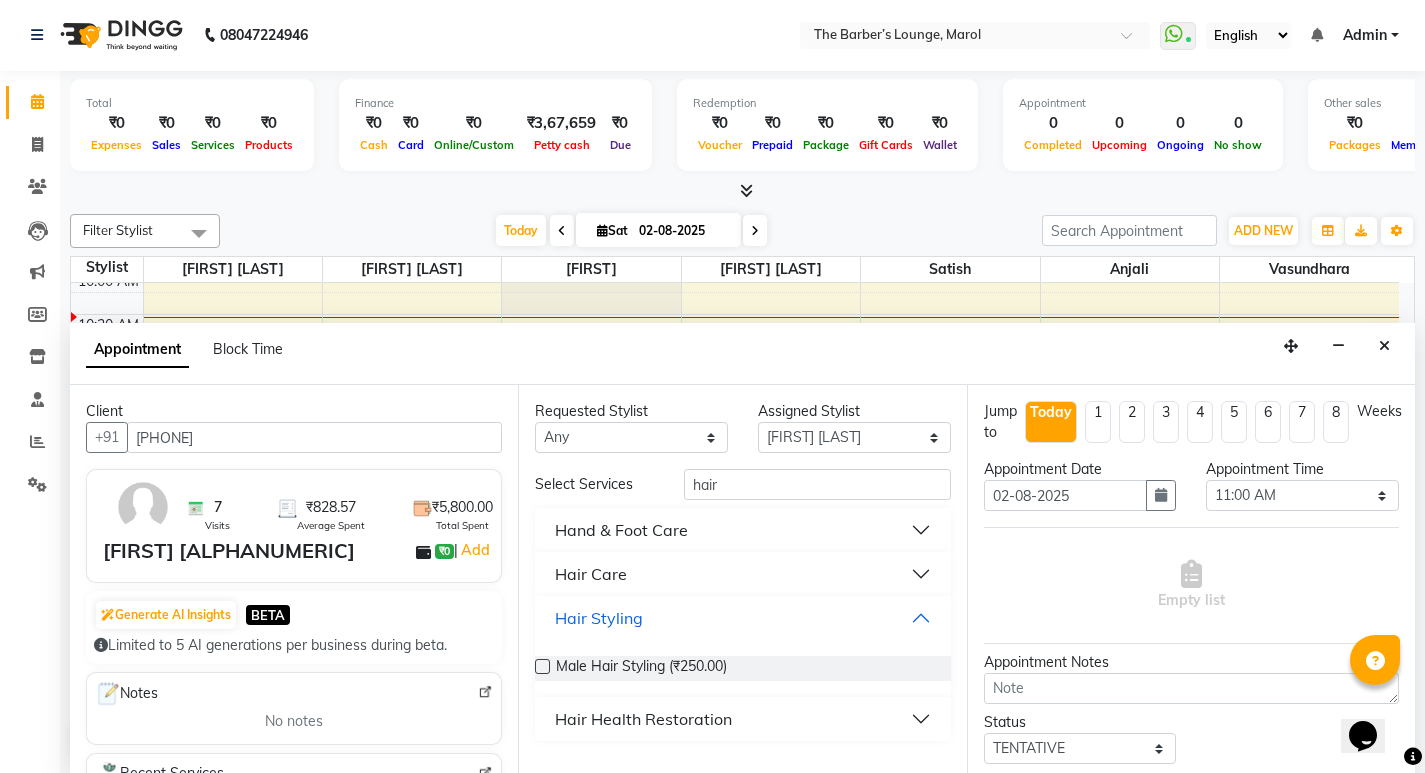 click on "Hair Styling" at bounding box center [599, 618] 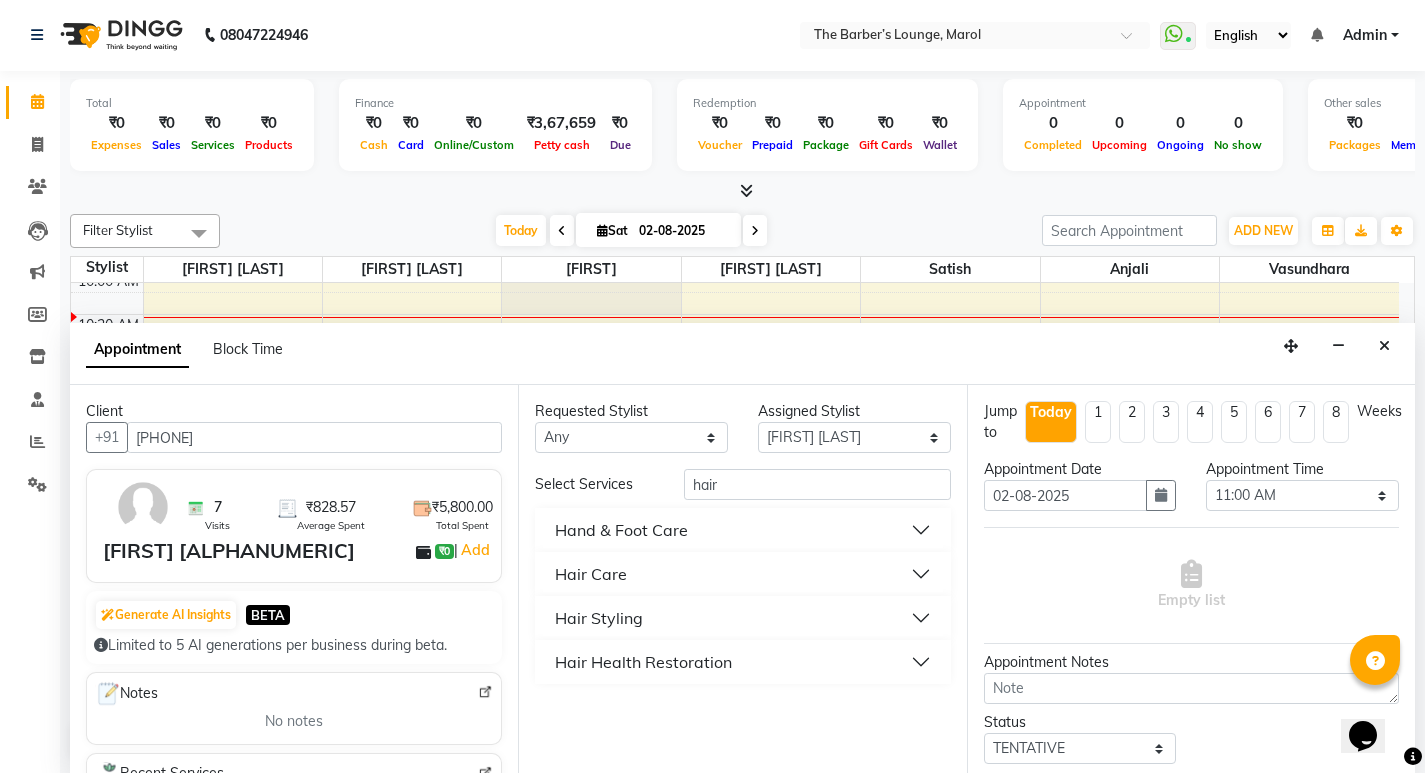 click on "Hair Styling" at bounding box center (599, 618) 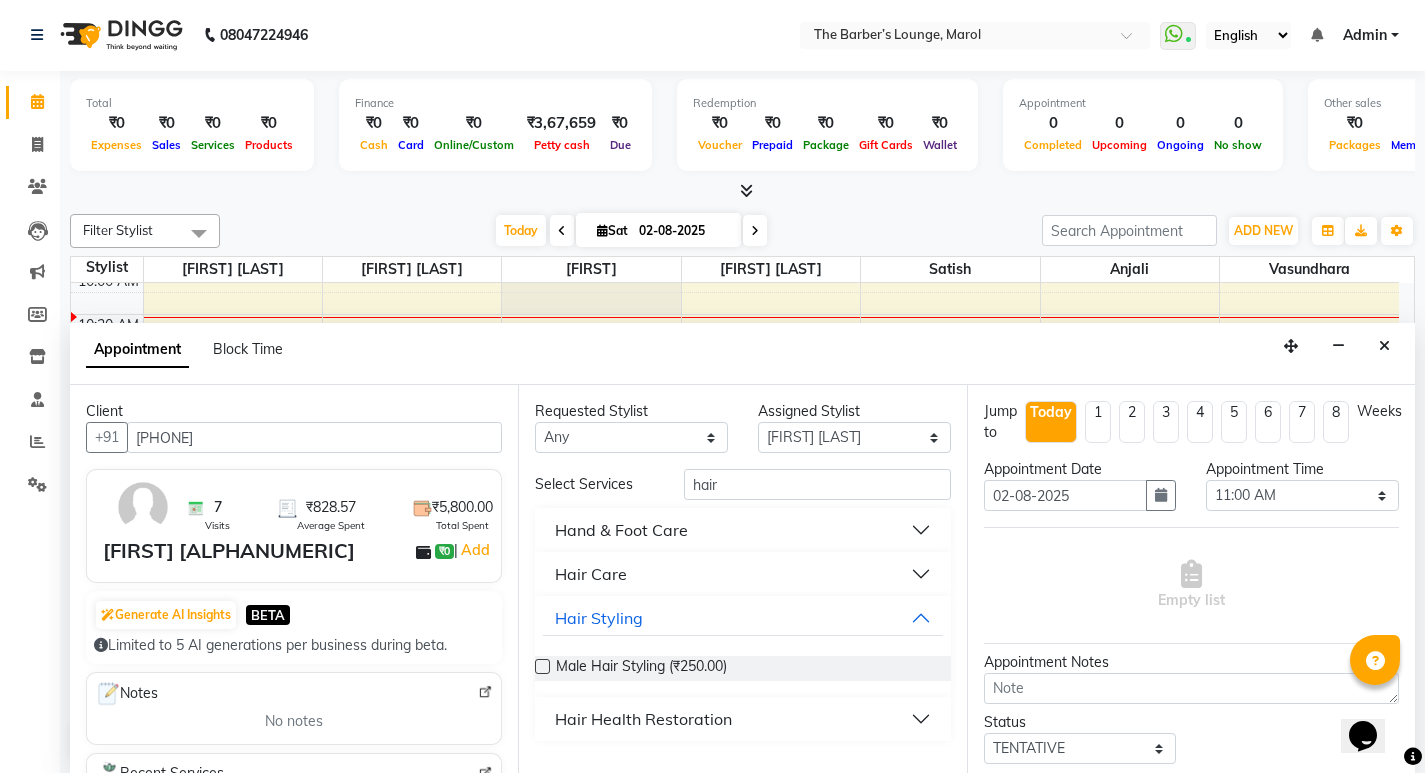 click at bounding box center [542, 666] 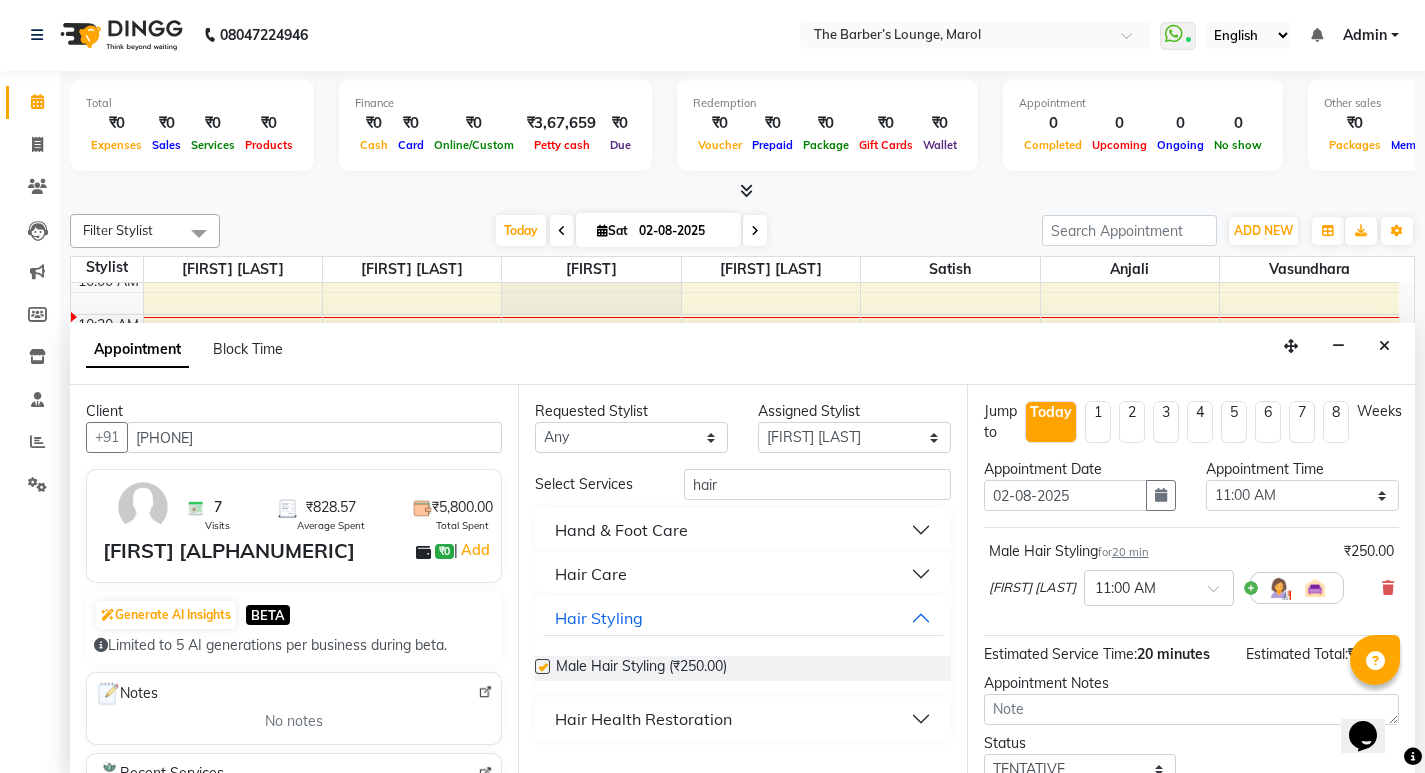 checkbox on "false" 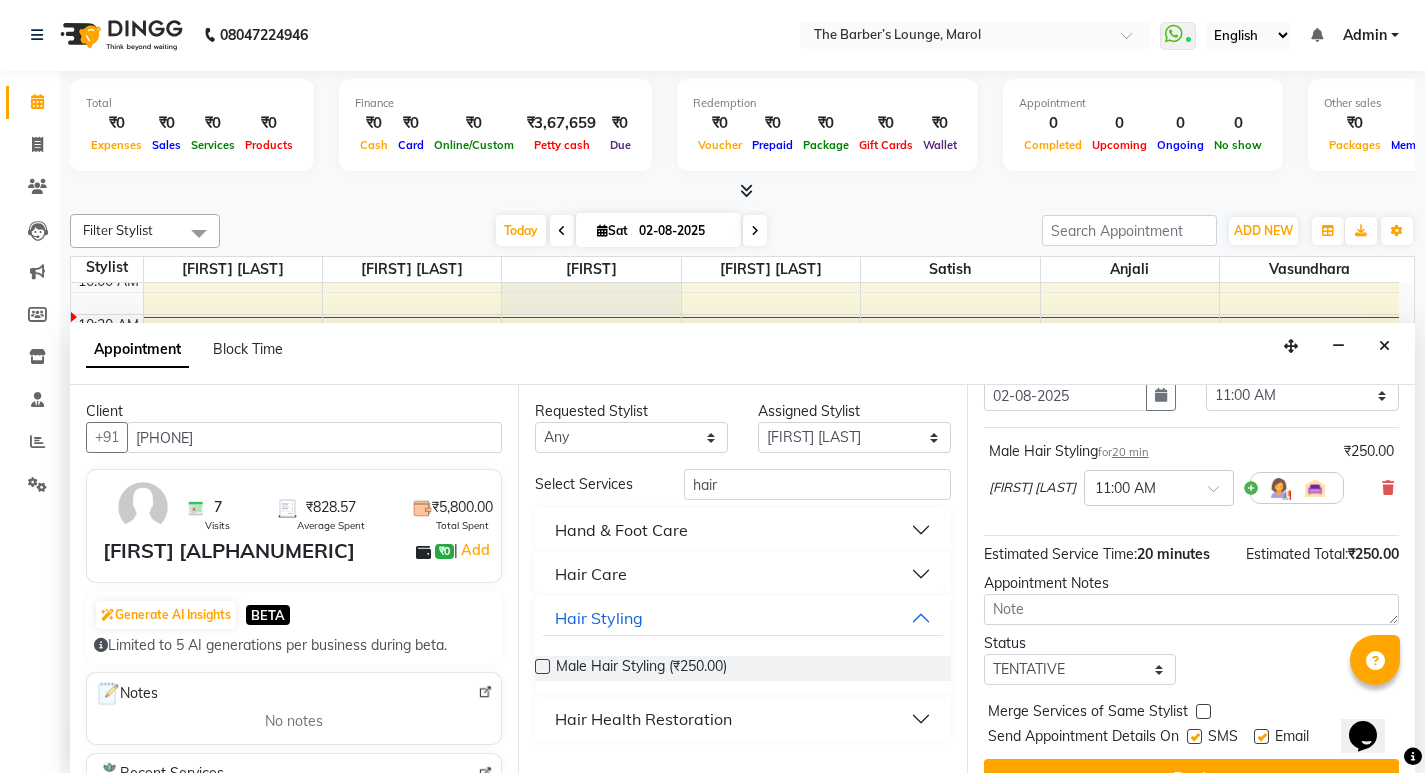 scroll, scrollTop: 138, scrollLeft: 0, axis: vertical 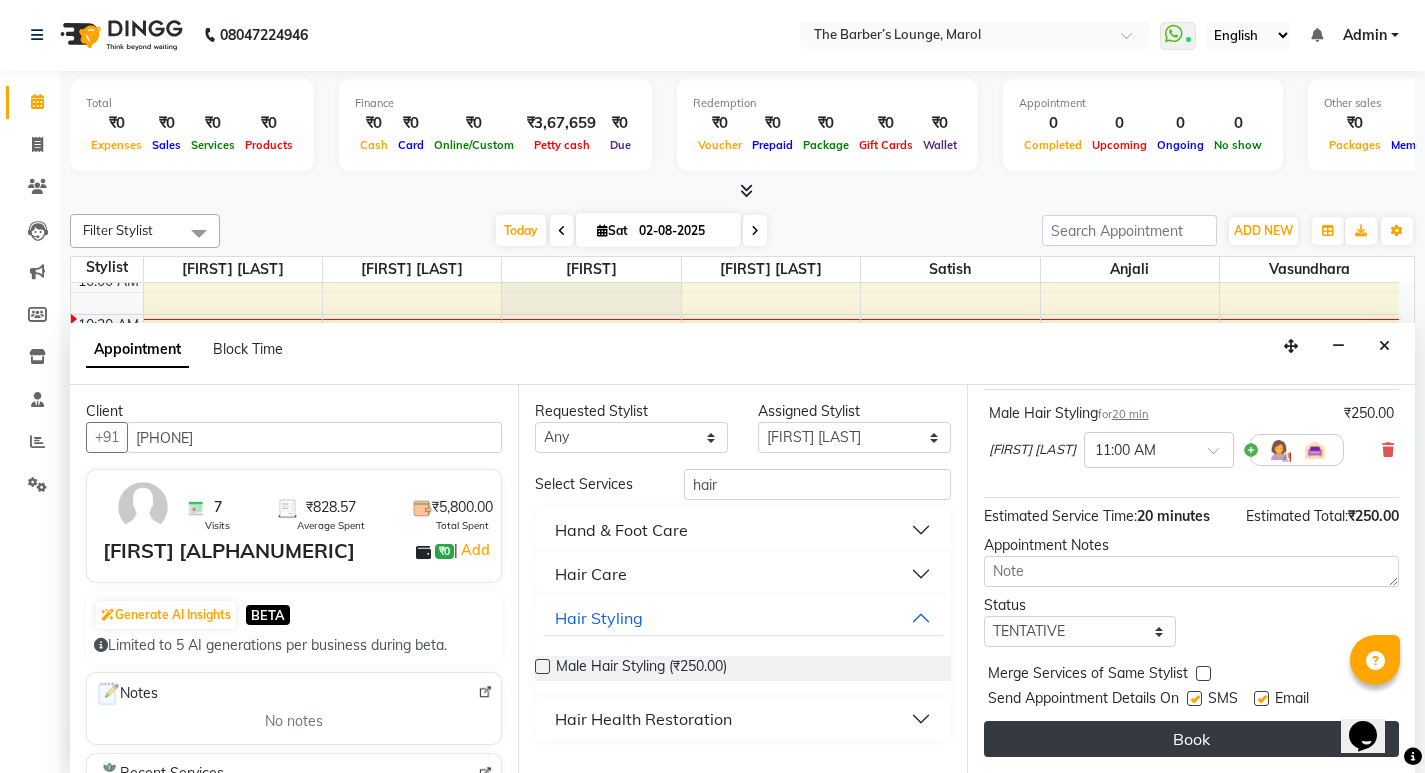 click on "Book" at bounding box center [1191, 739] 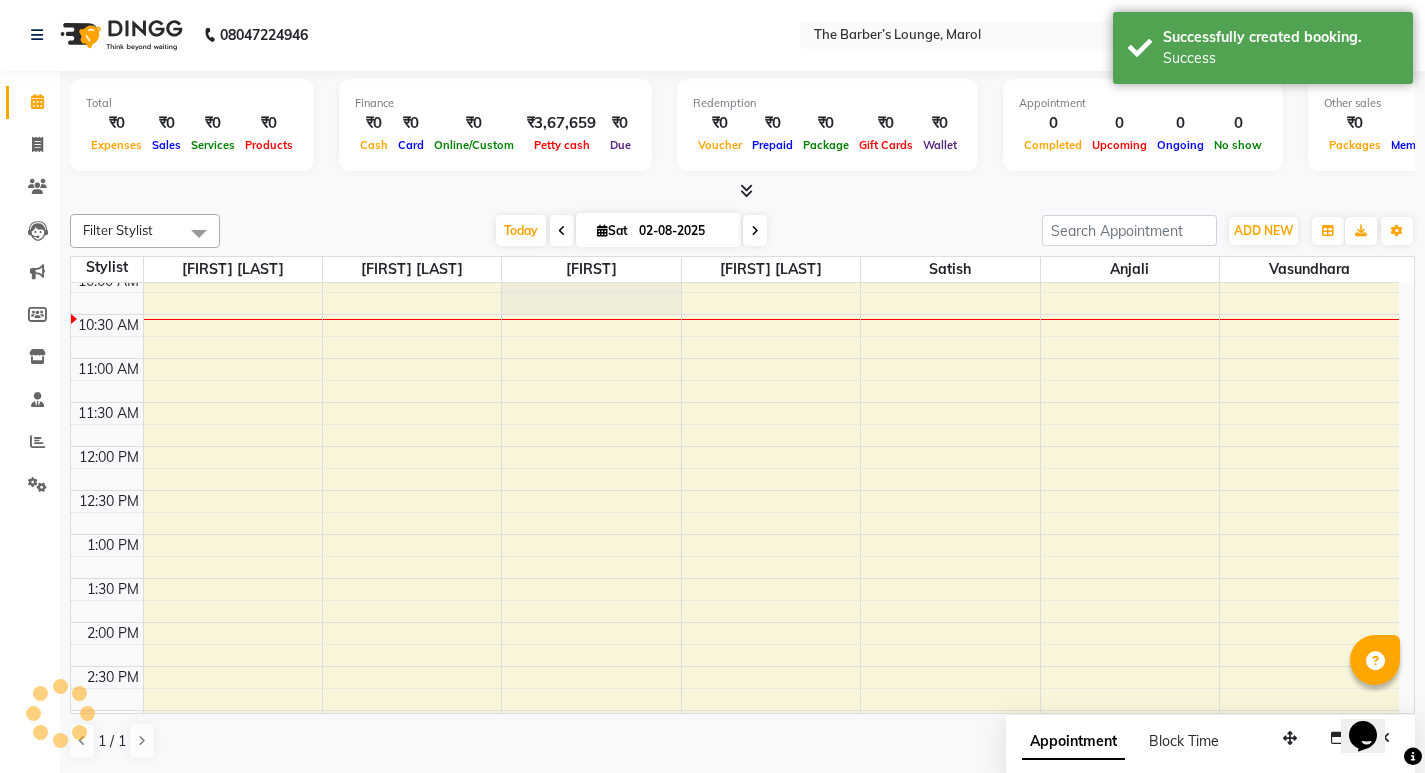 scroll, scrollTop: 0, scrollLeft: 0, axis: both 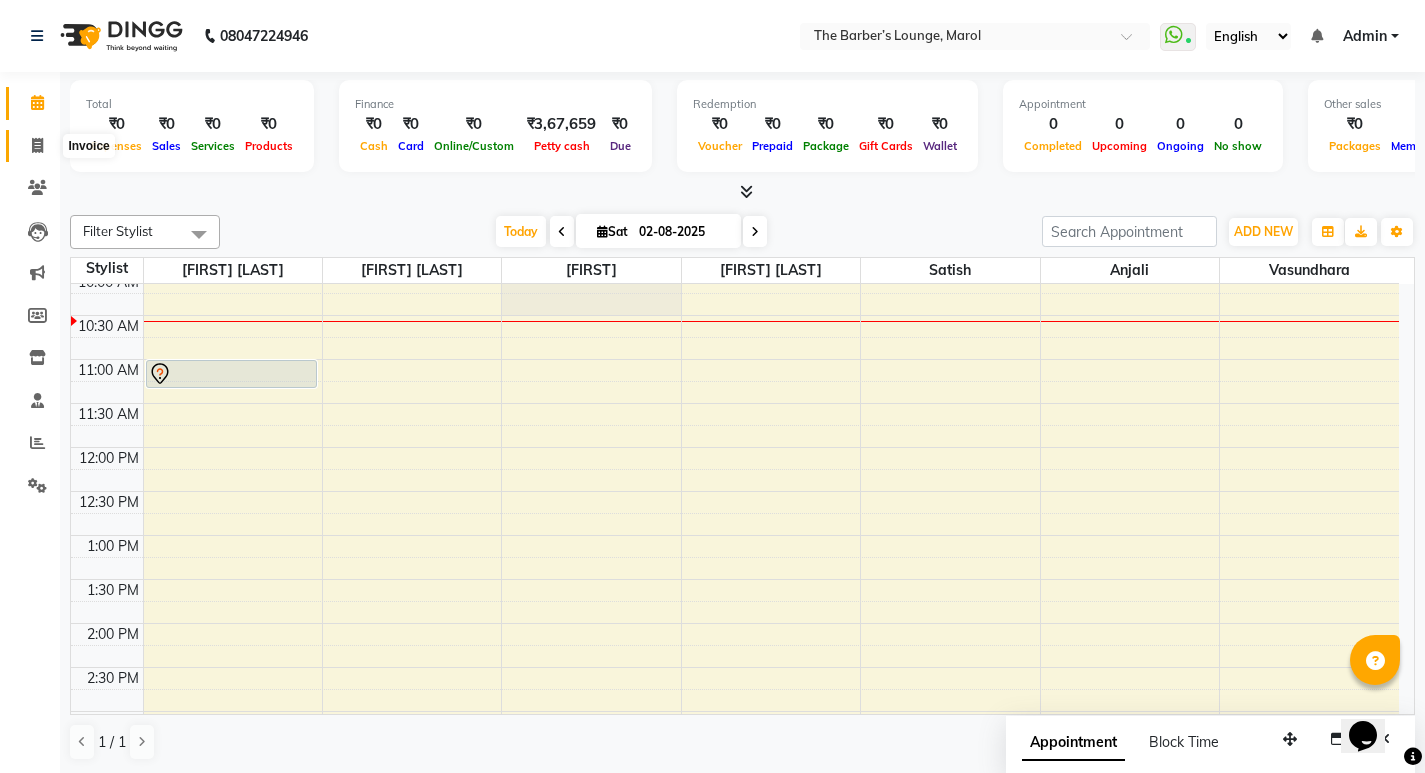 click 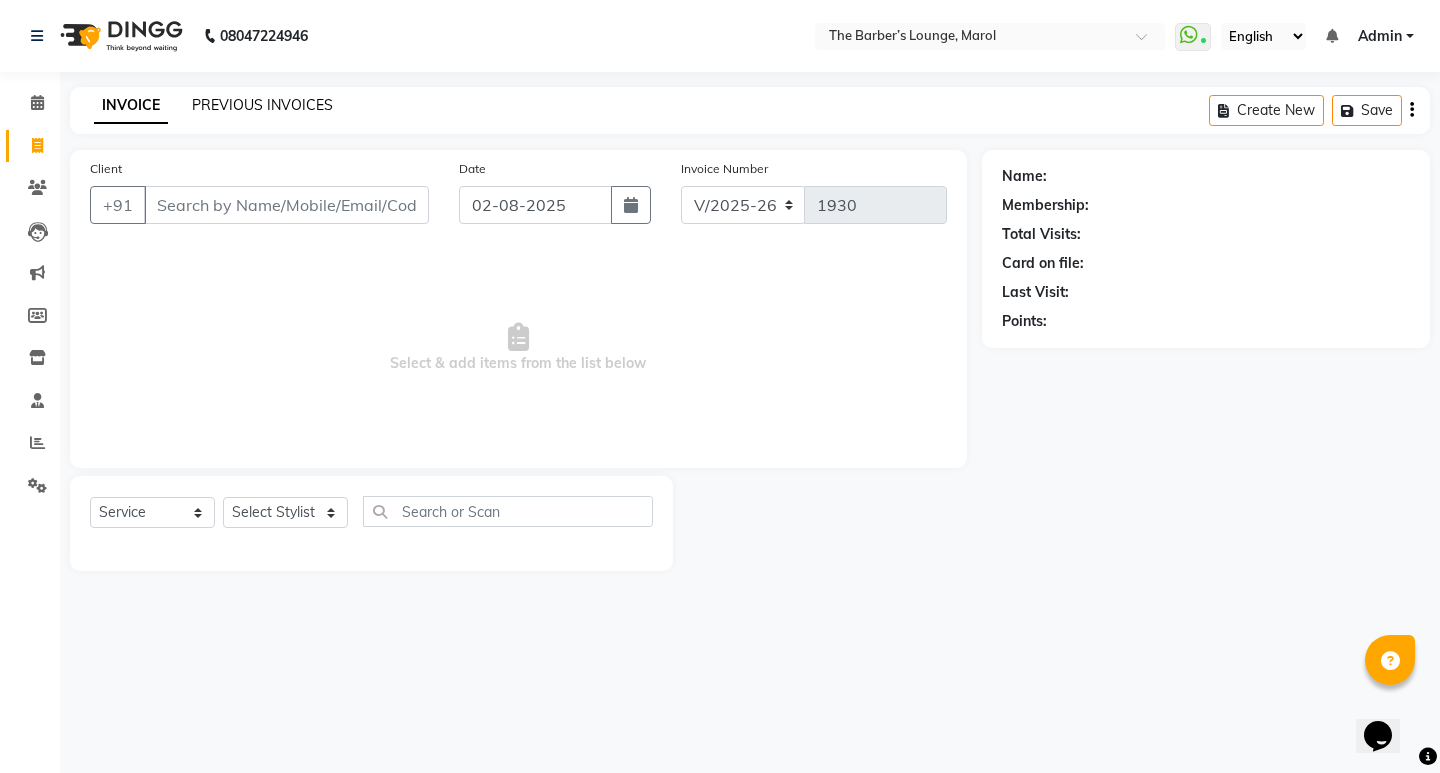 click on "PREVIOUS INVOICES" 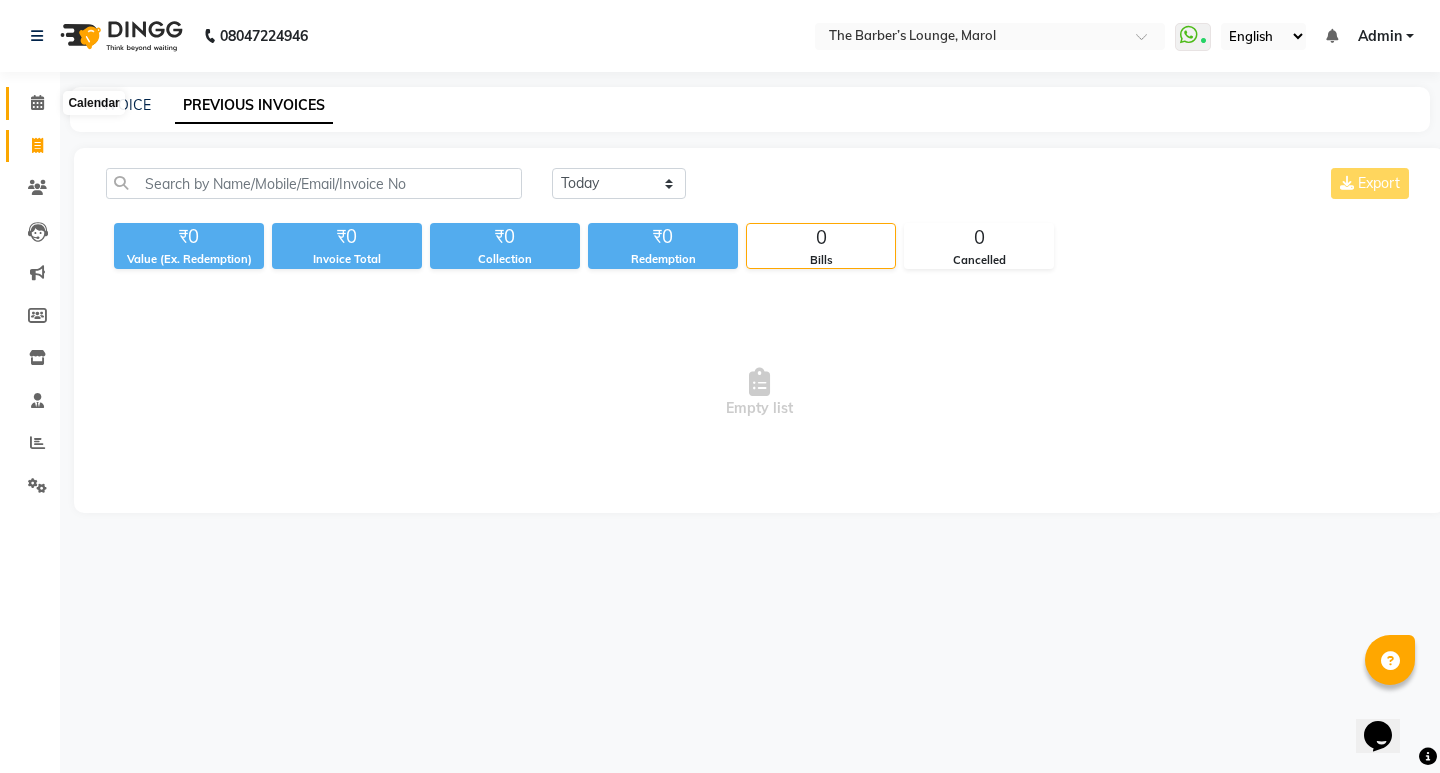 click 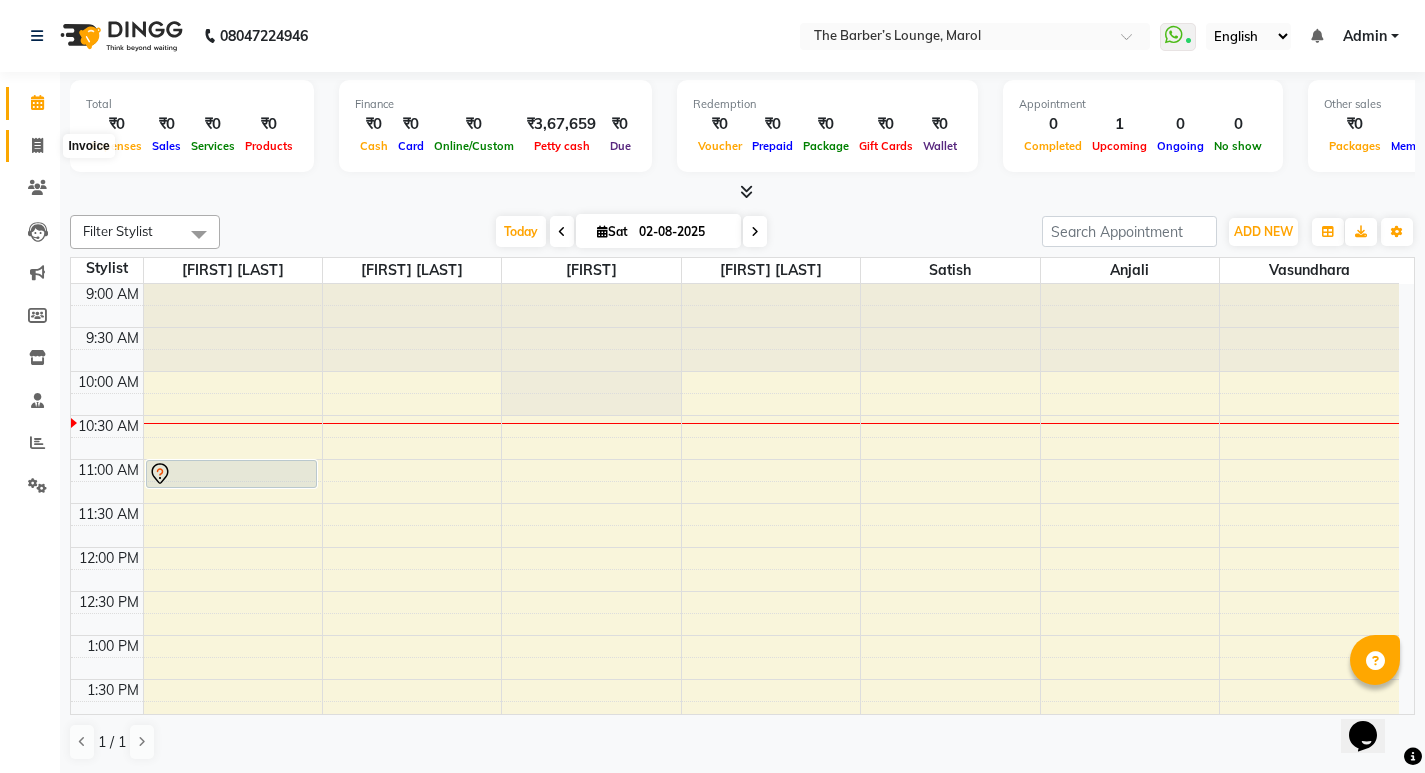 click 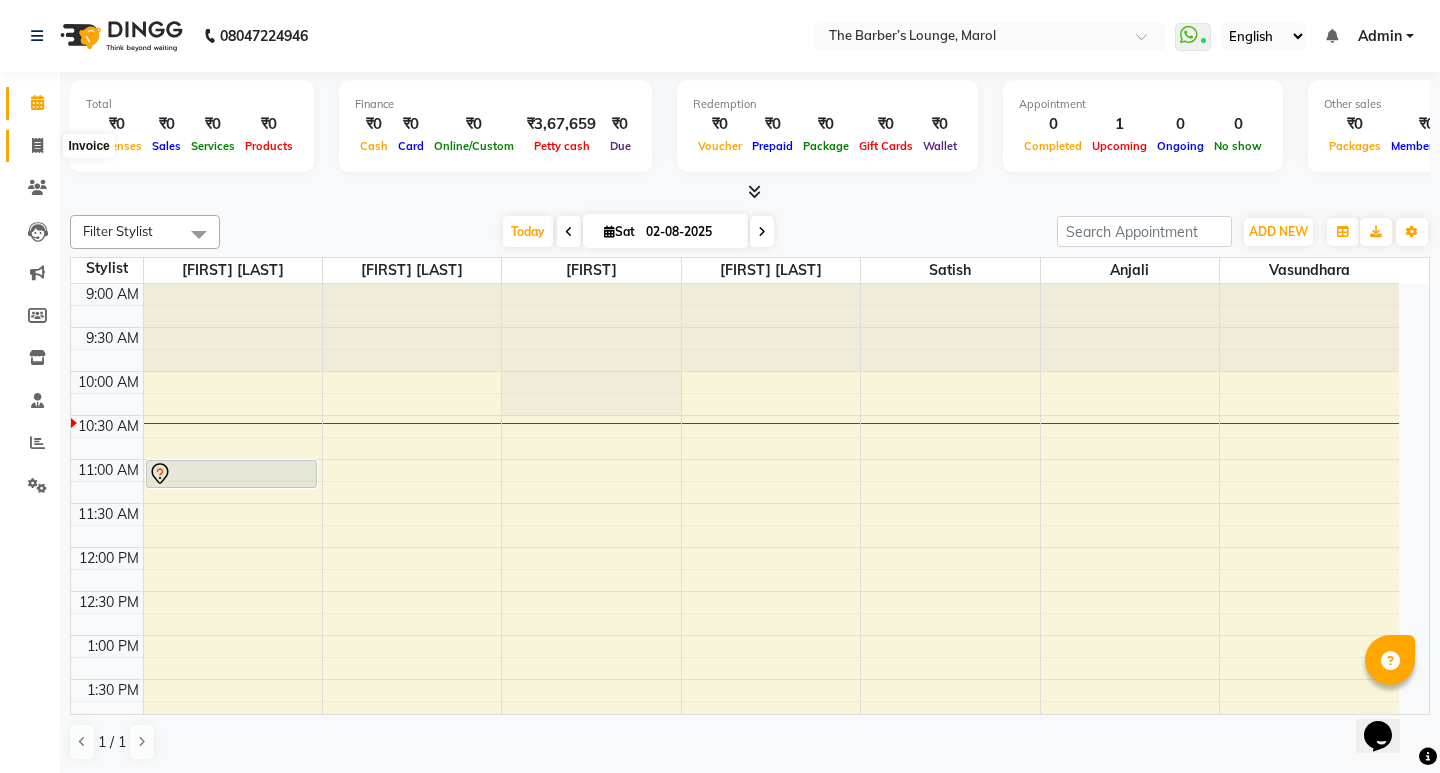 select on "7188" 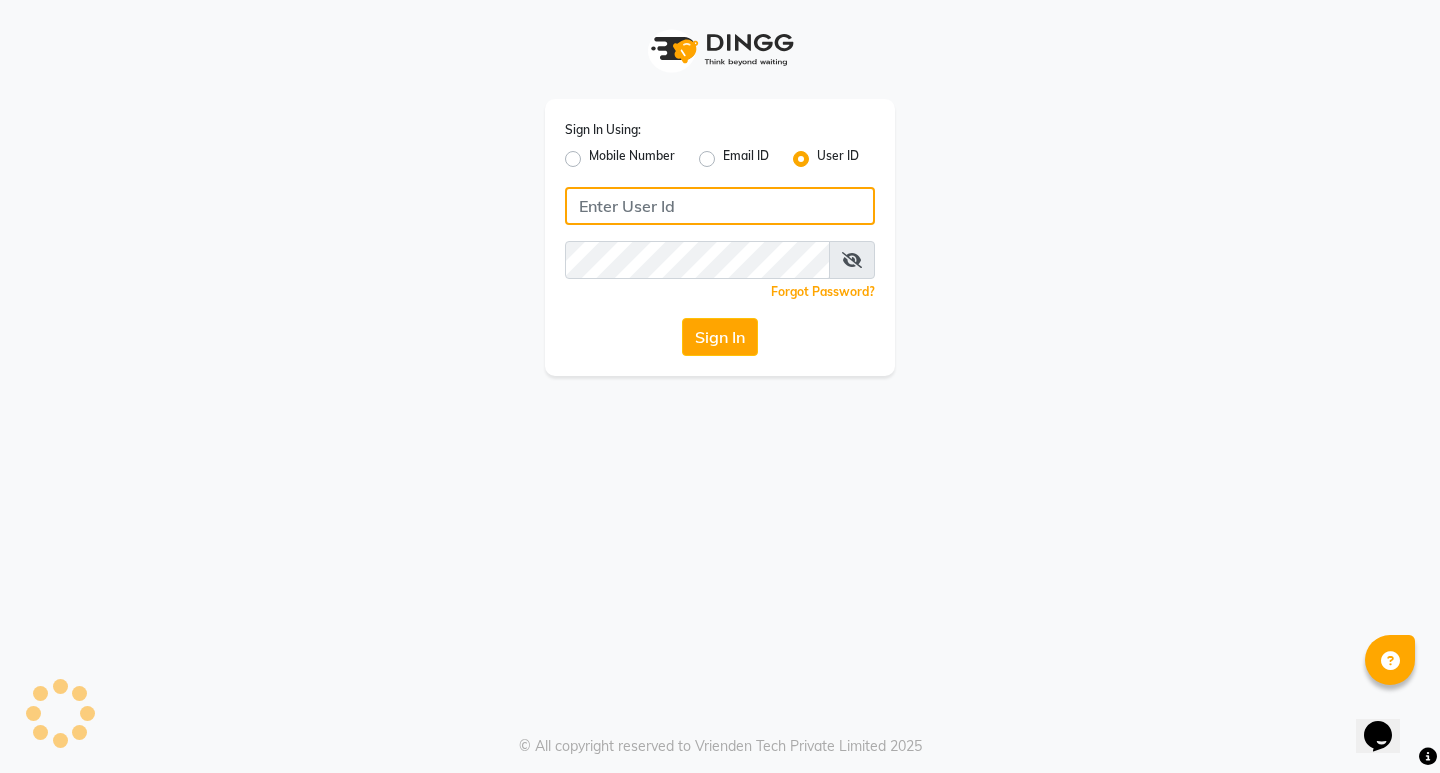 type on "[FIRST]" 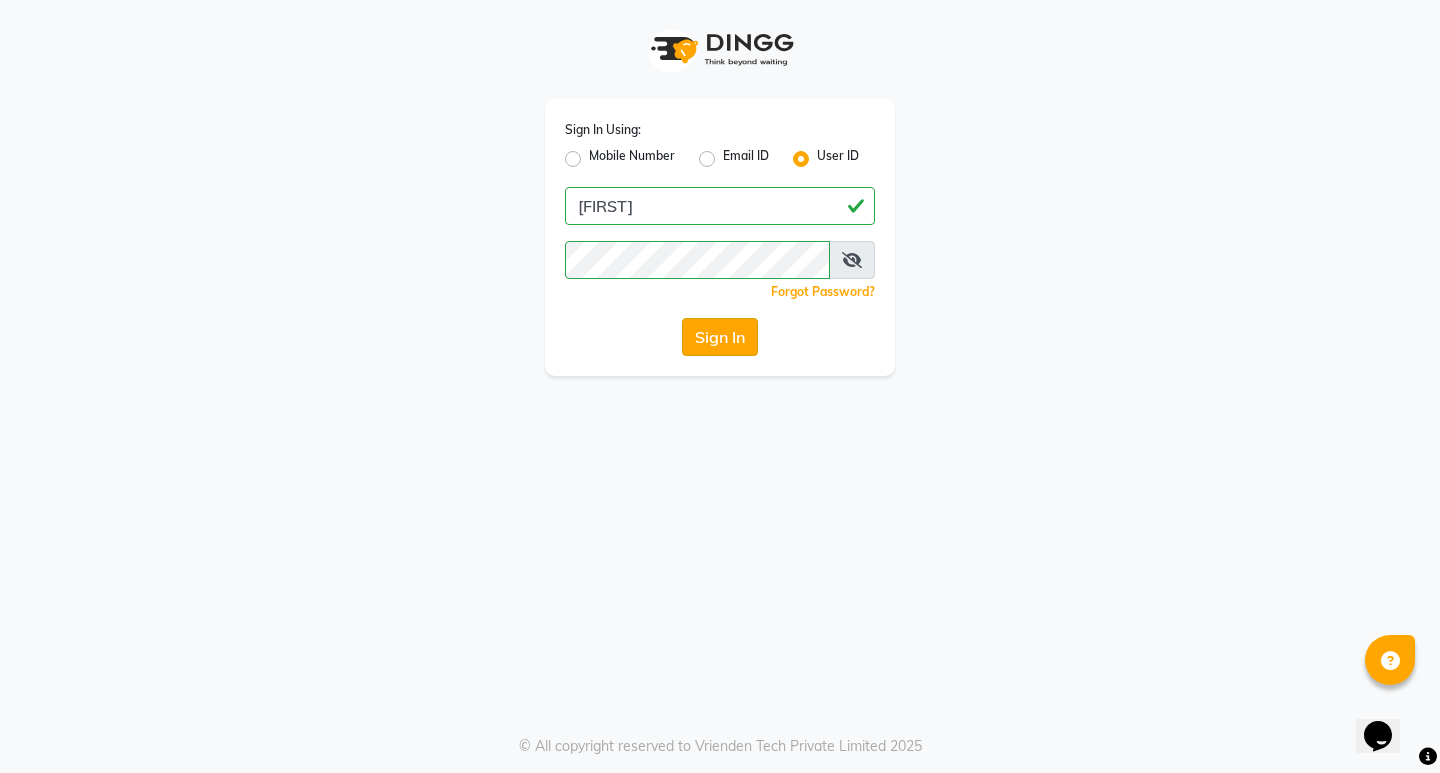 click on "Sign In" 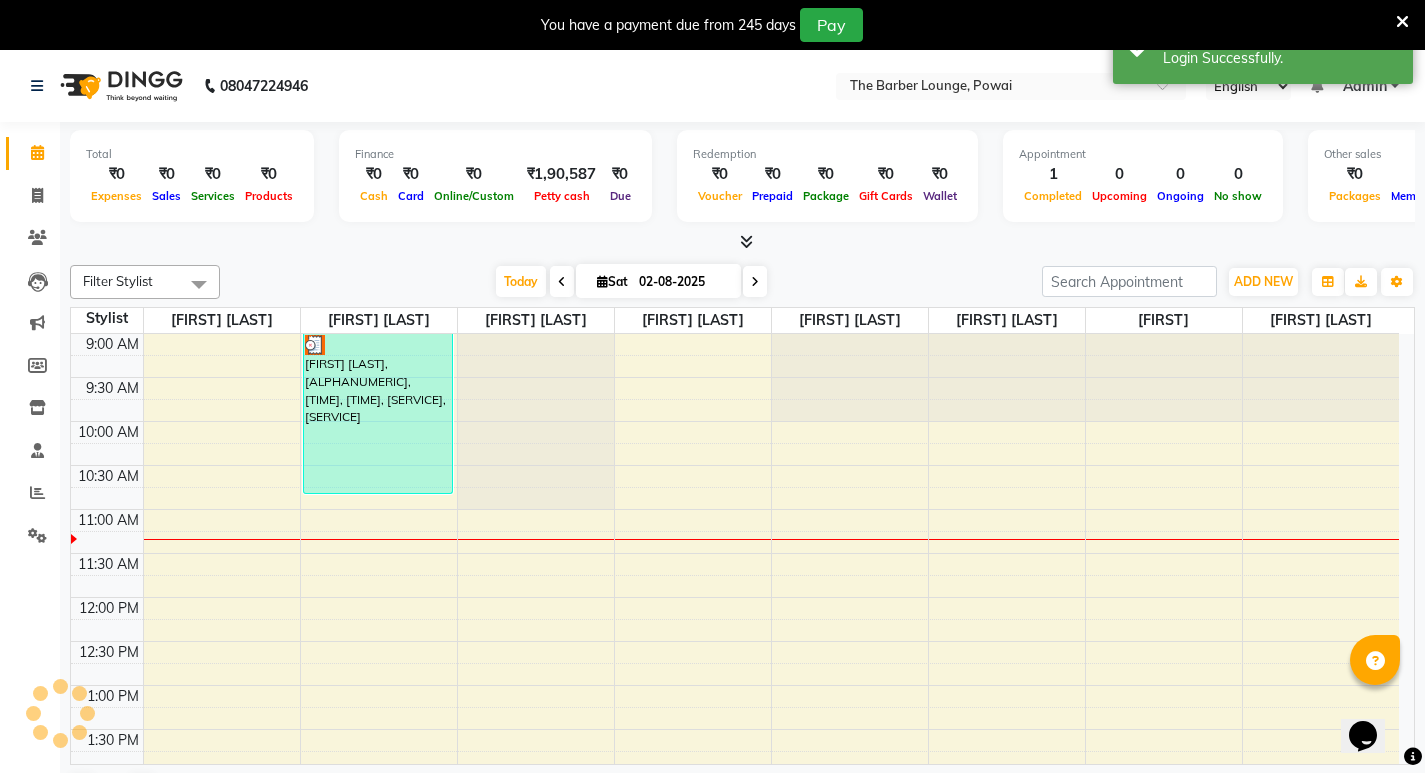 scroll, scrollTop: 0, scrollLeft: 0, axis: both 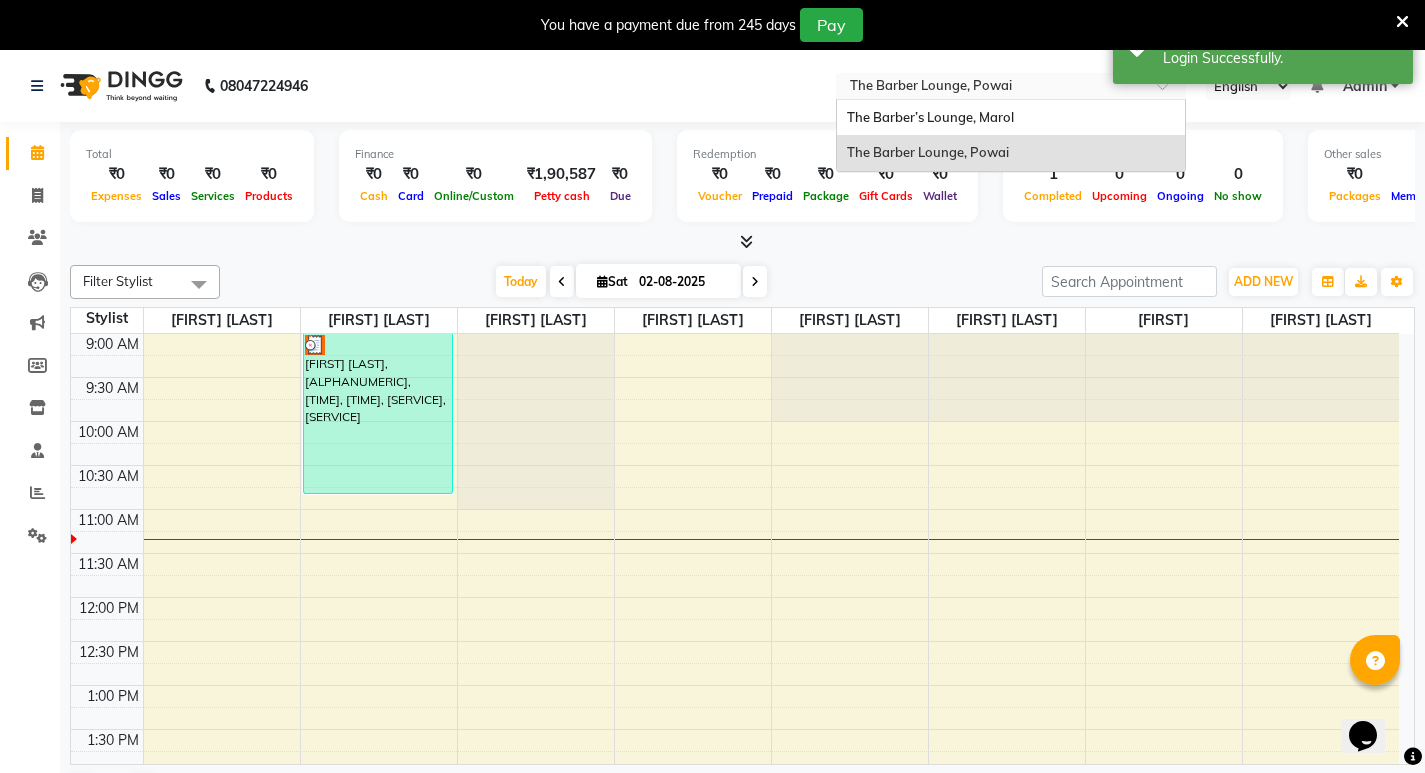 click at bounding box center (991, 88) 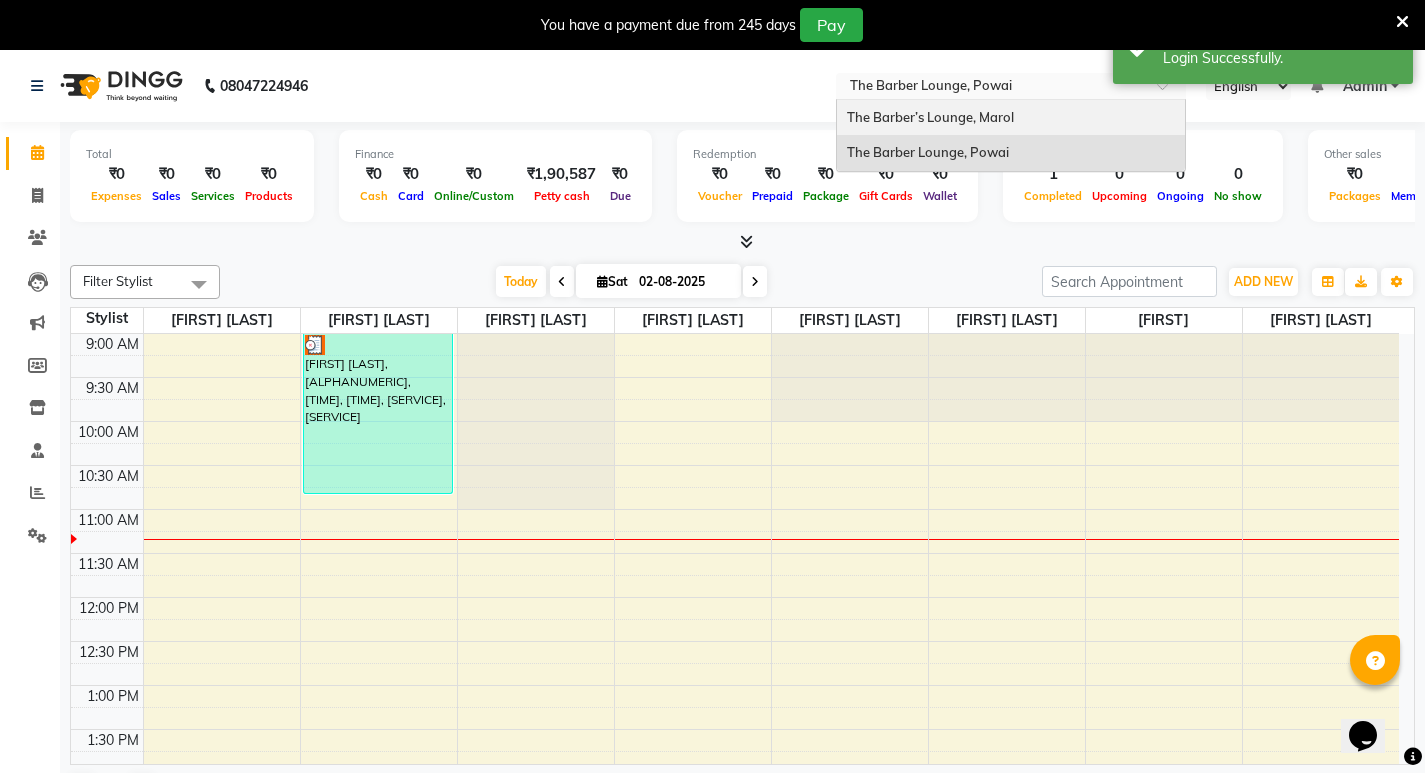 click on "The Barber’s Lounge, Marol" at bounding box center (1011, 118) 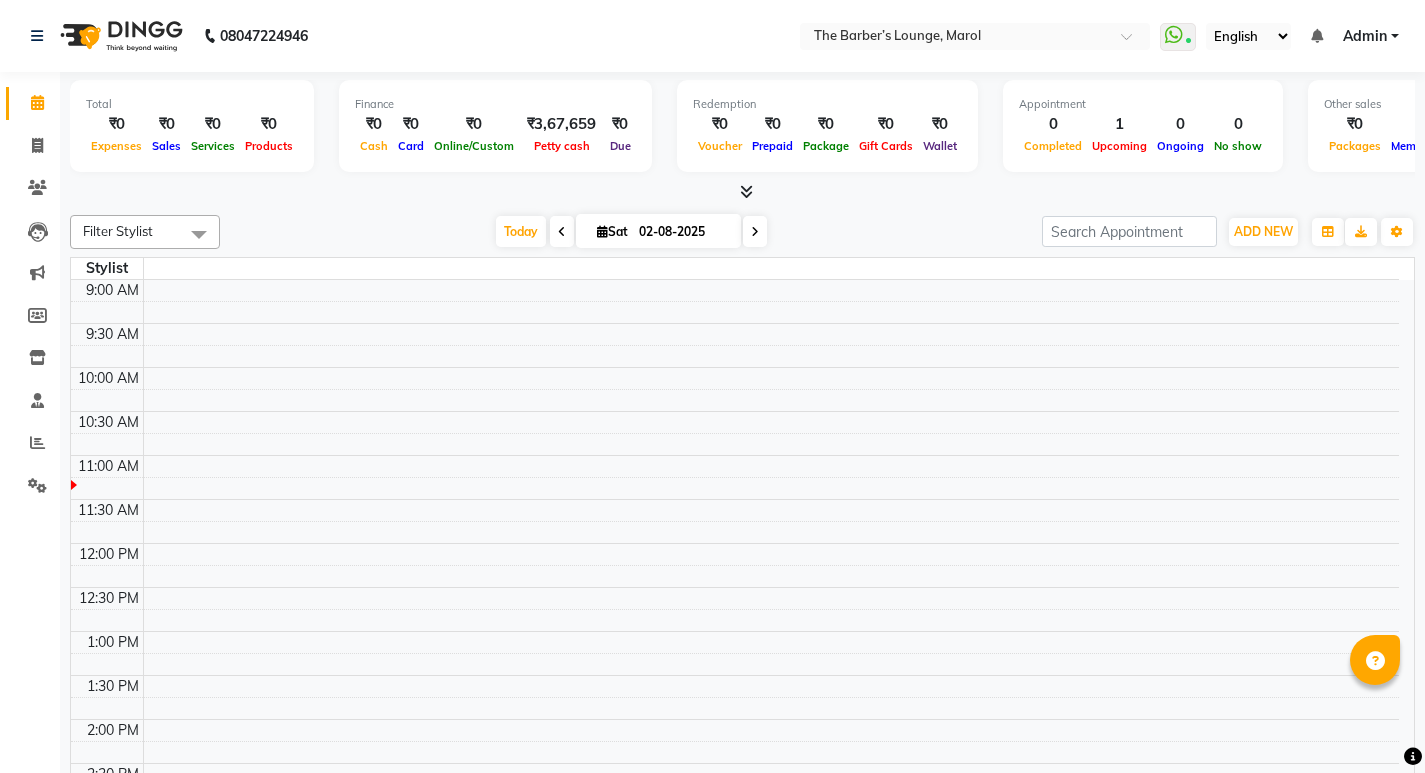 scroll, scrollTop: 0, scrollLeft: 0, axis: both 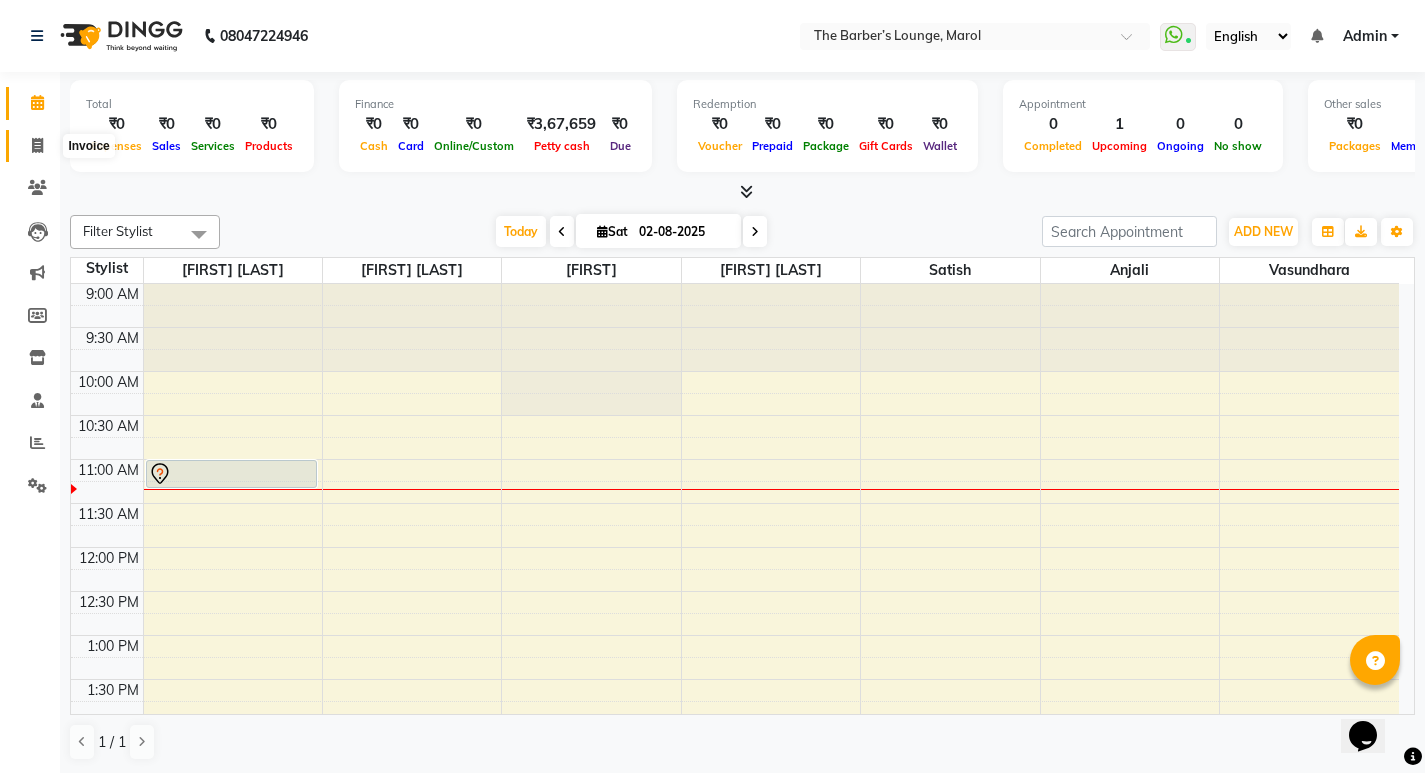 click 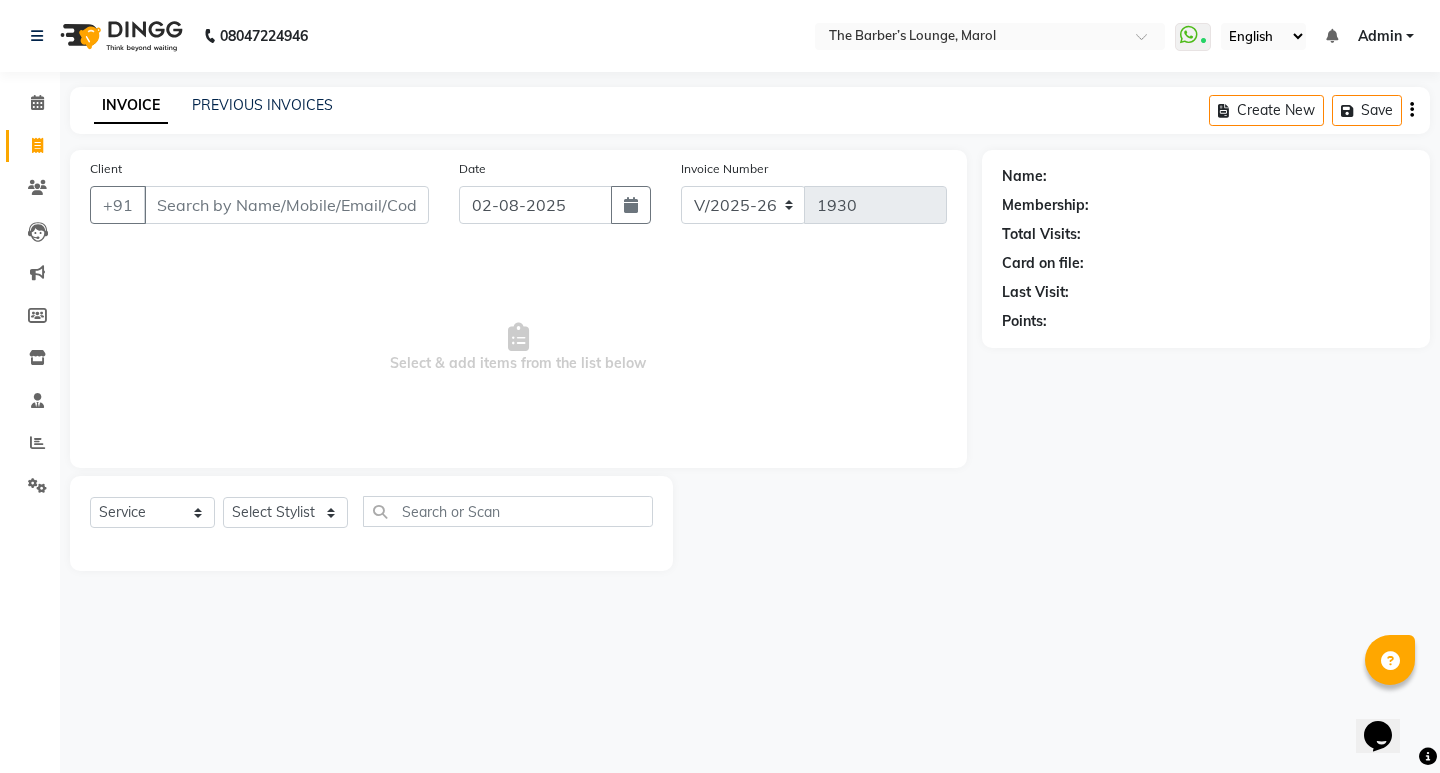 click on "Client" at bounding box center [286, 205] 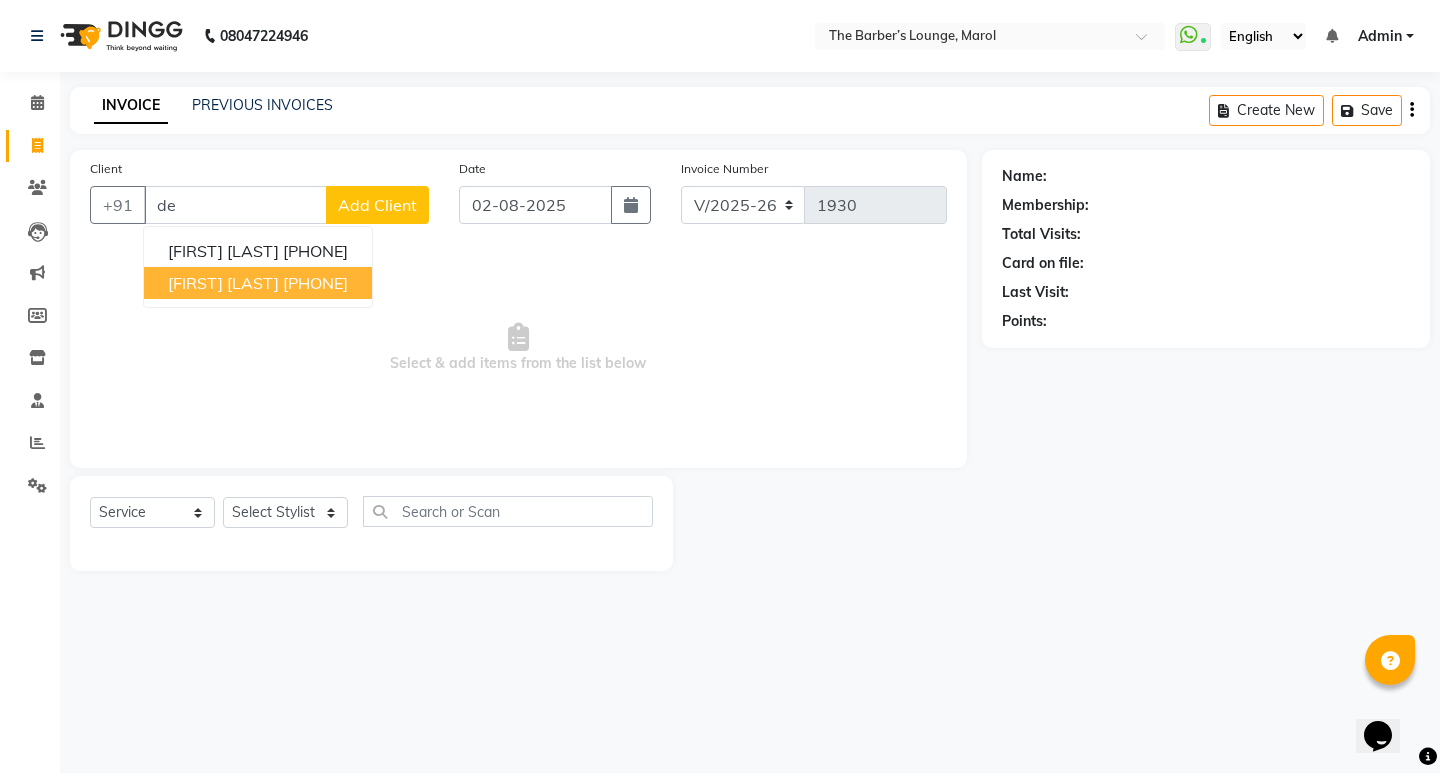 type on "d" 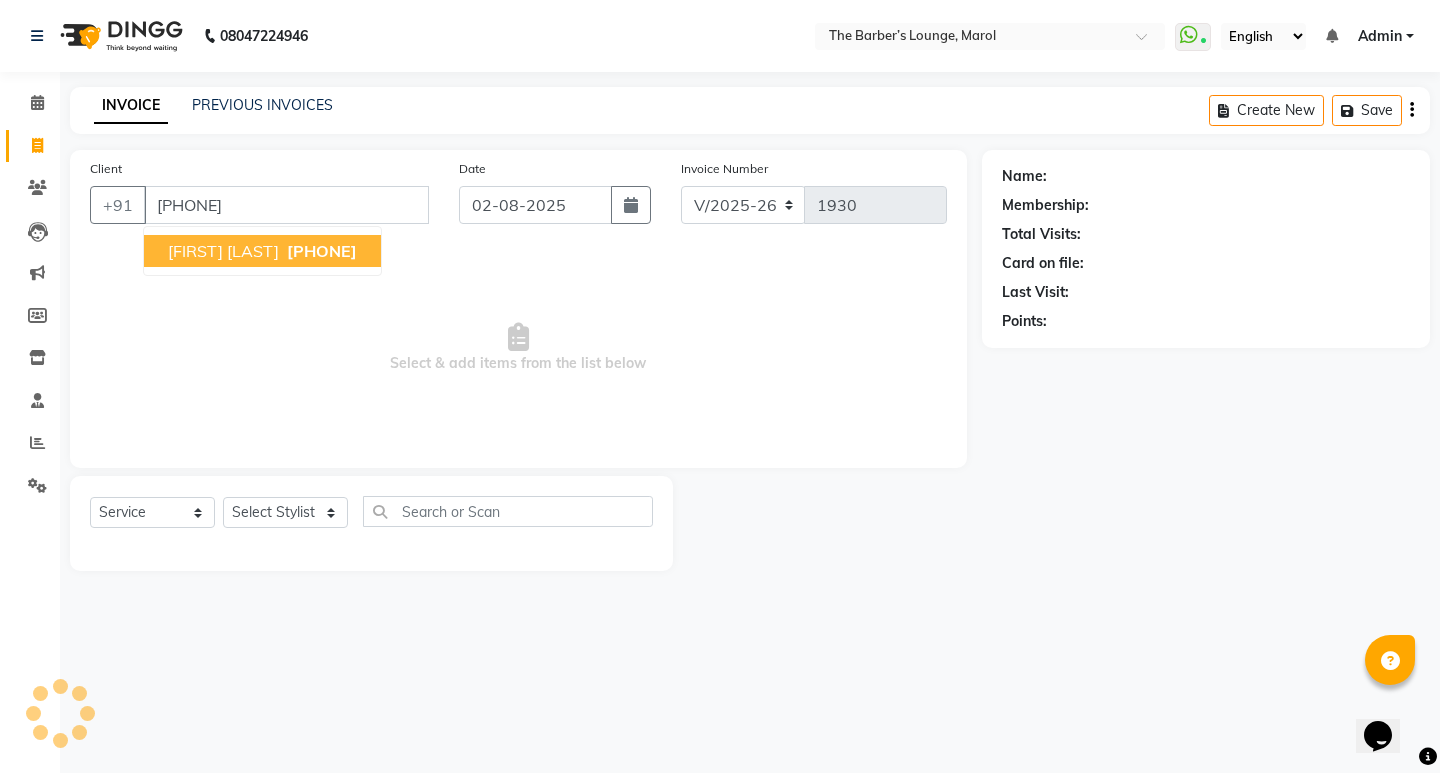 type on "[PHONE]" 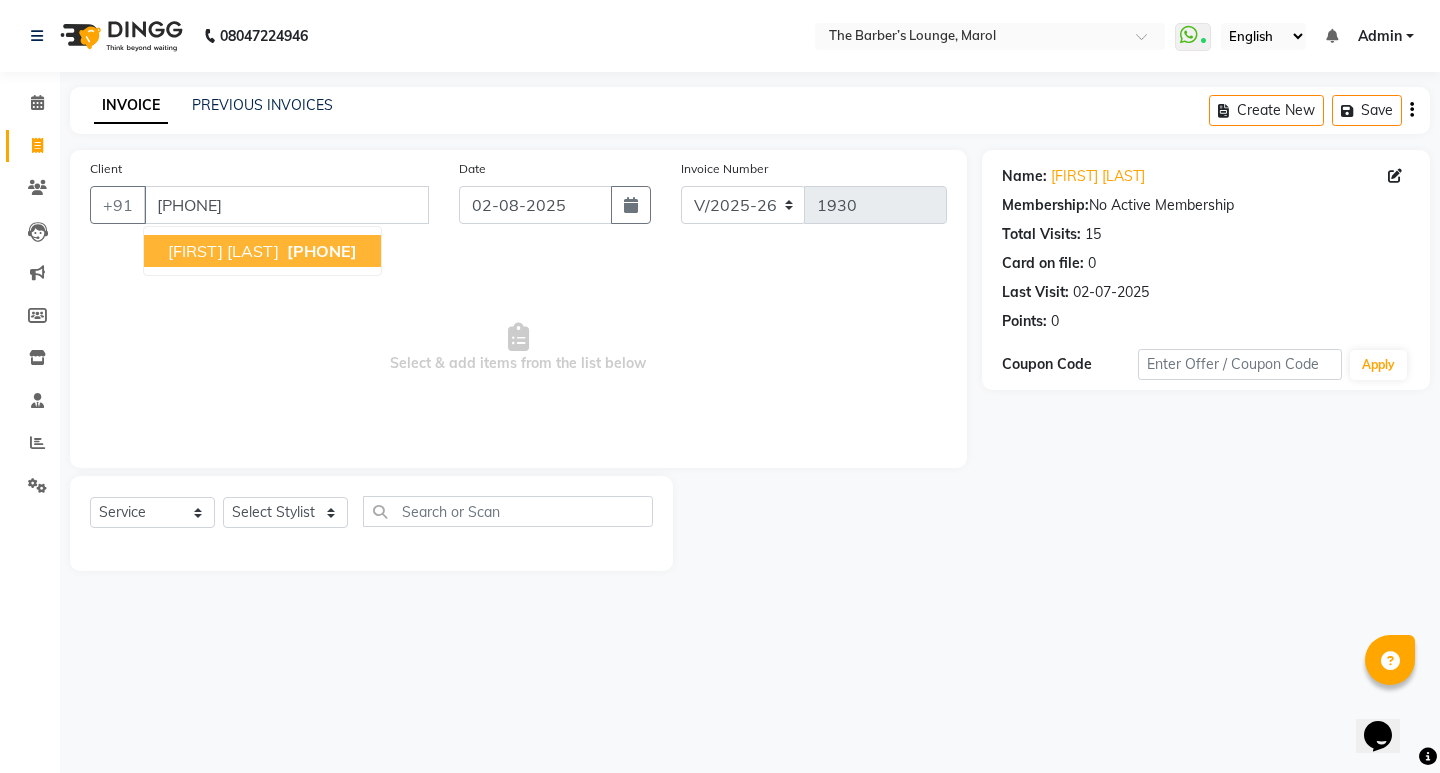 click on "[FIRST] [LAST]" at bounding box center [223, 251] 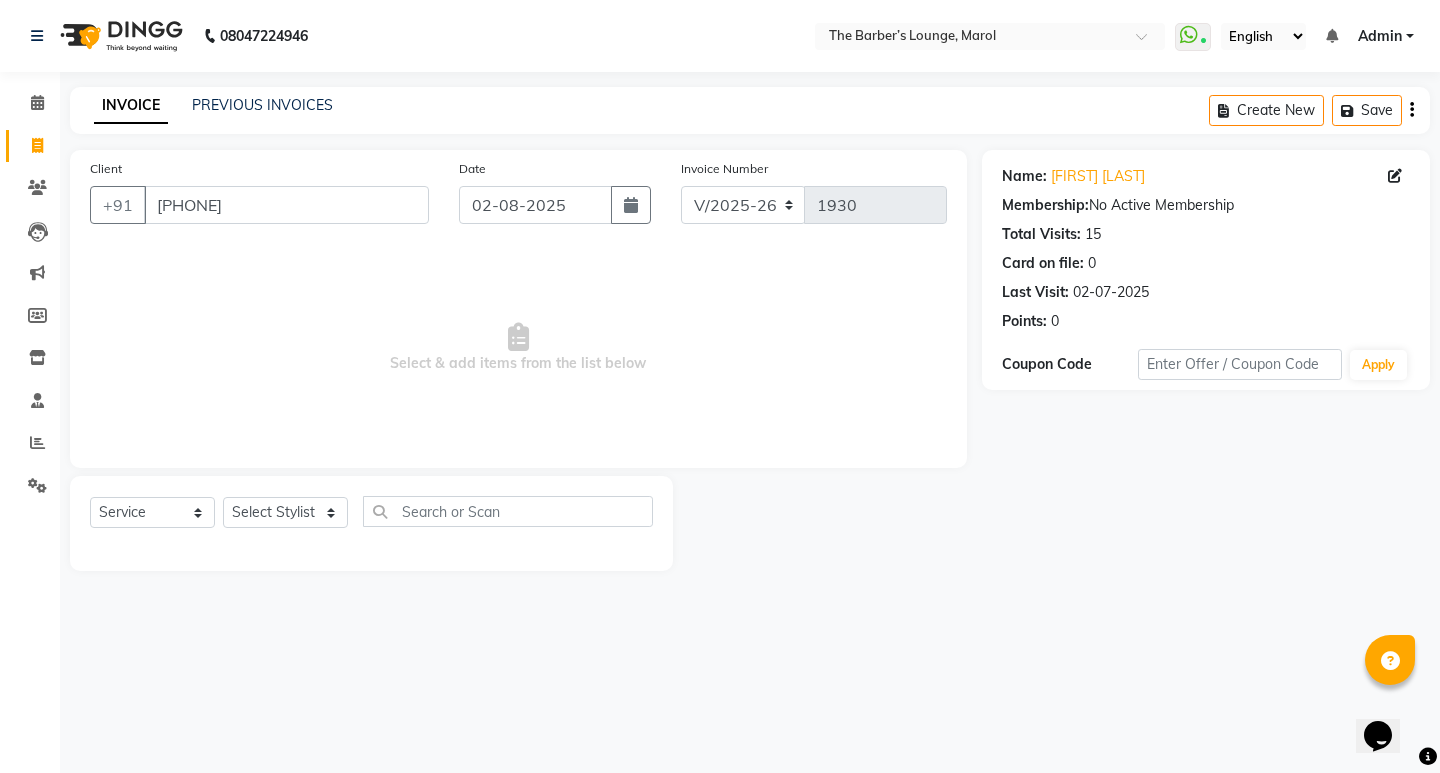 click on "15" 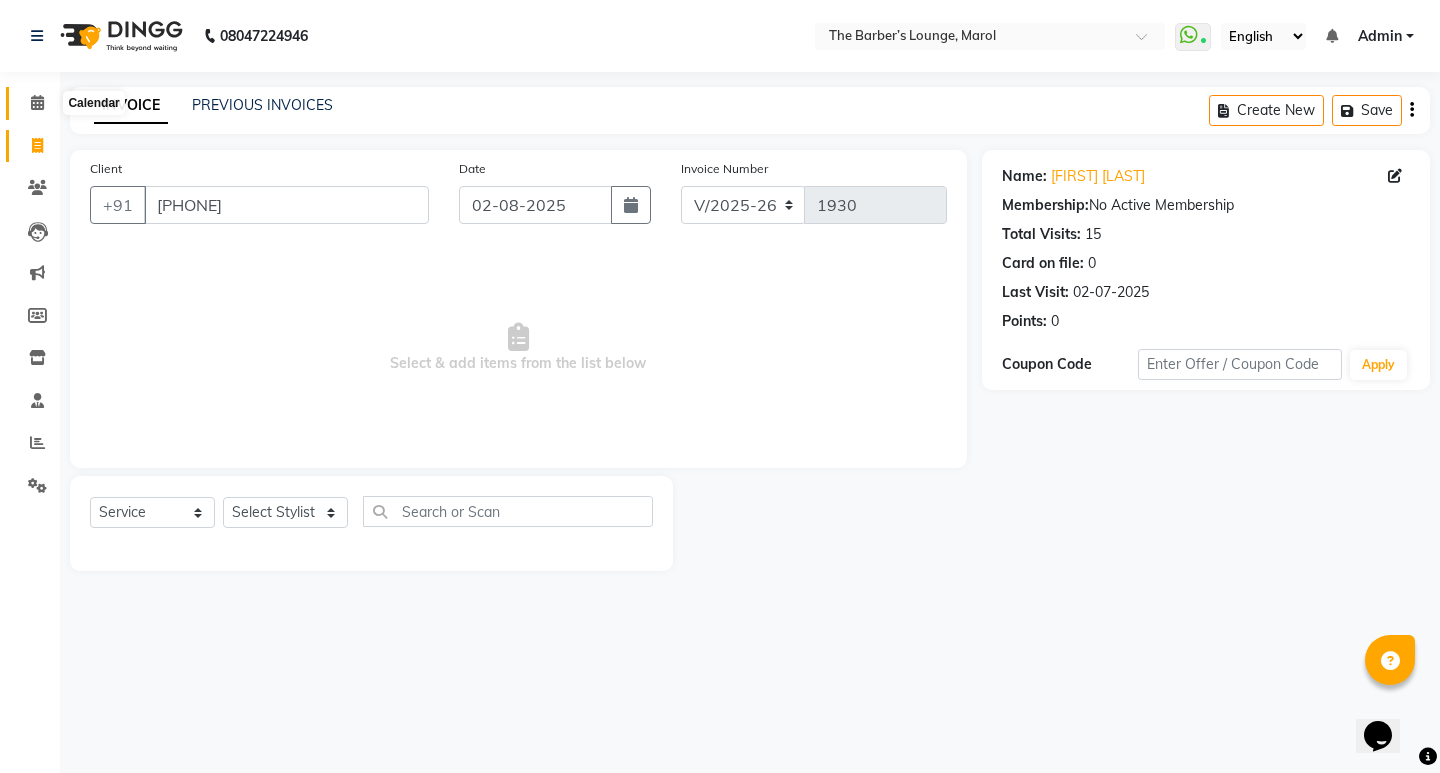 click 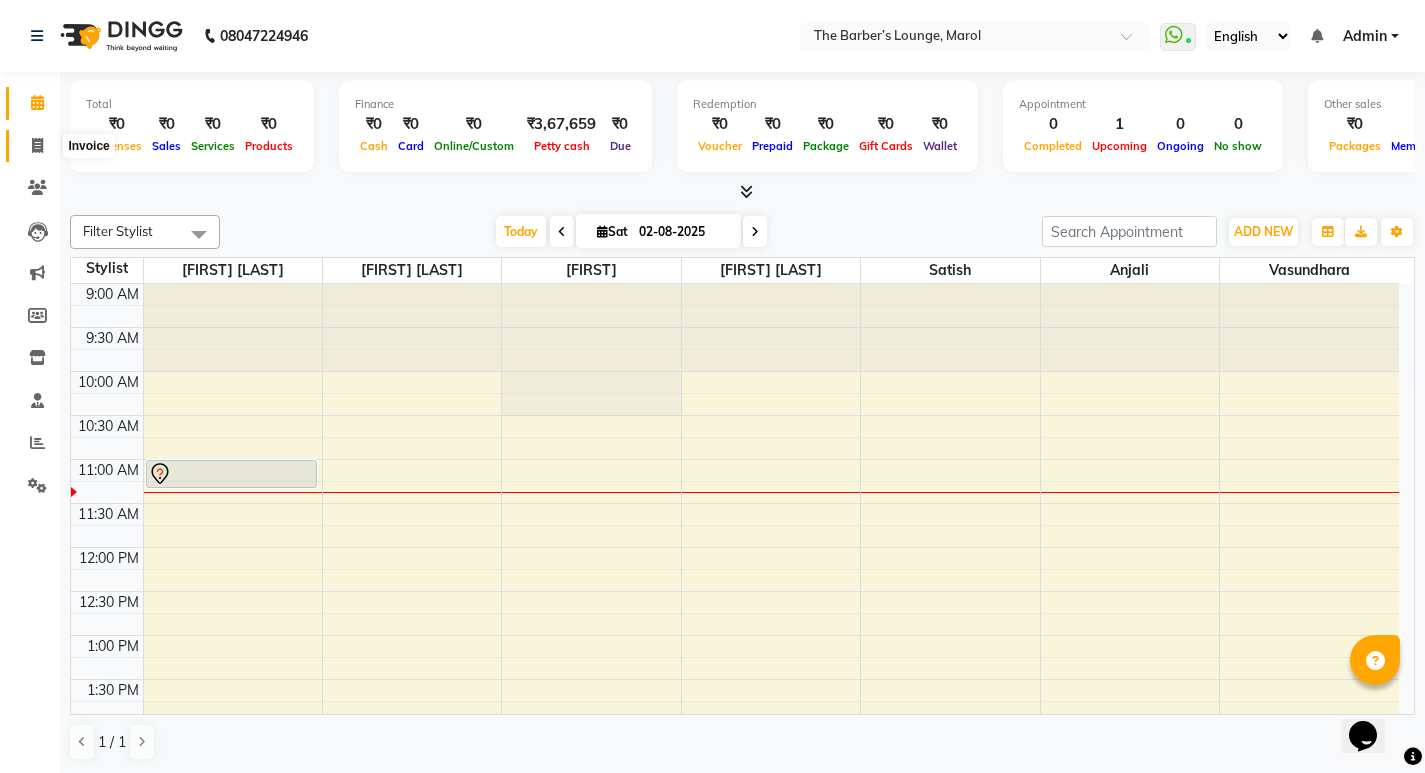 click 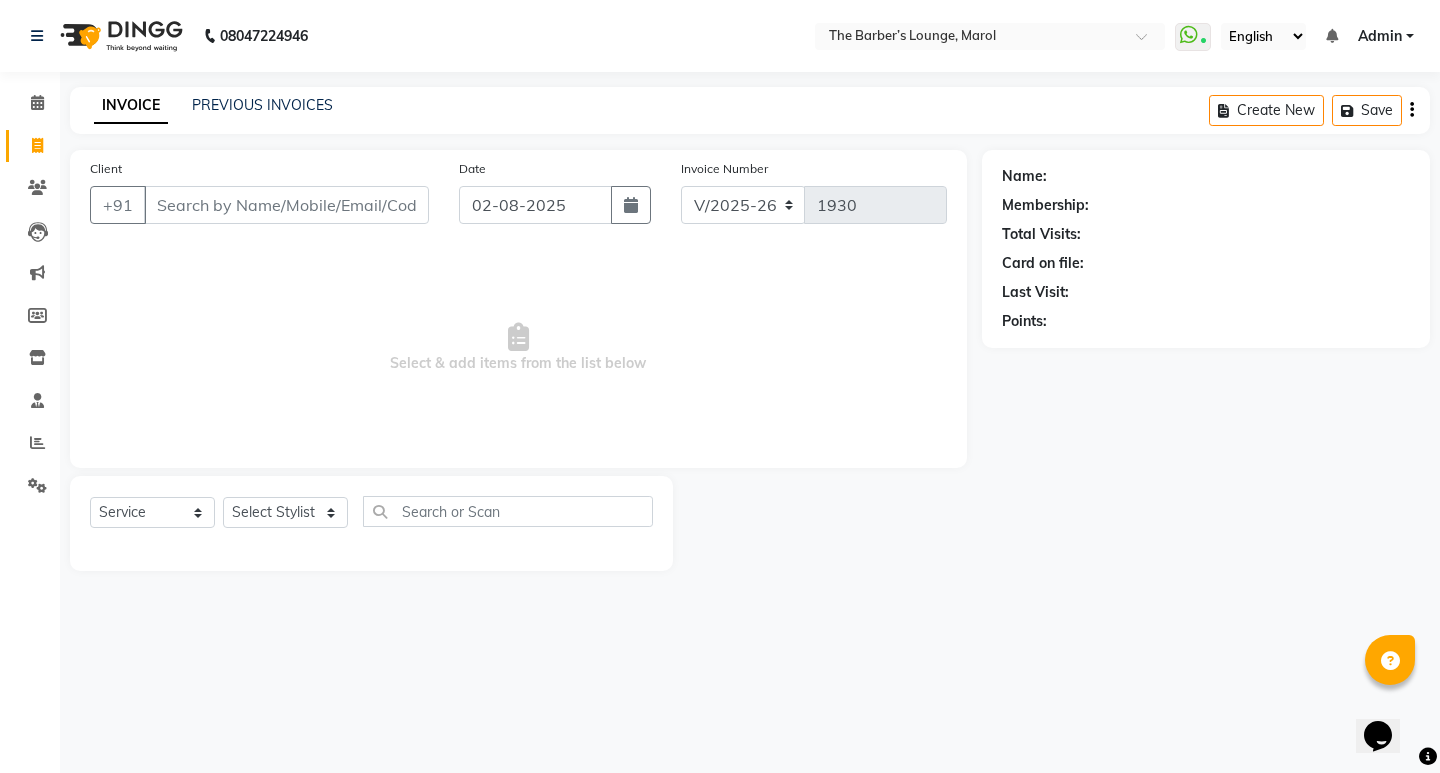 click on "Client" at bounding box center [286, 205] 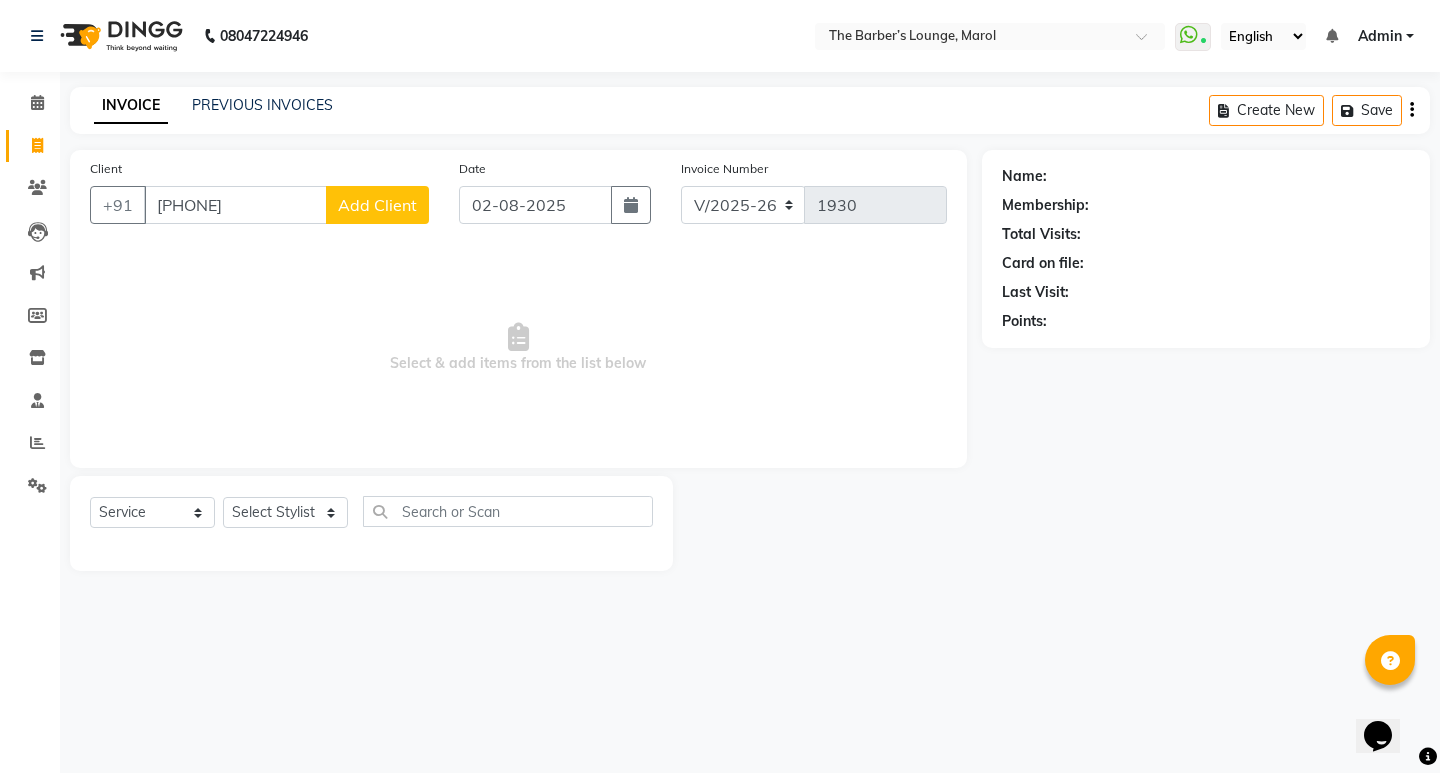 type on "6238444349" 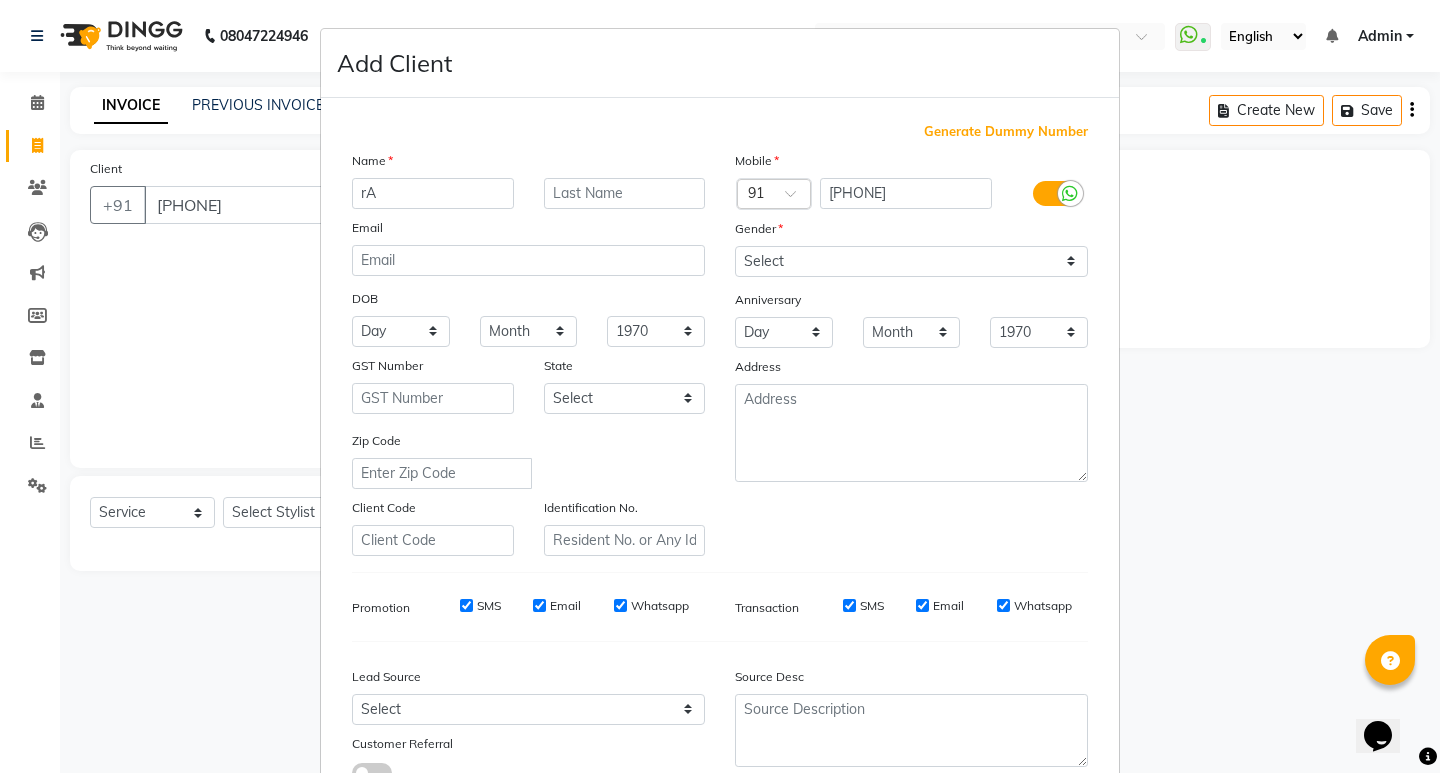 type on "r" 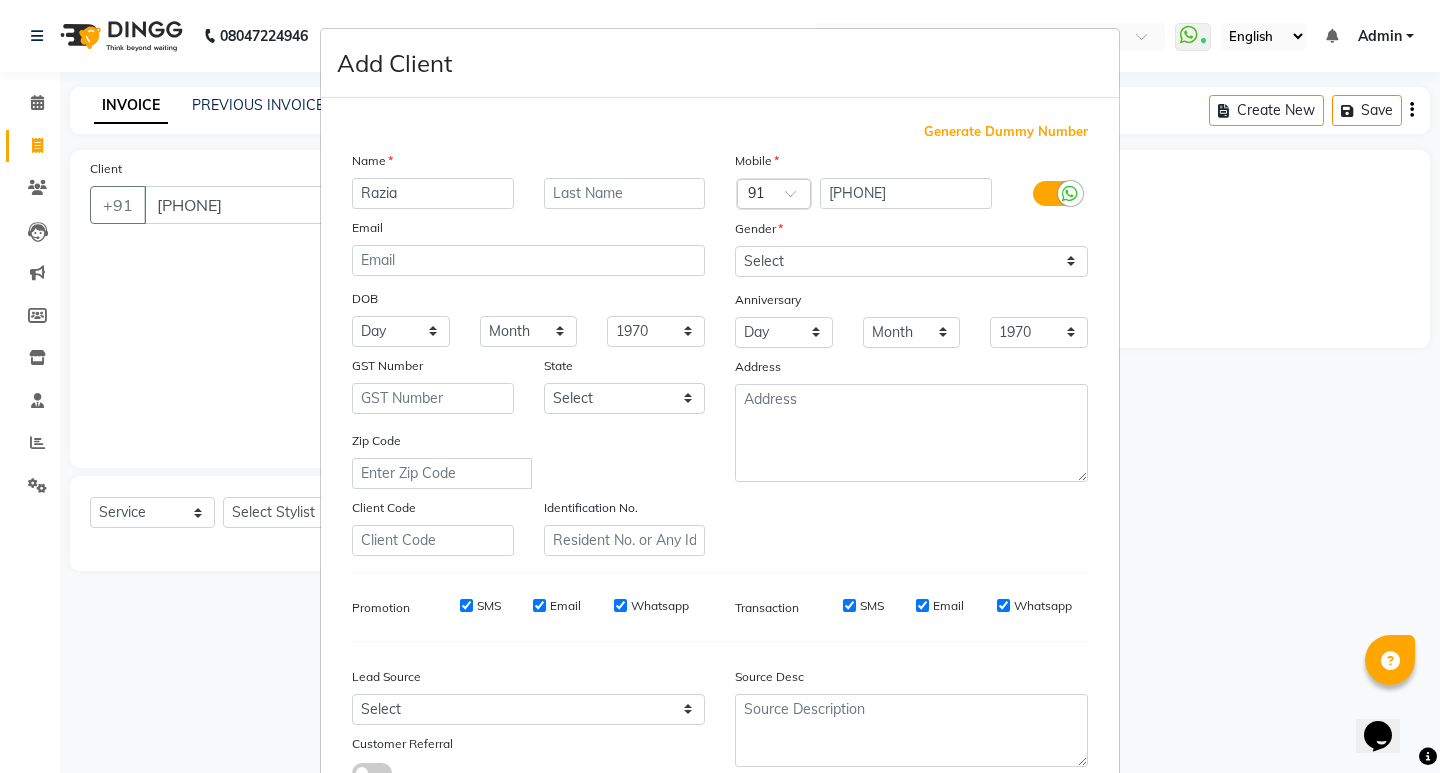 type on "Razia" 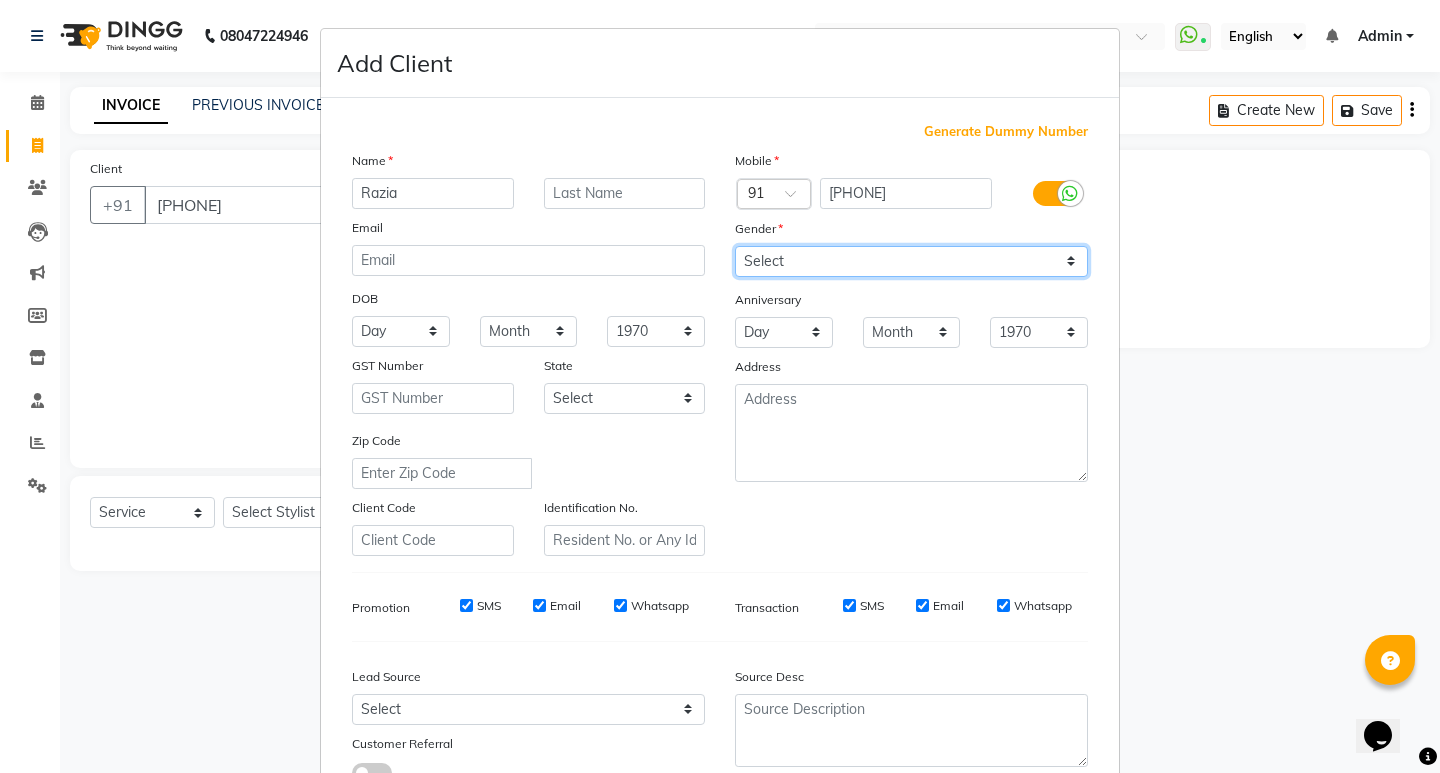 click on "Select Male Female Other Prefer Not To Say" at bounding box center [911, 261] 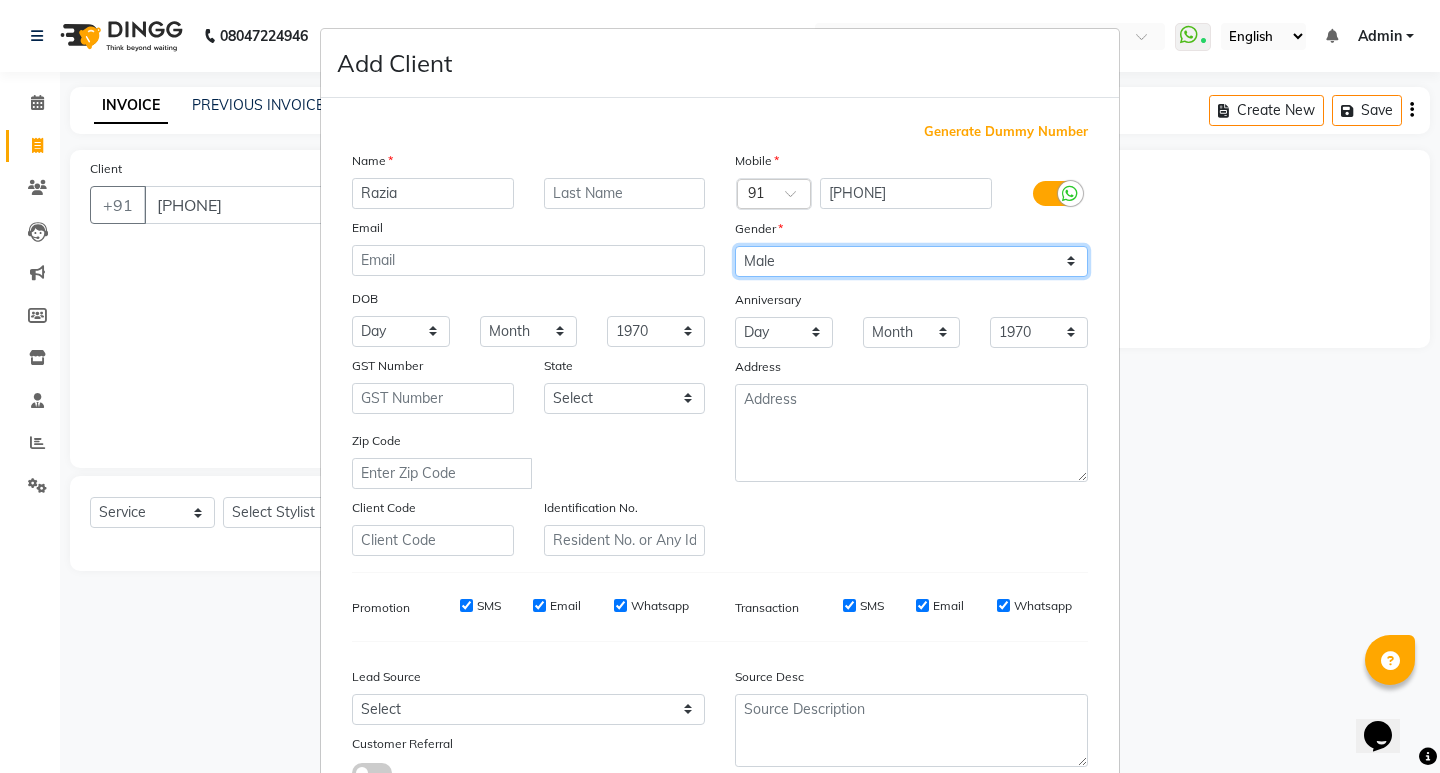 click on "Select Male Female Other Prefer Not To Say" at bounding box center [911, 261] 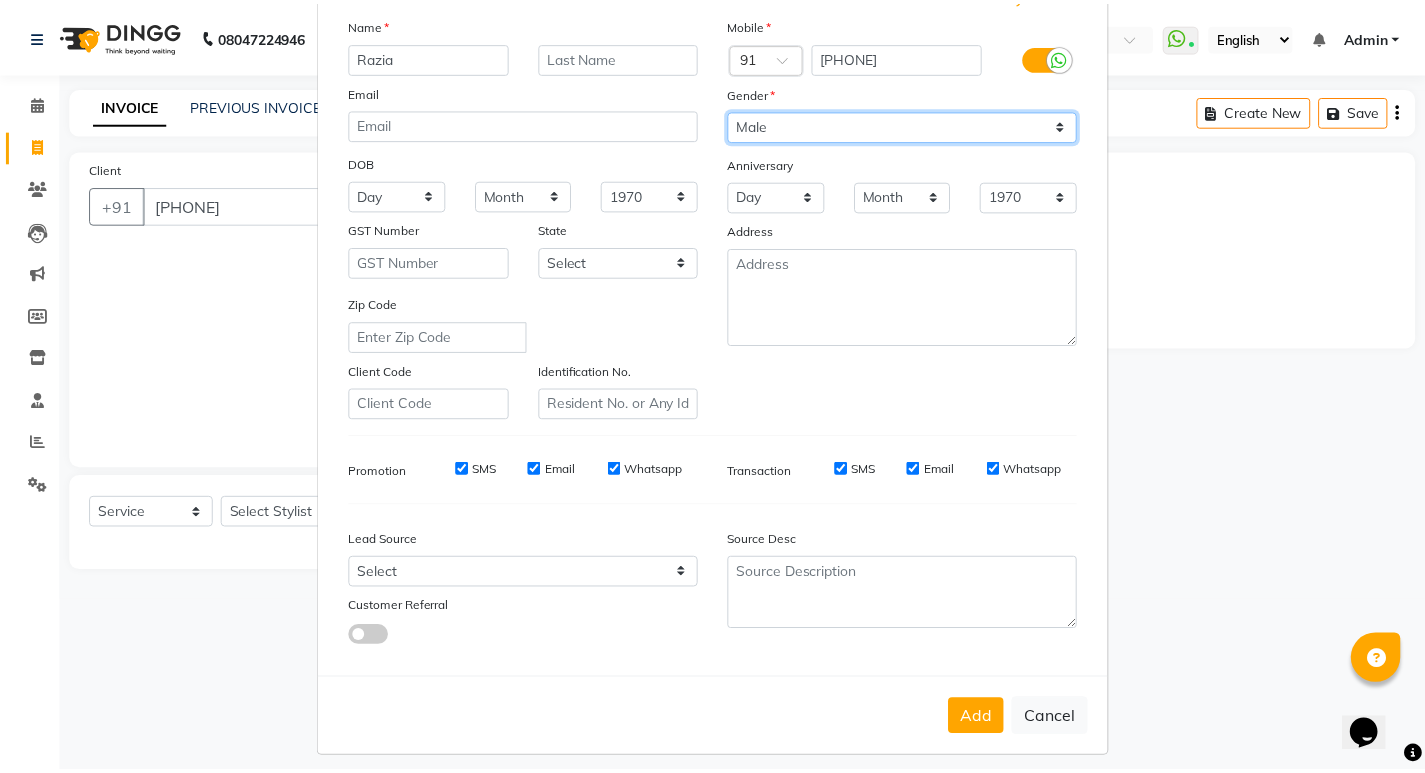 scroll, scrollTop: 150, scrollLeft: 0, axis: vertical 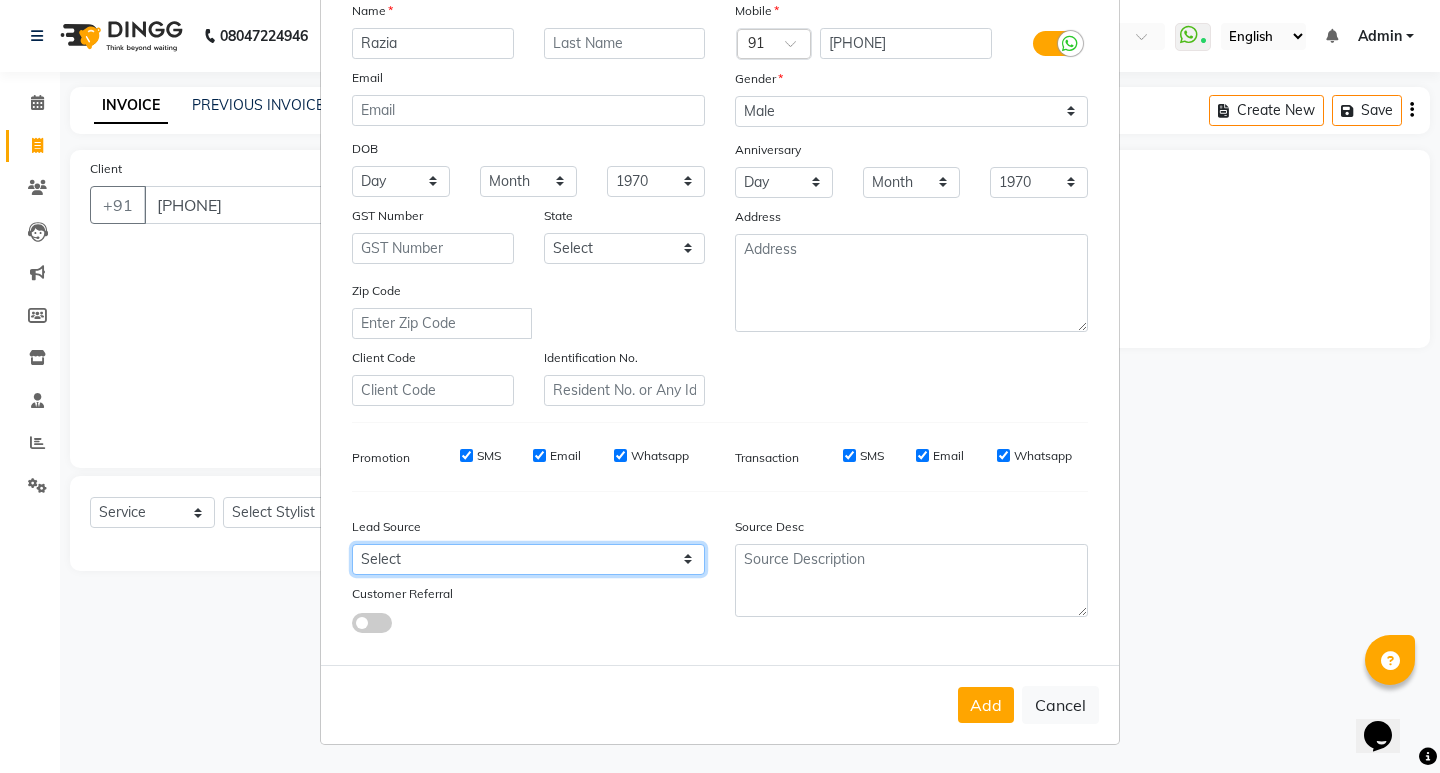 click on "Select Walk-in Referral Internet Friend Word of Mouth Advertisement Facebook JustDial Google Other" at bounding box center (528, 559) 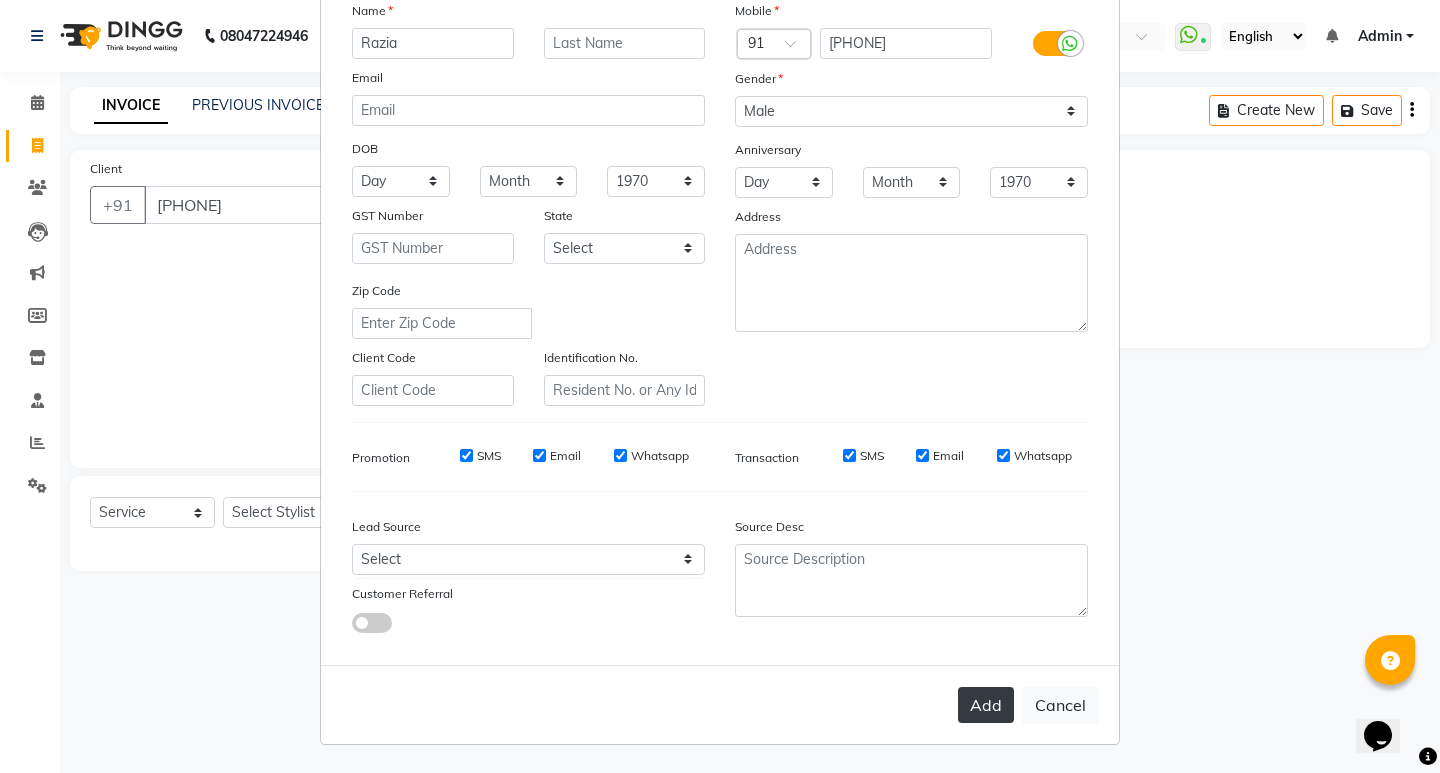 click on "Add" at bounding box center (986, 705) 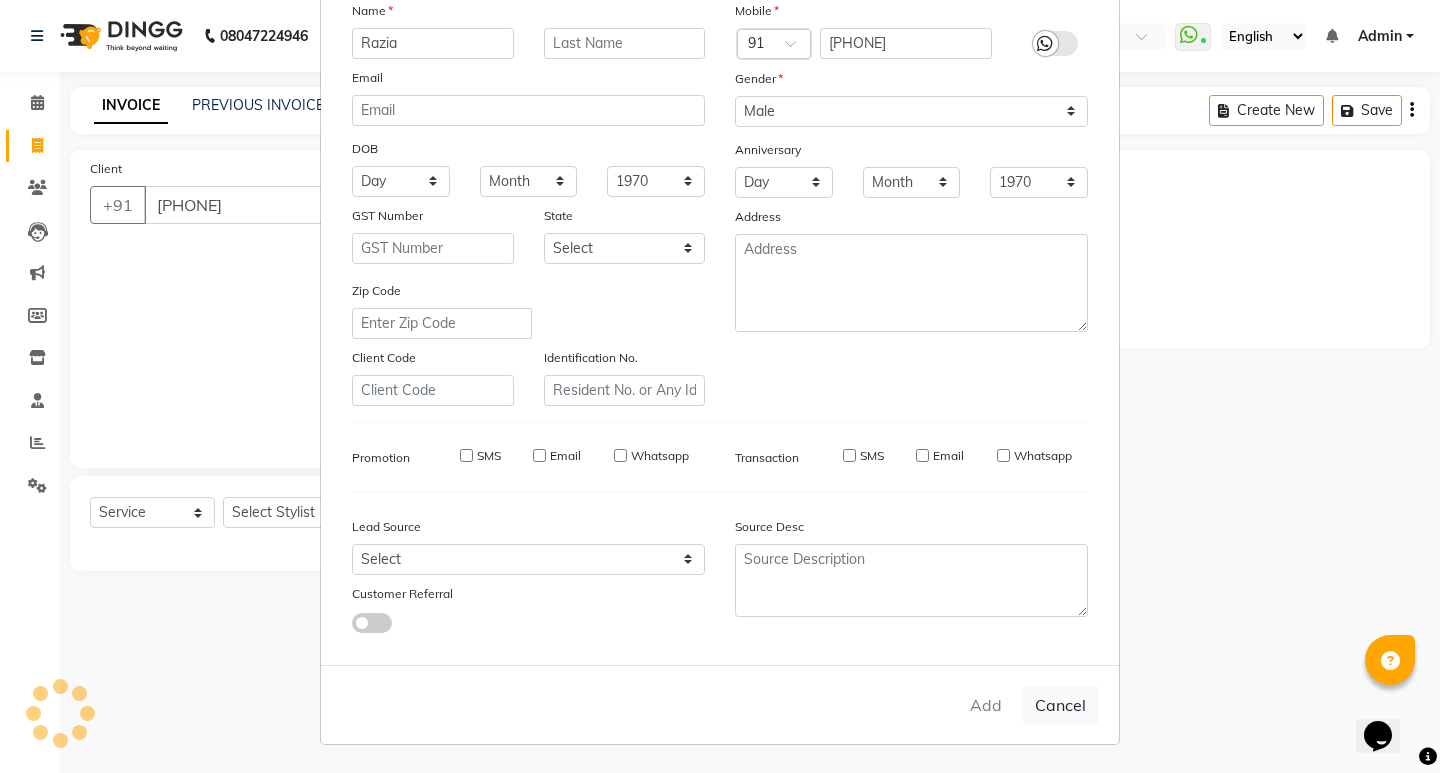 type 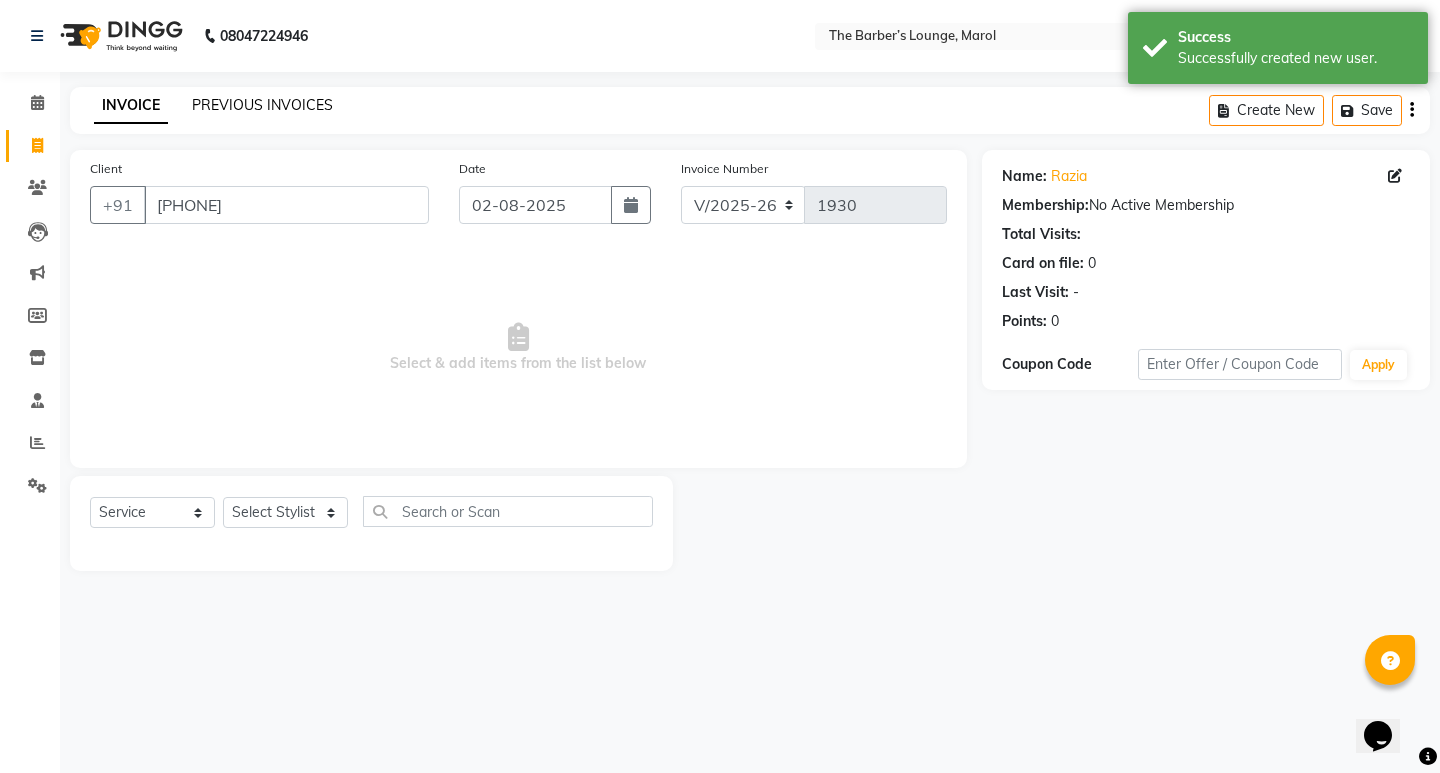click on "PREVIOUS INVOICES" 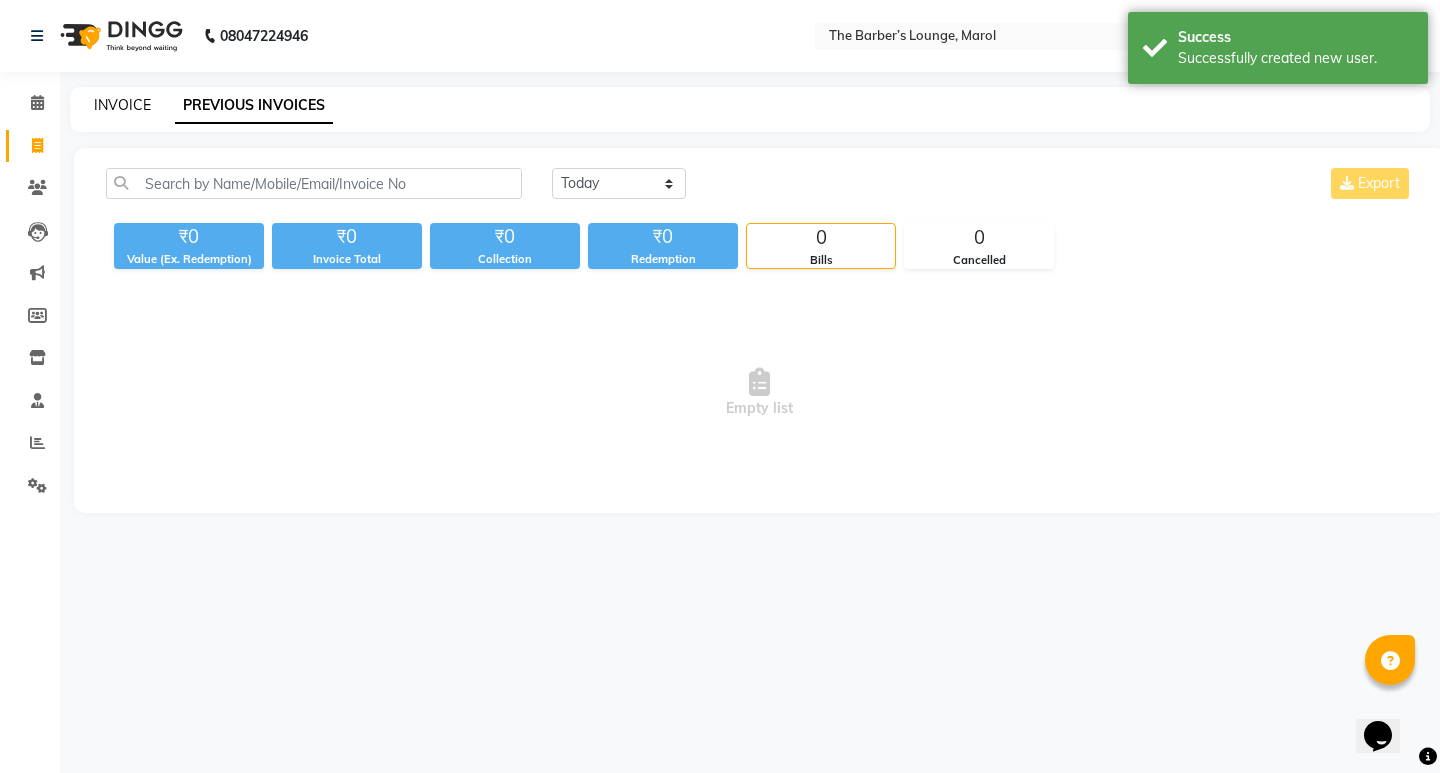 click on "INVOICE" 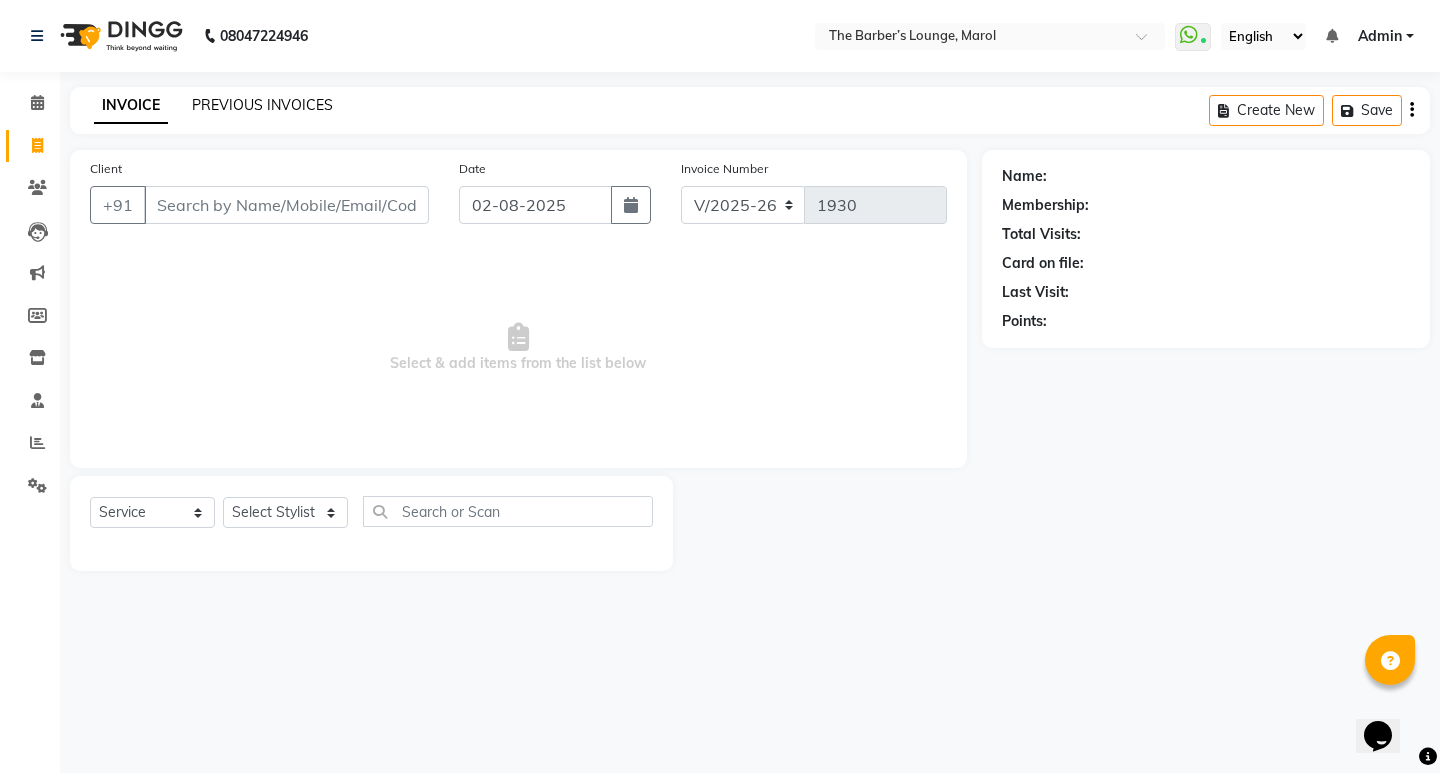 click on "PREVIOUS INVOICES" 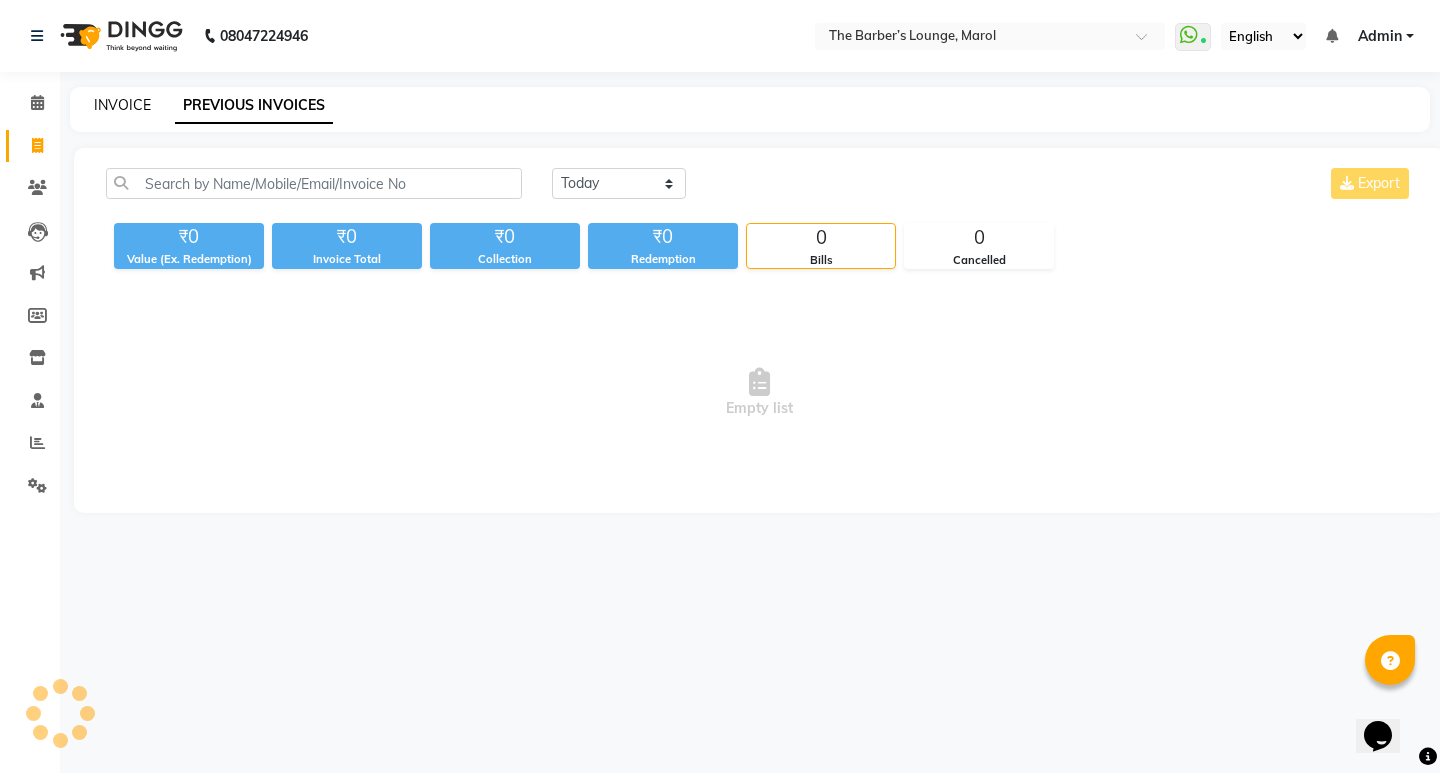click on "INVOICE" 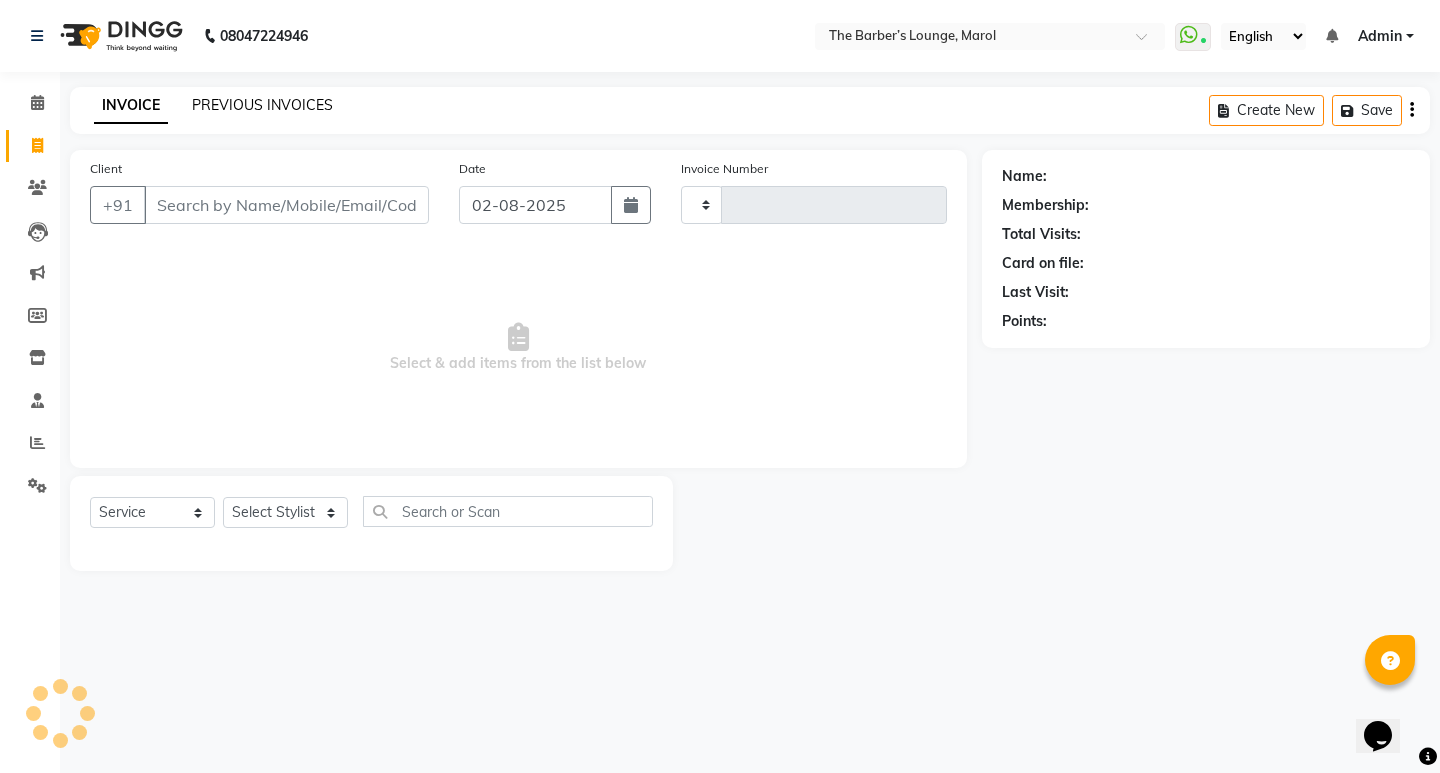 click on "PREVIOUS INVOICES" 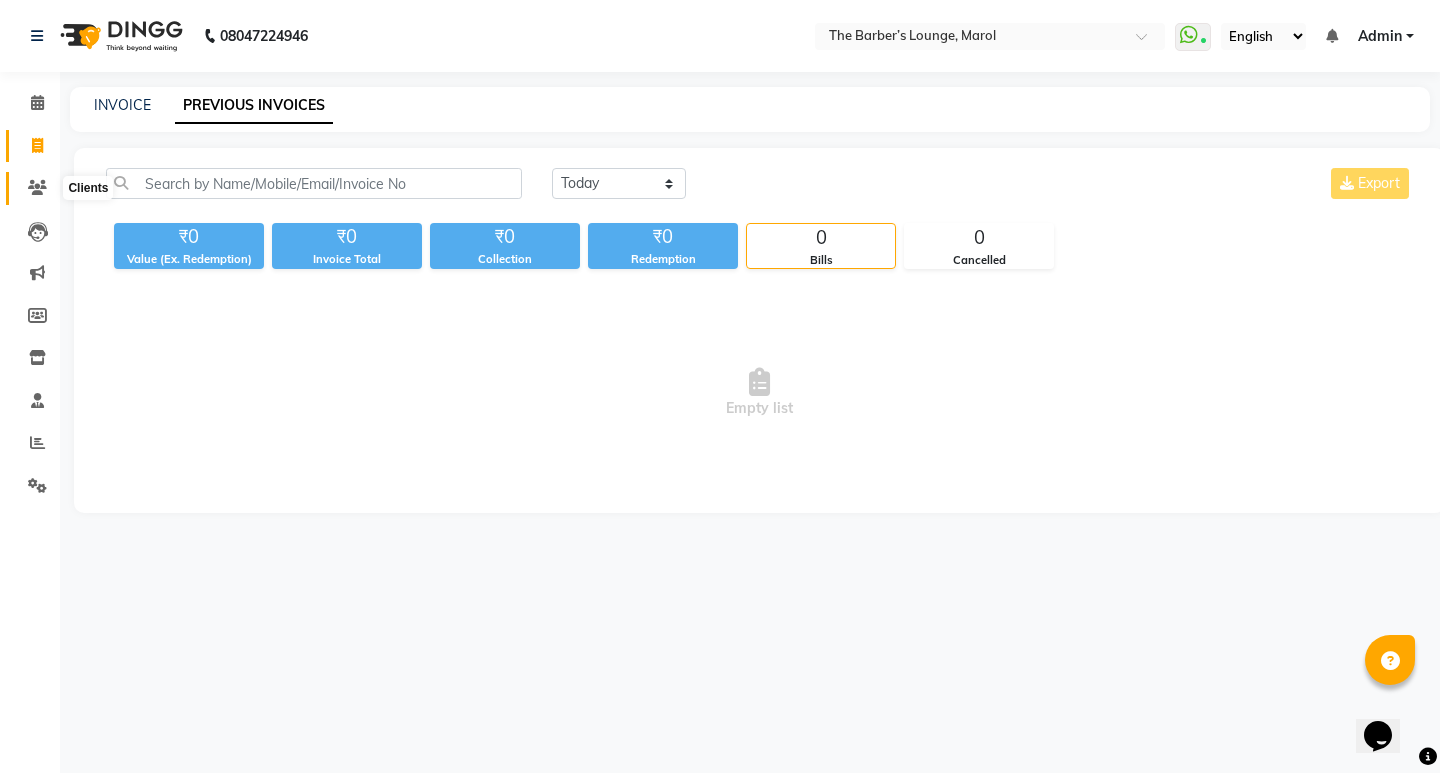 click 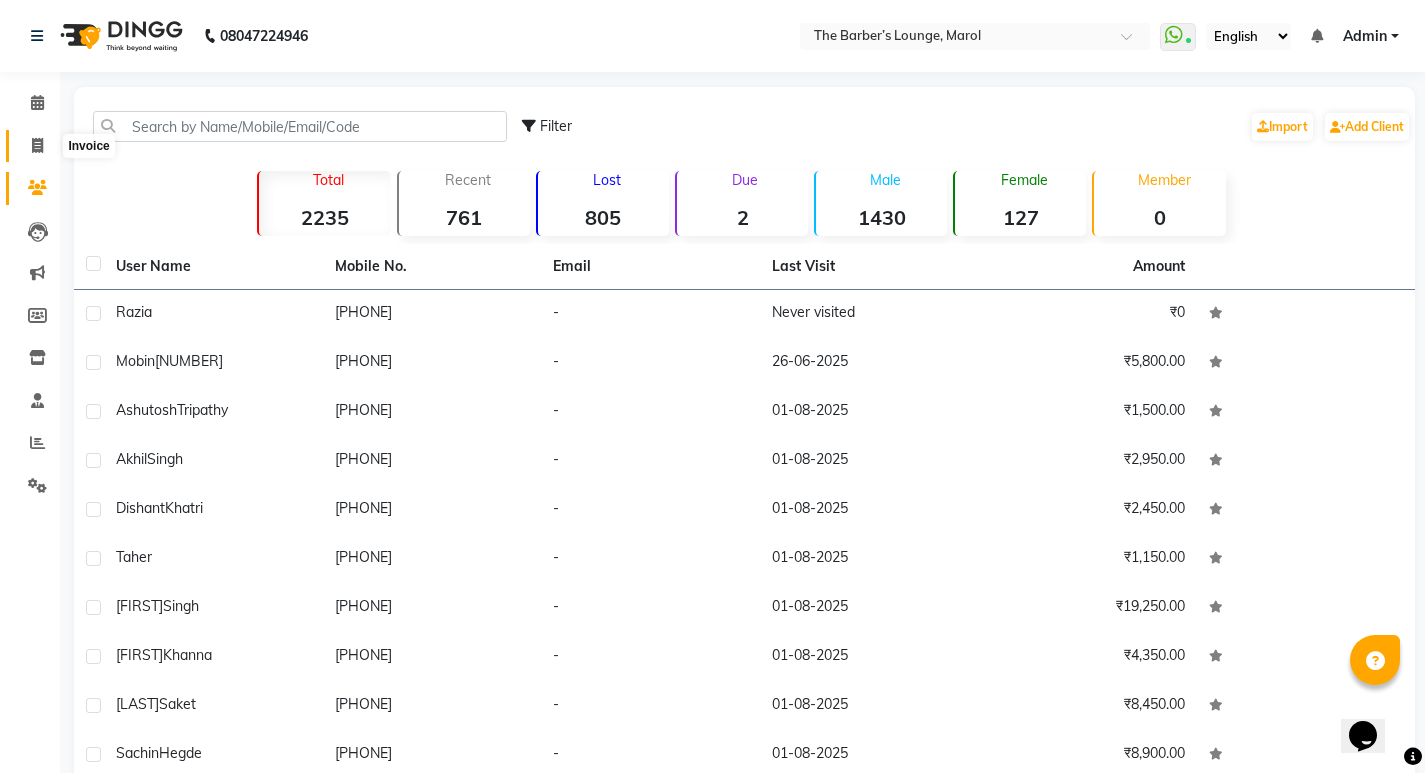 click 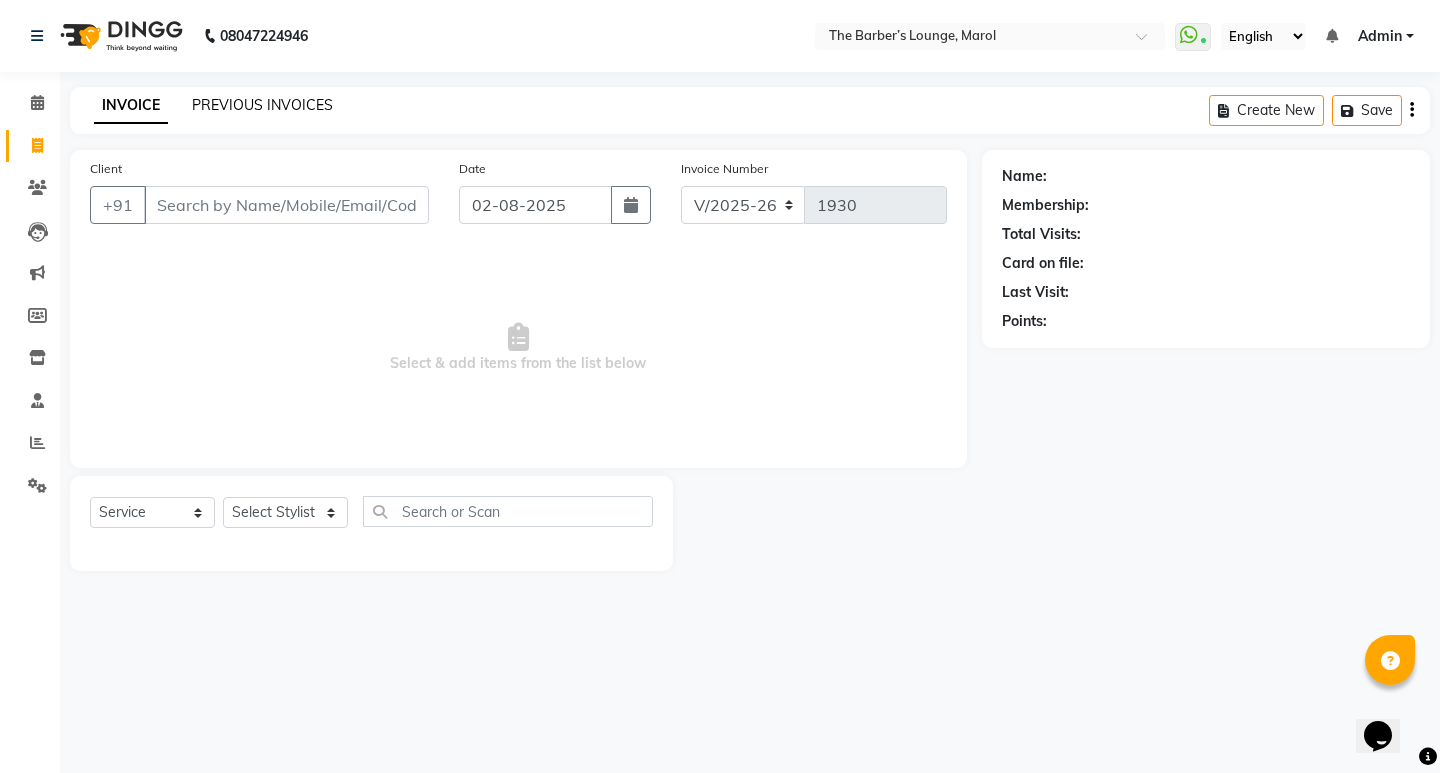 click on "PREVIOUS INVOICES" 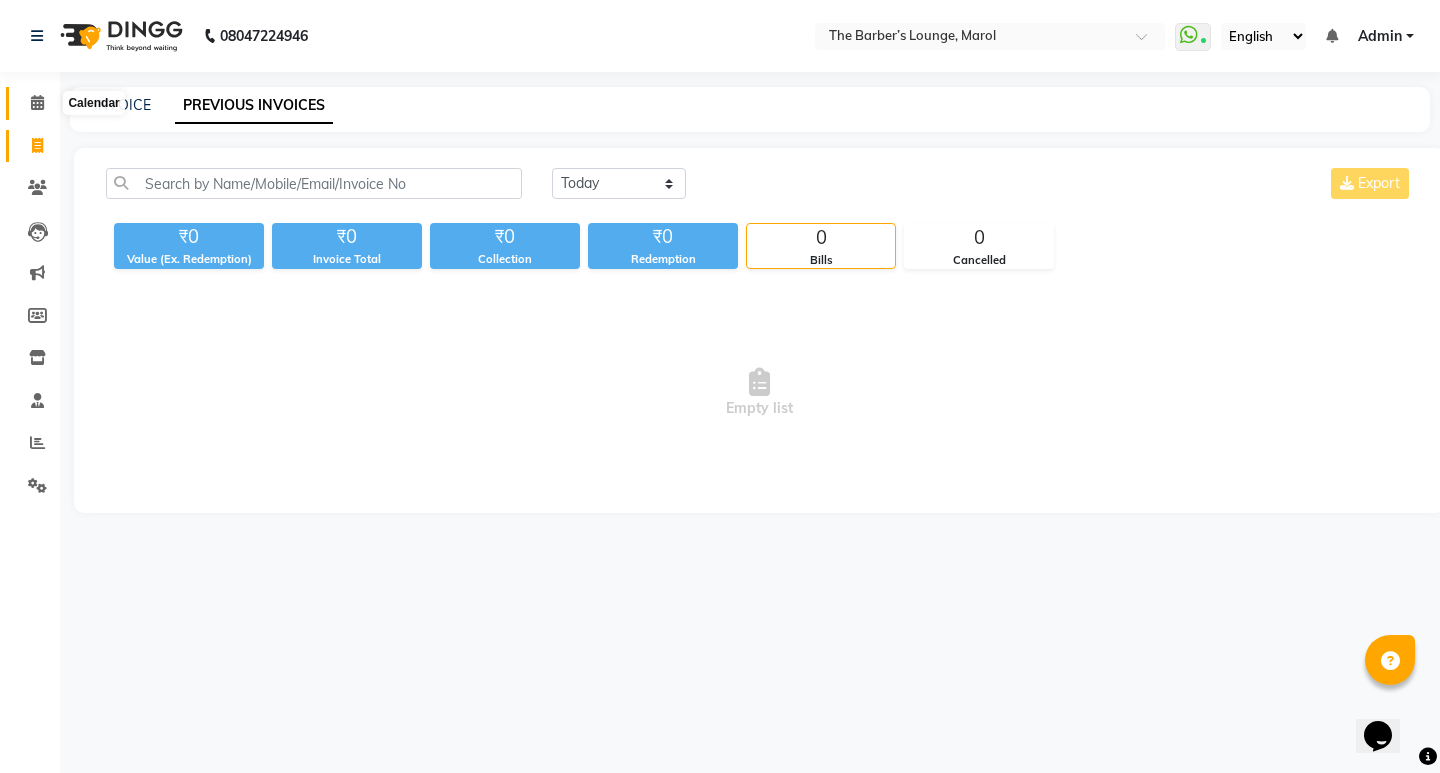 click 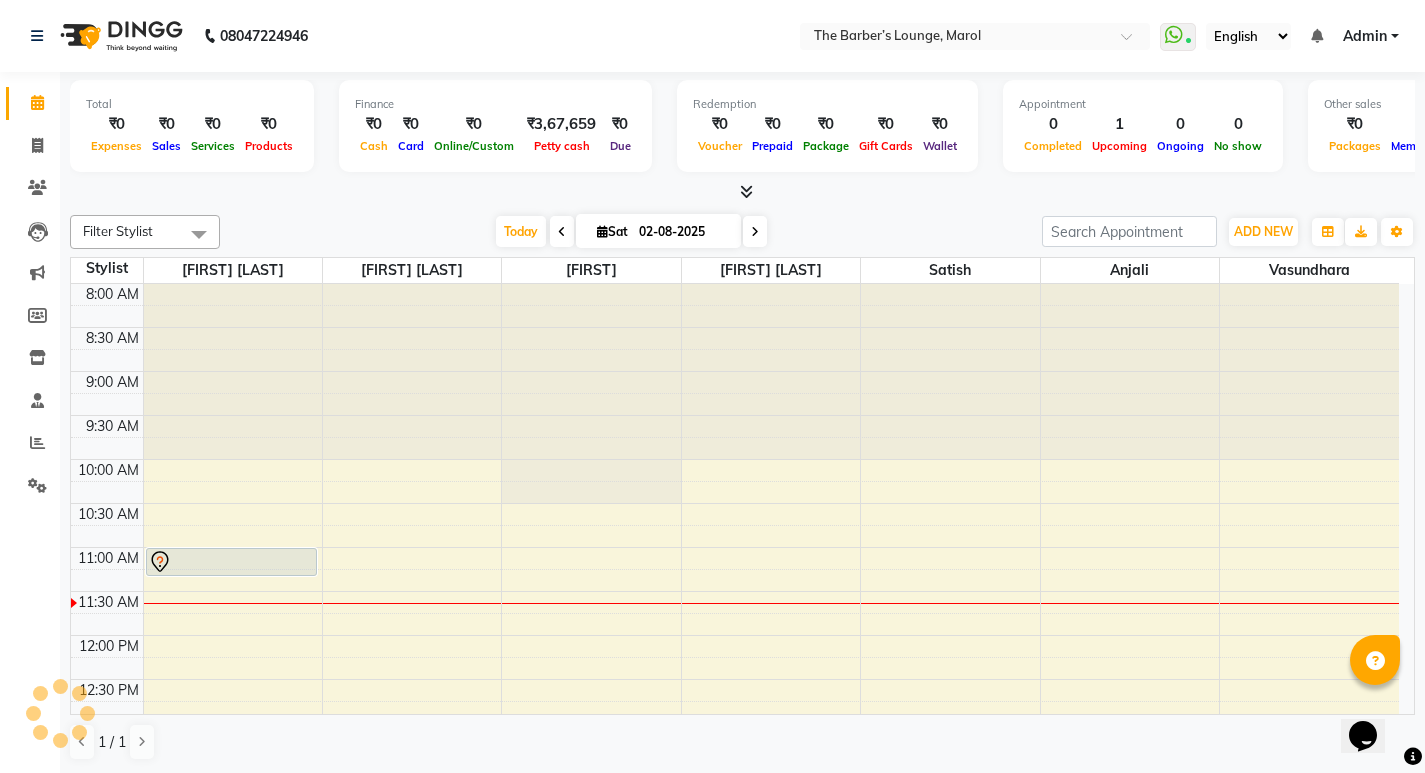 scroll, scrollTop: 0, scrollLeft: 0, axis: both 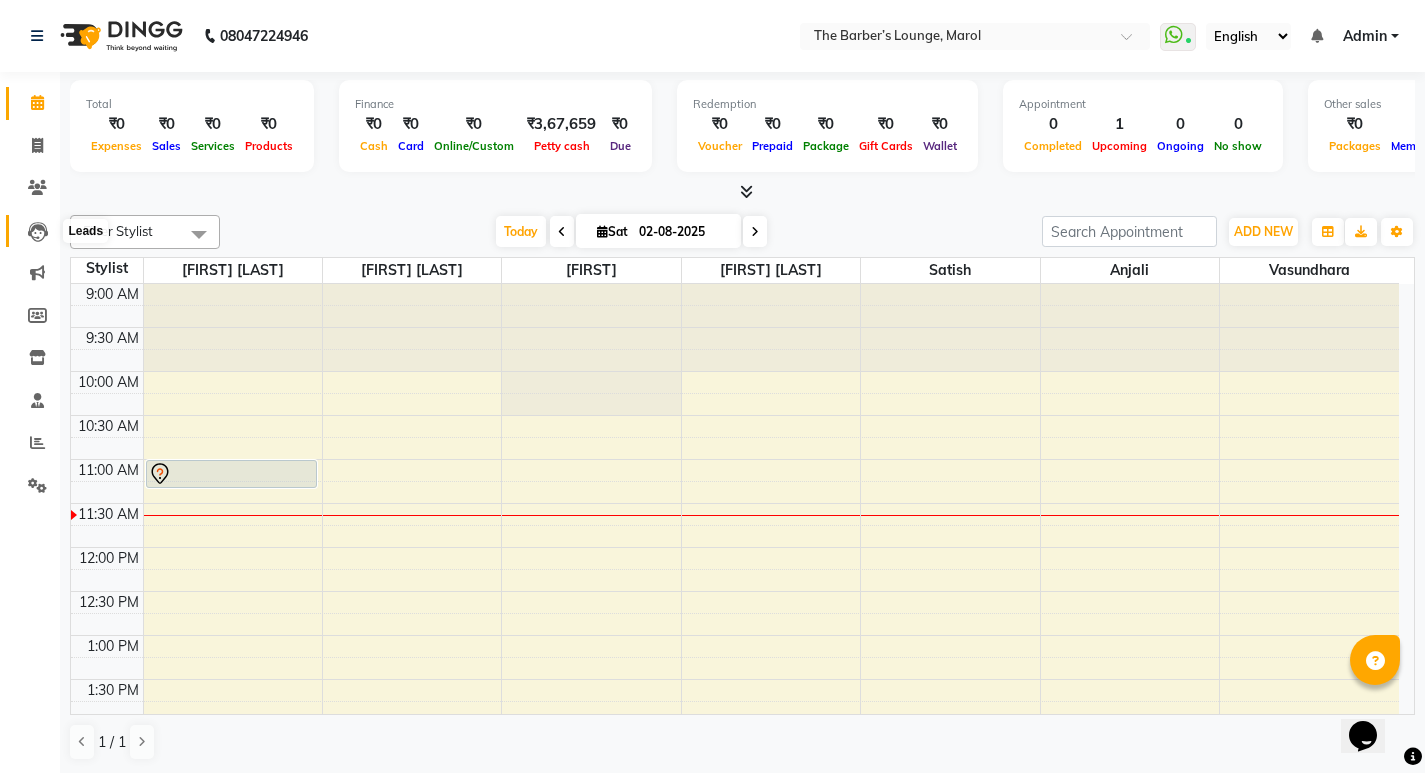 click 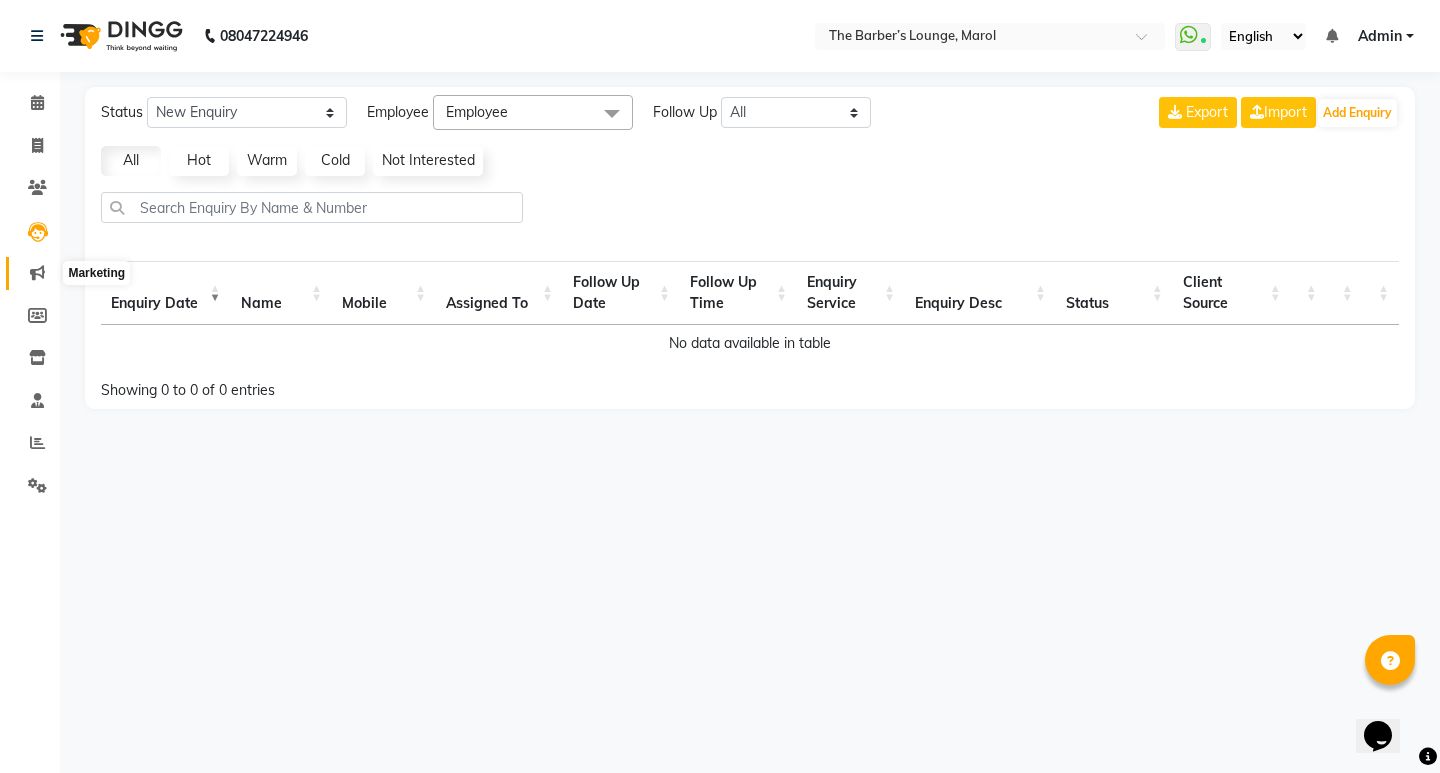 click 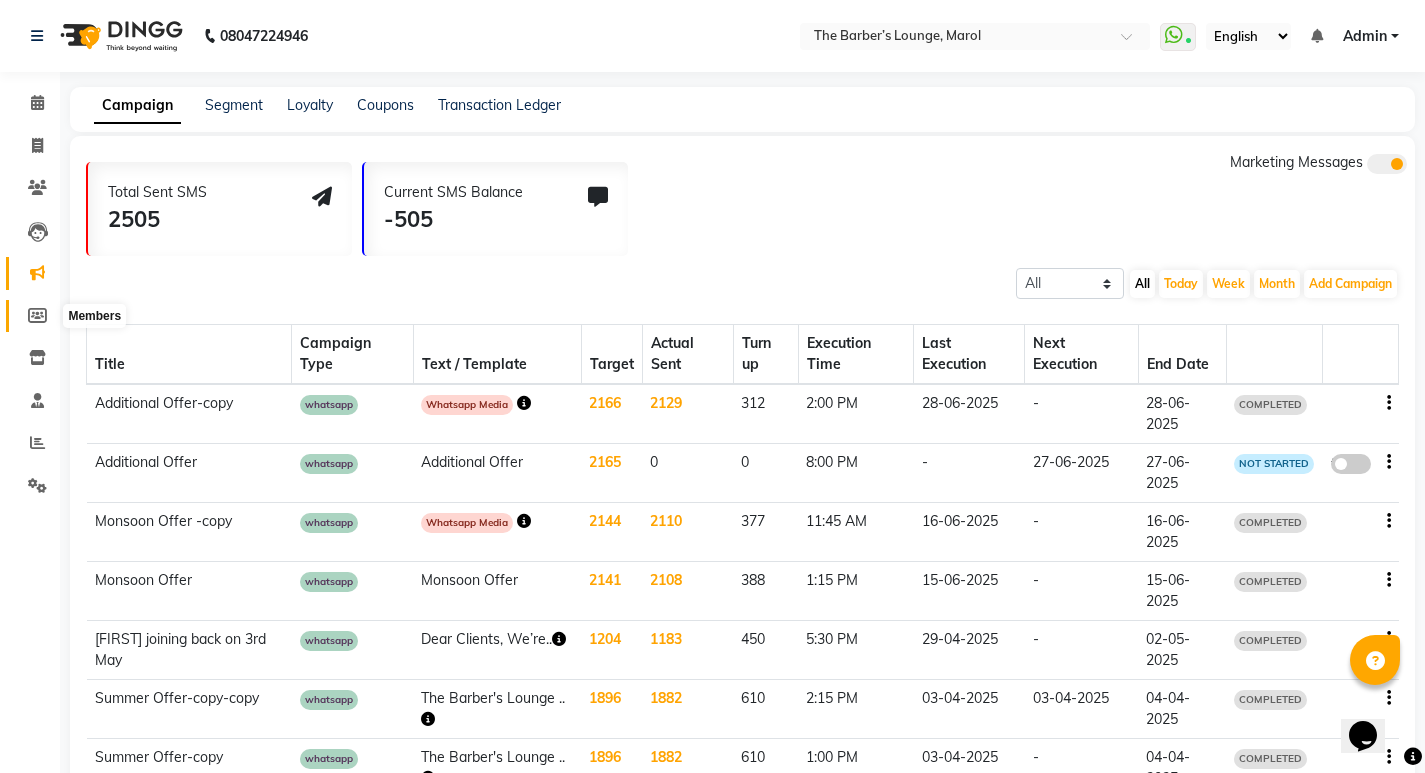 click 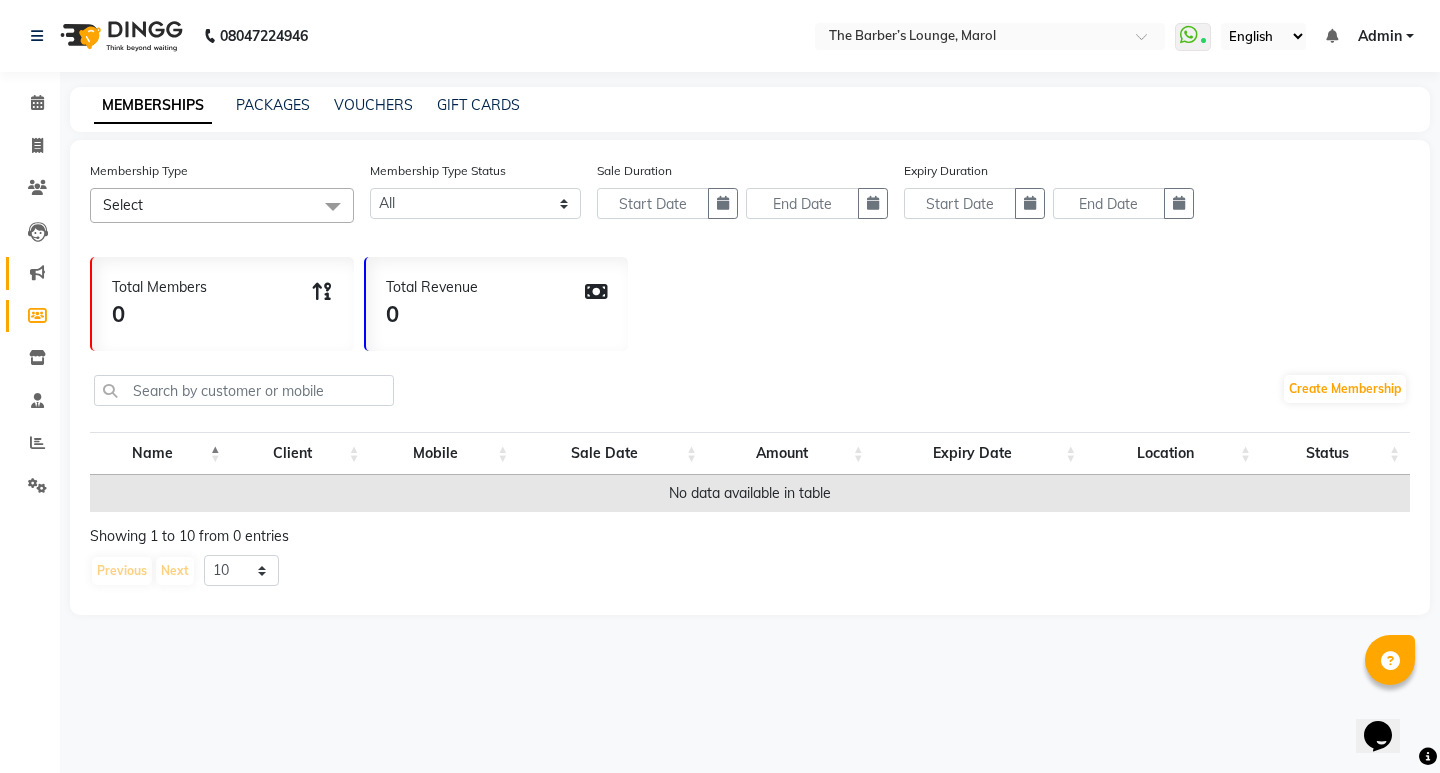 click on "Marketing" 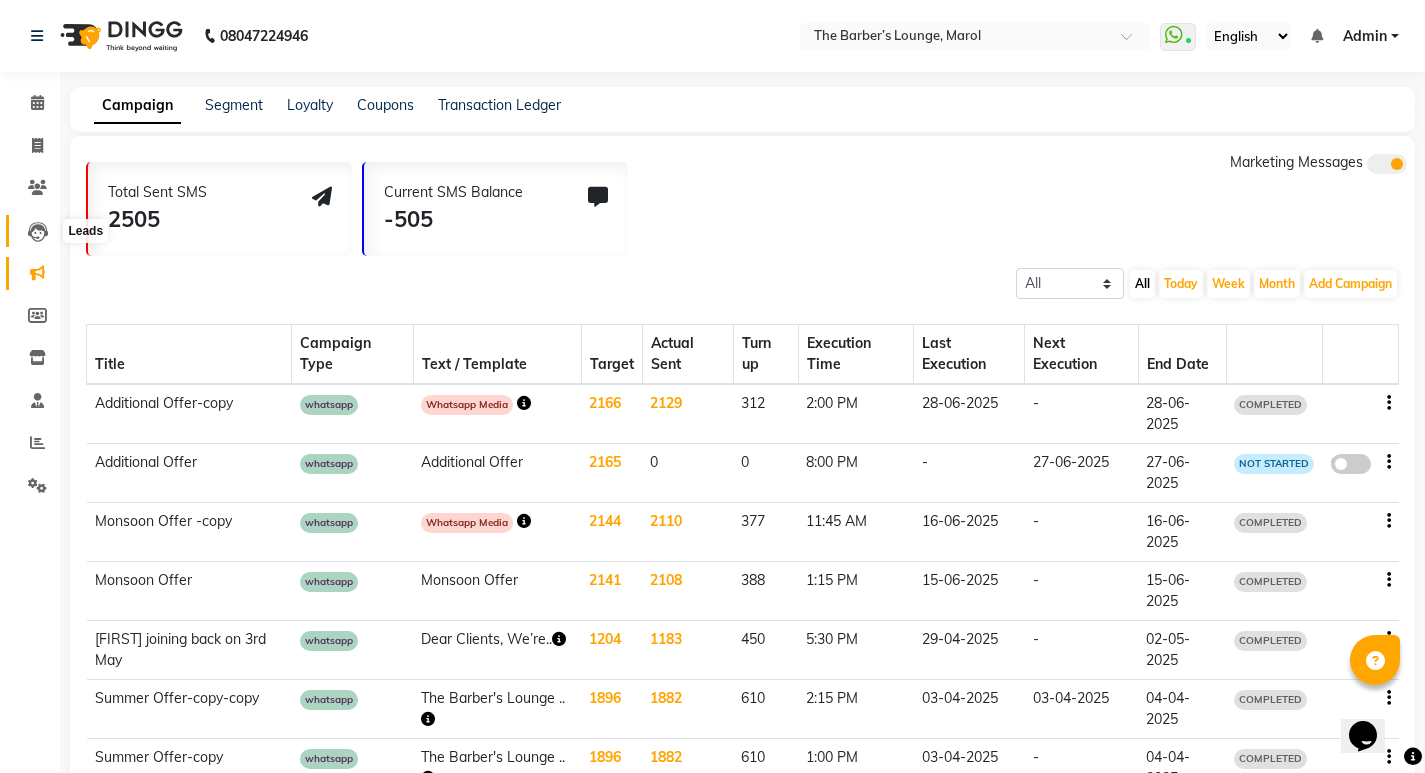 click 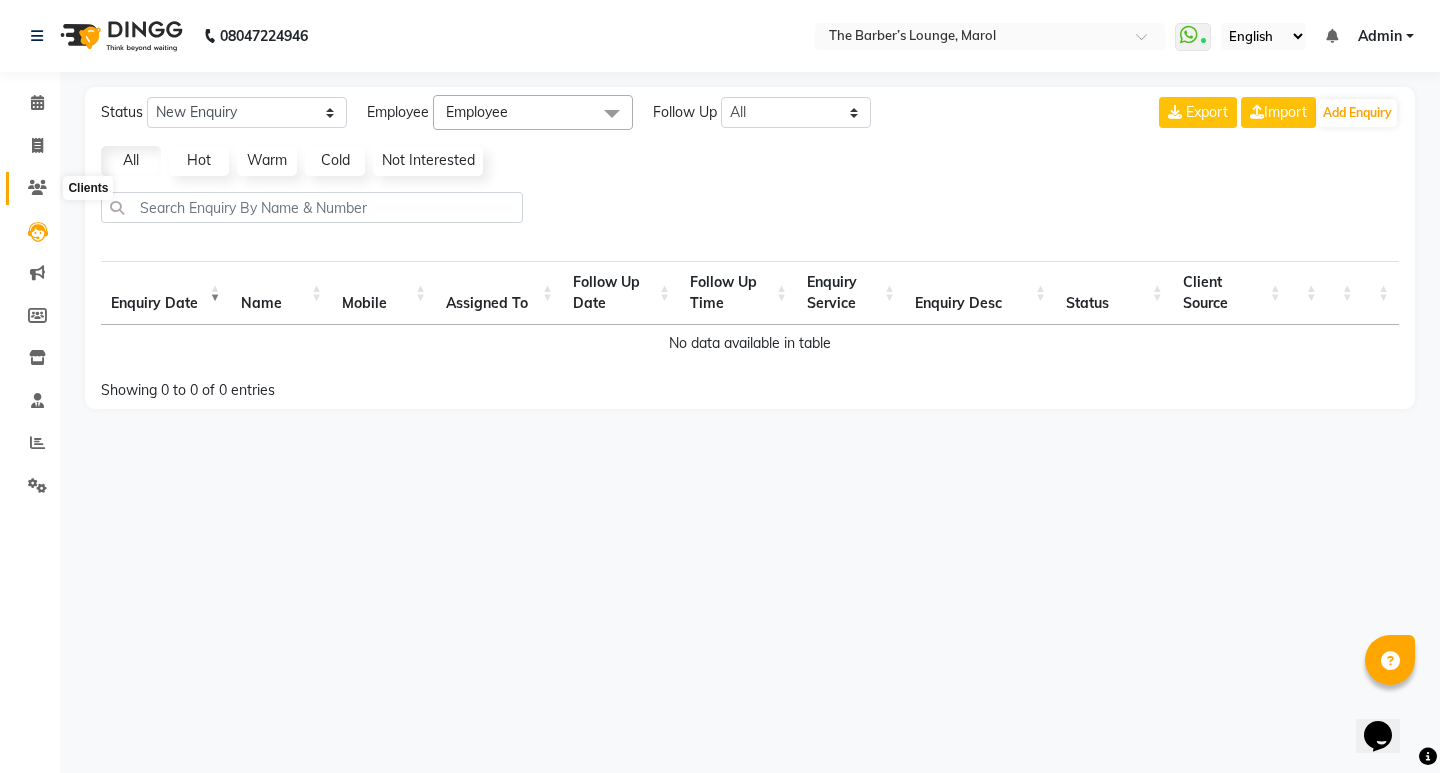 click 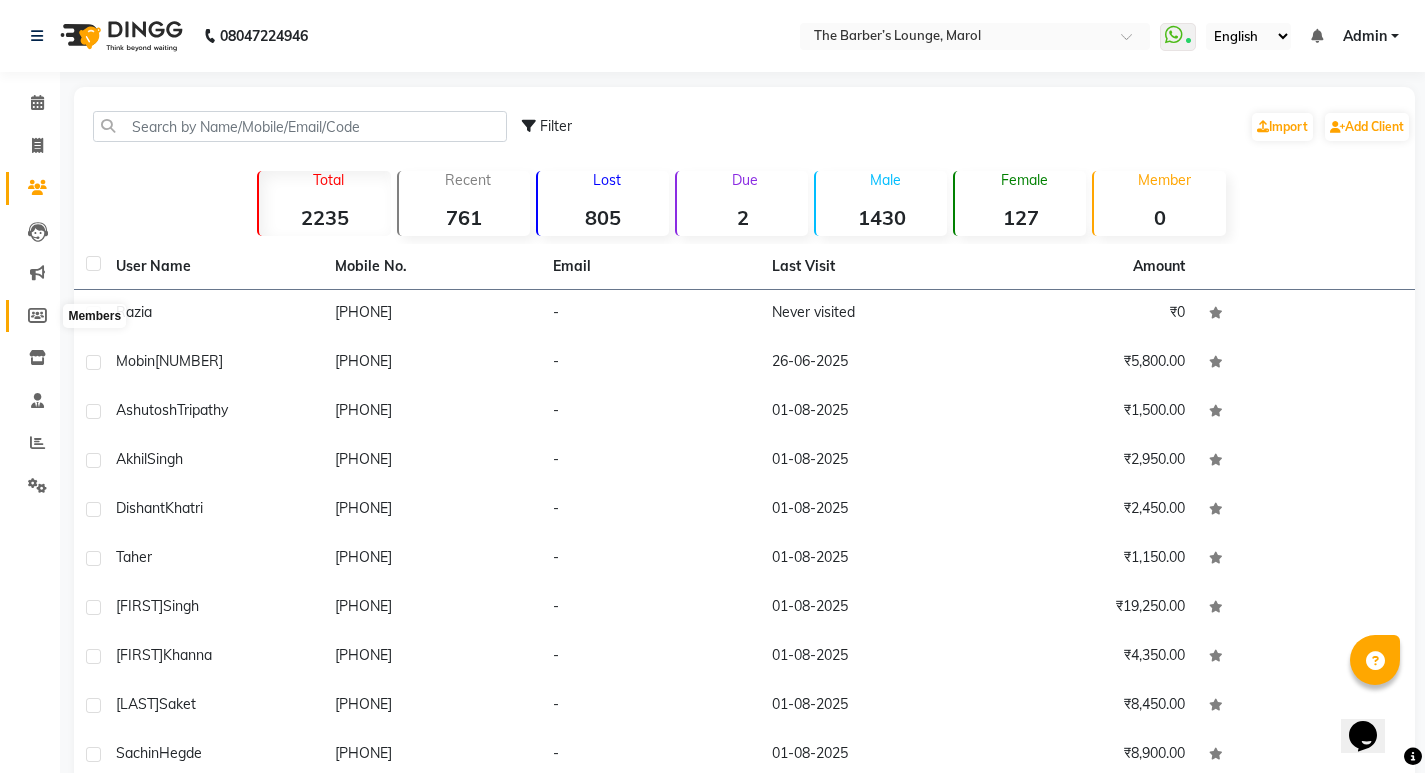 click 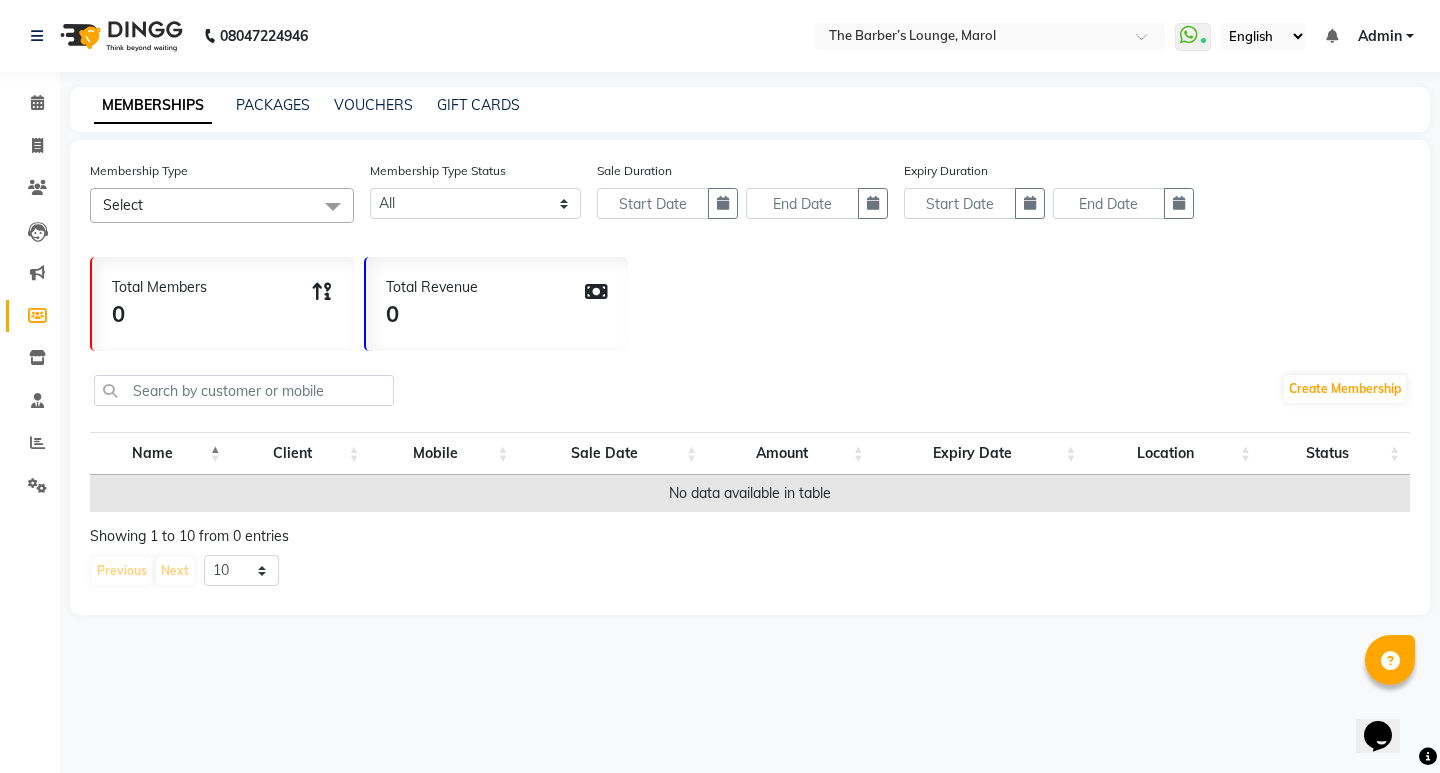 click on "Clients" 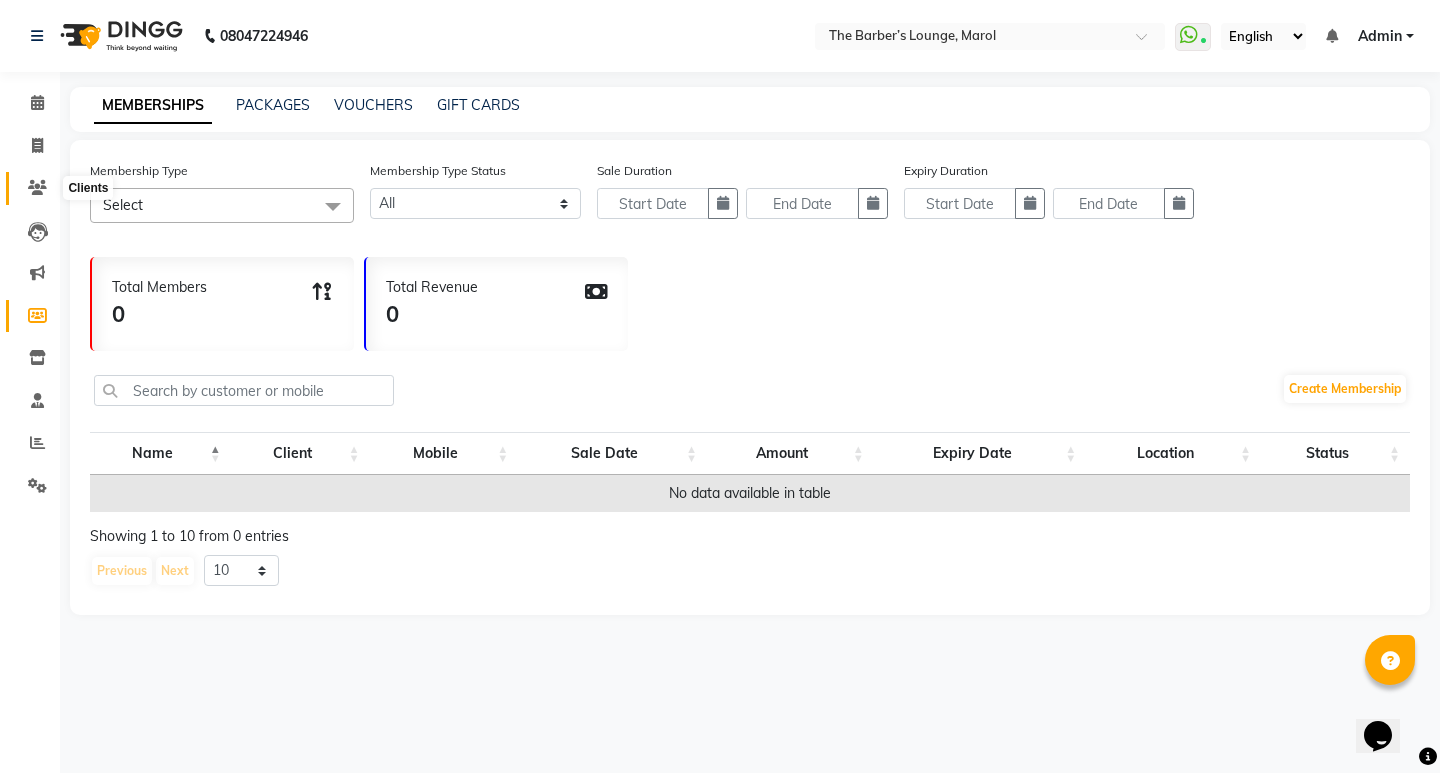 click 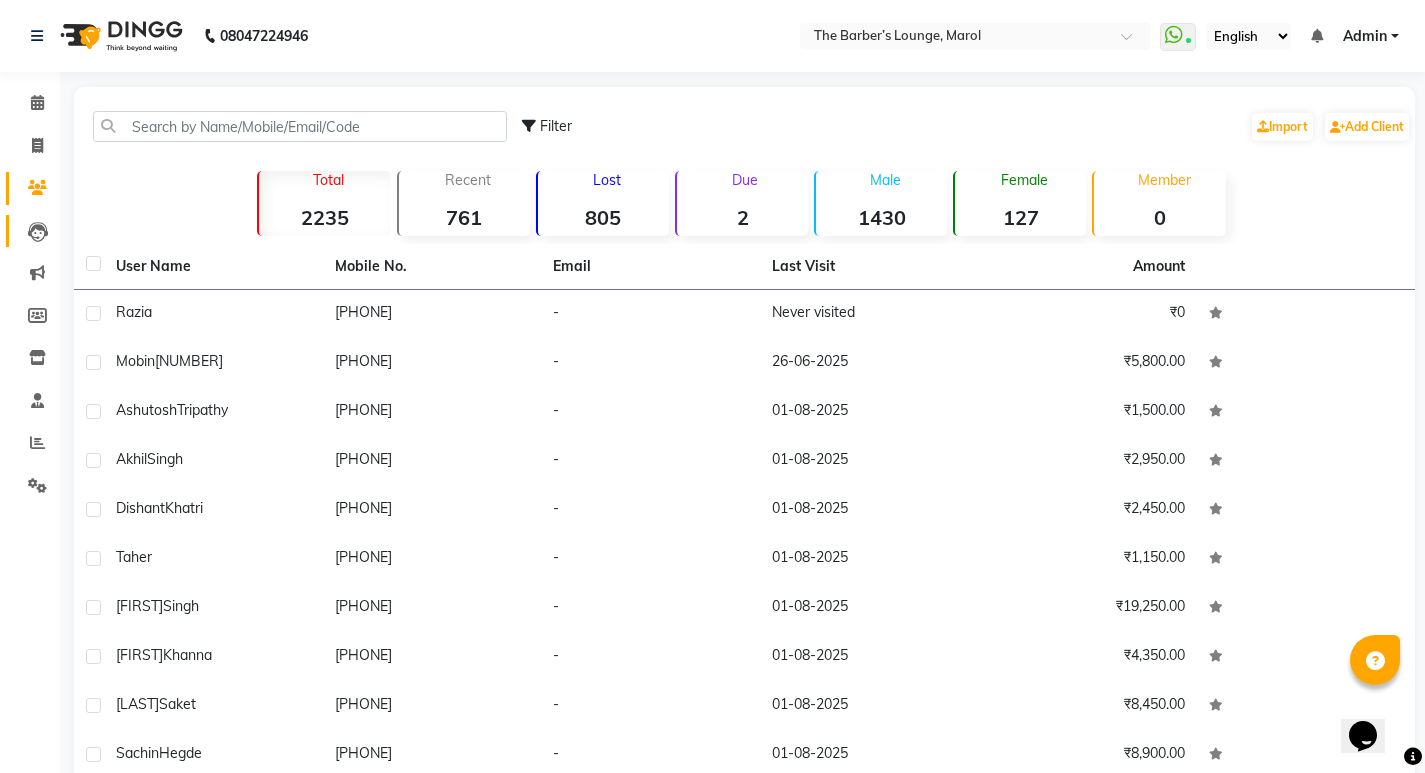 click on "Leads" 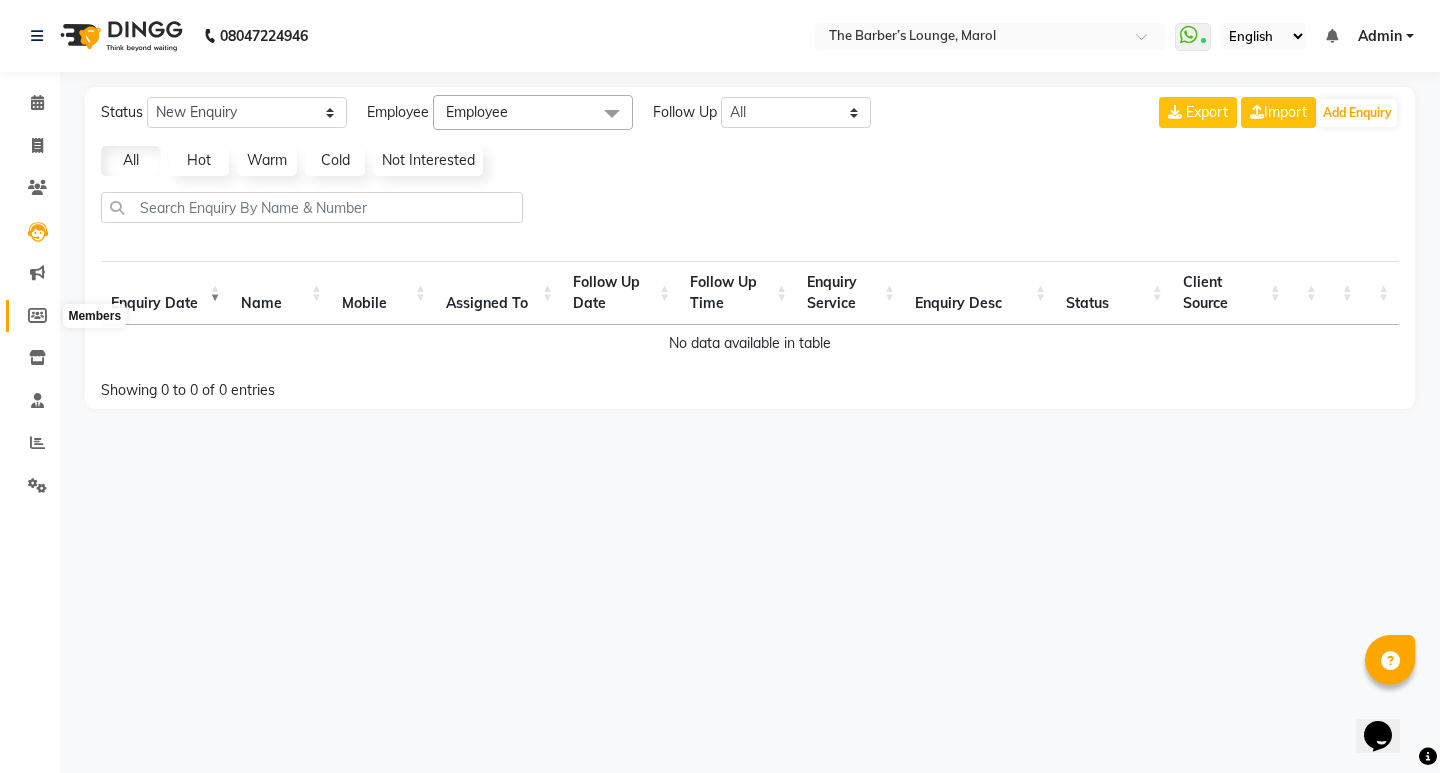 click 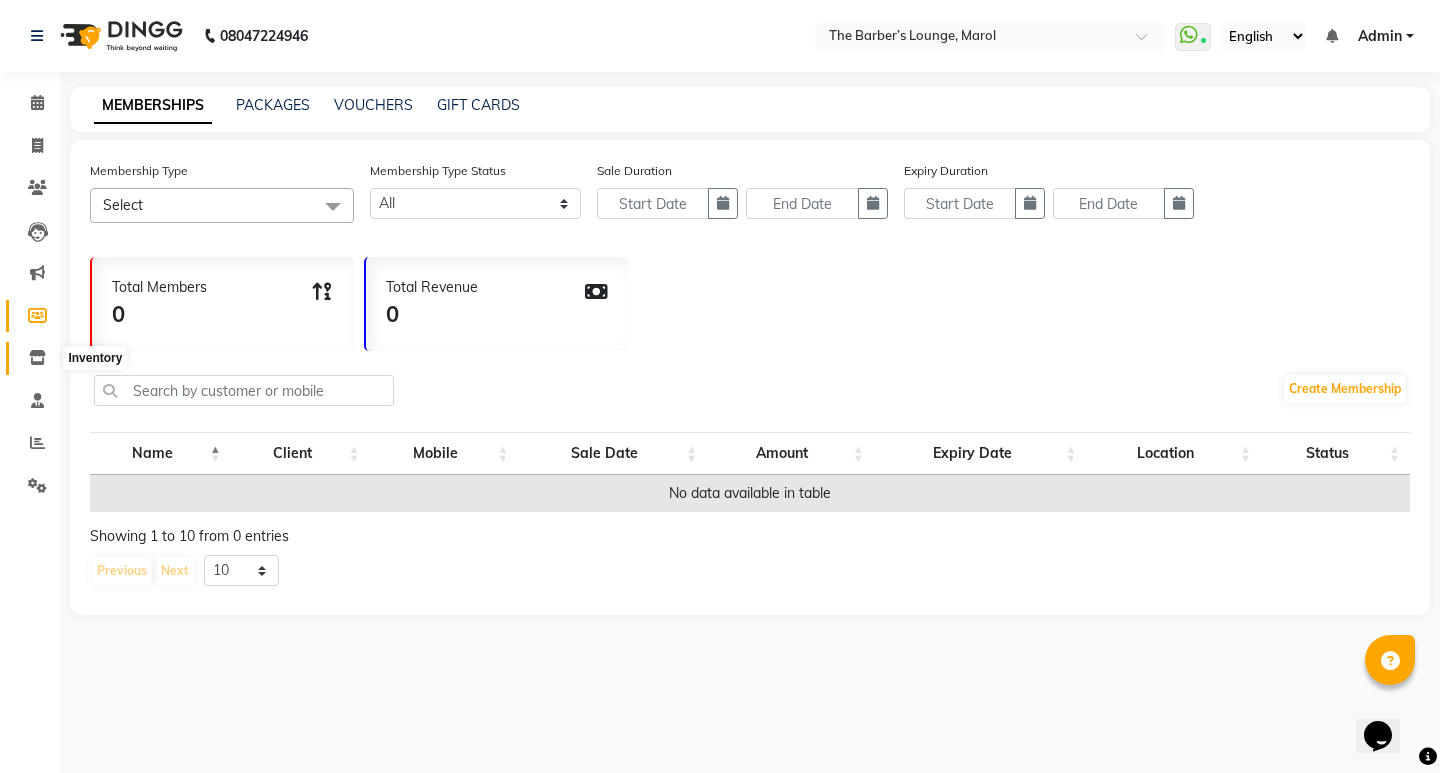 click 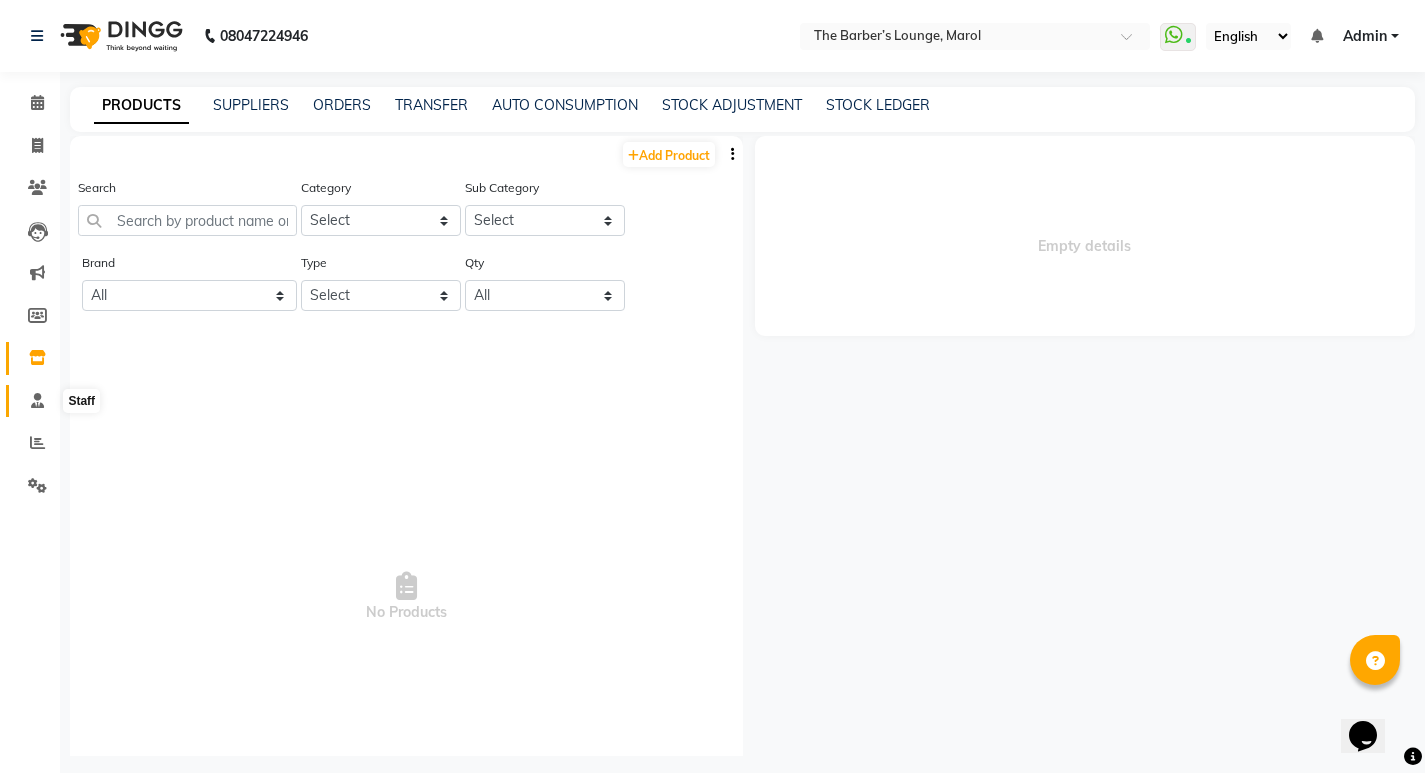 click 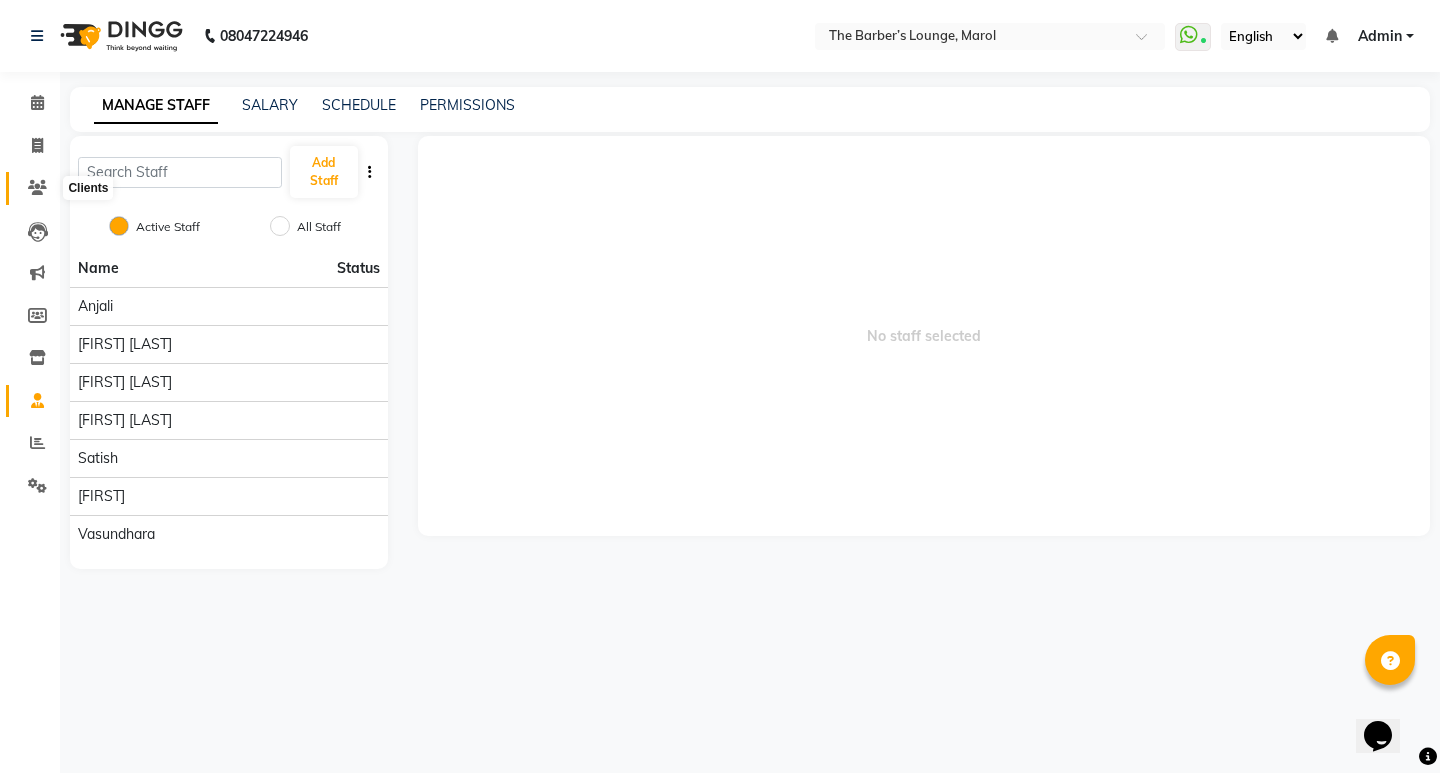 click 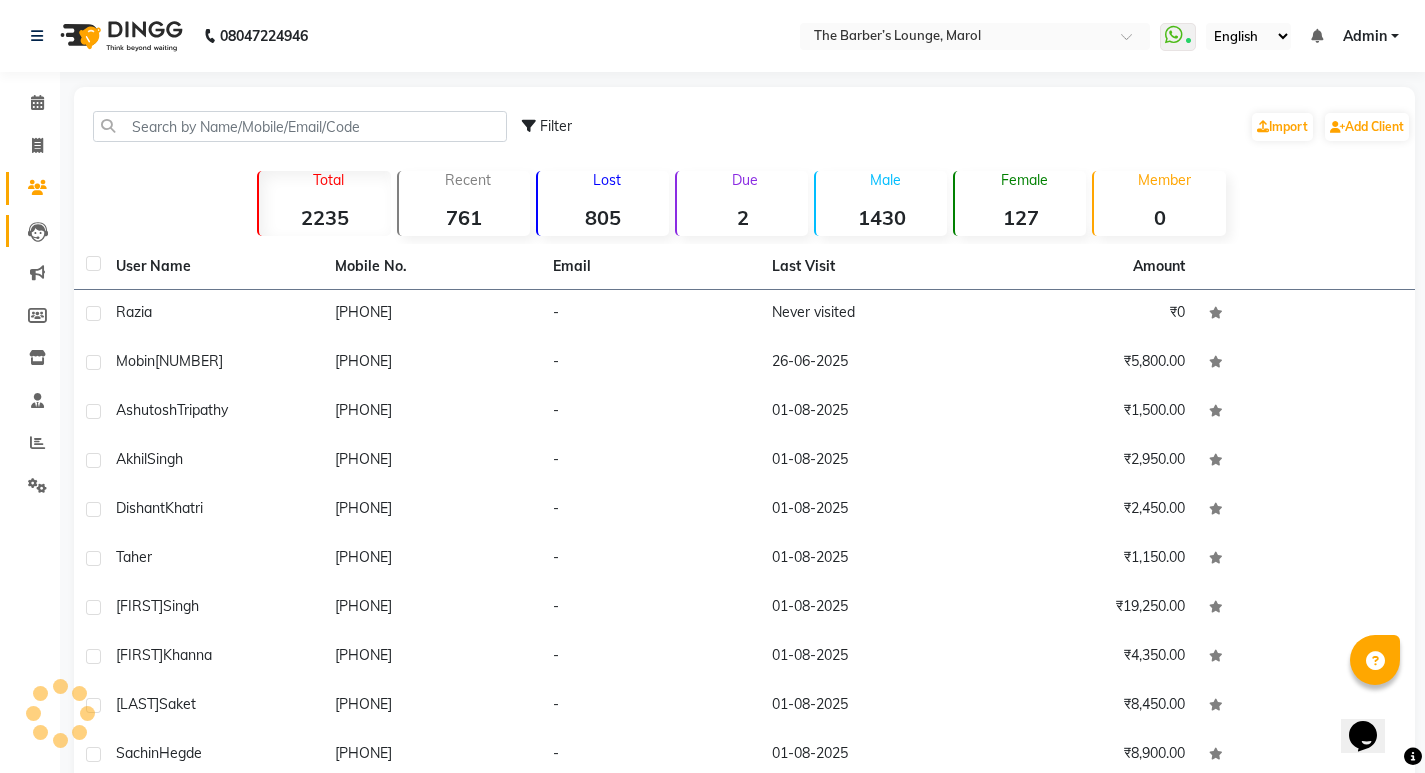 click on "Leads" 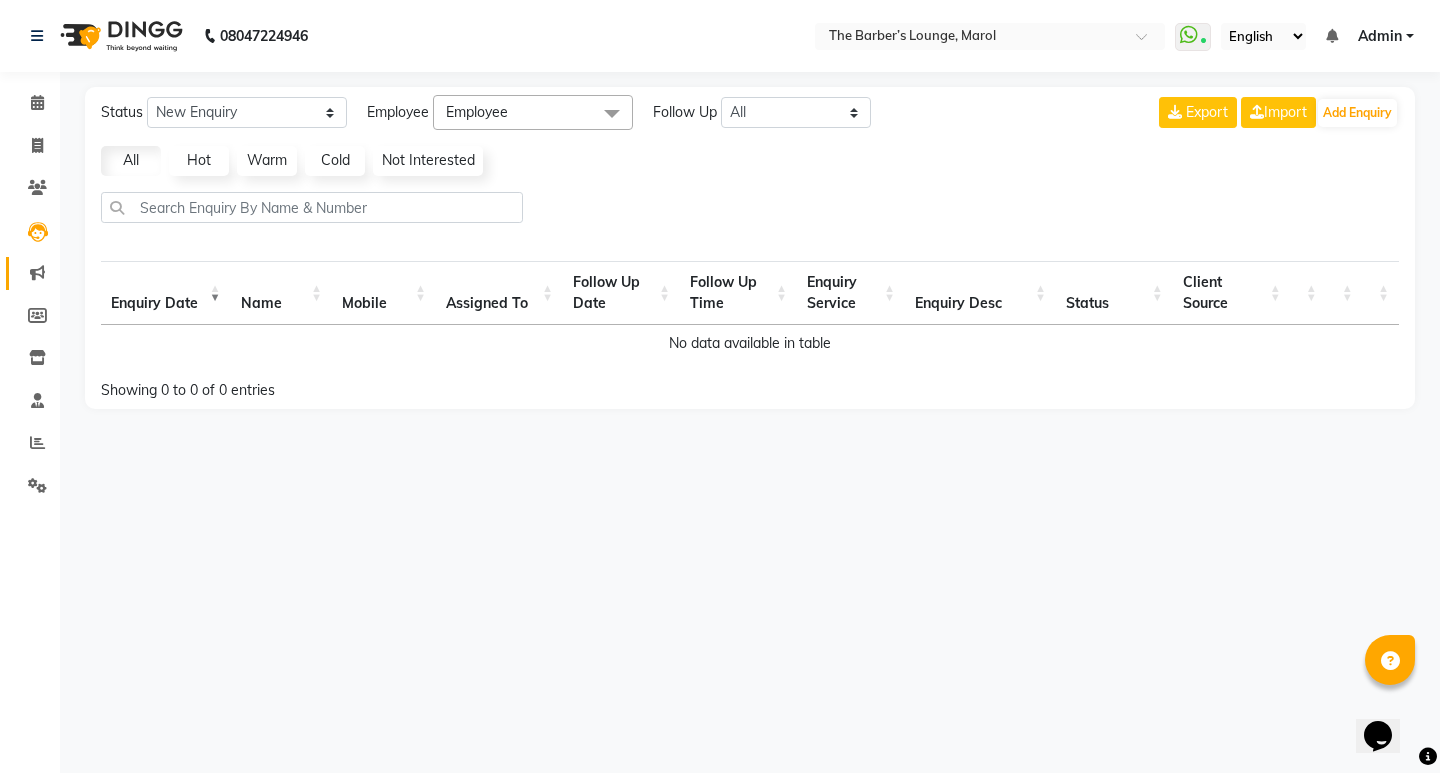 click on "Marketing" 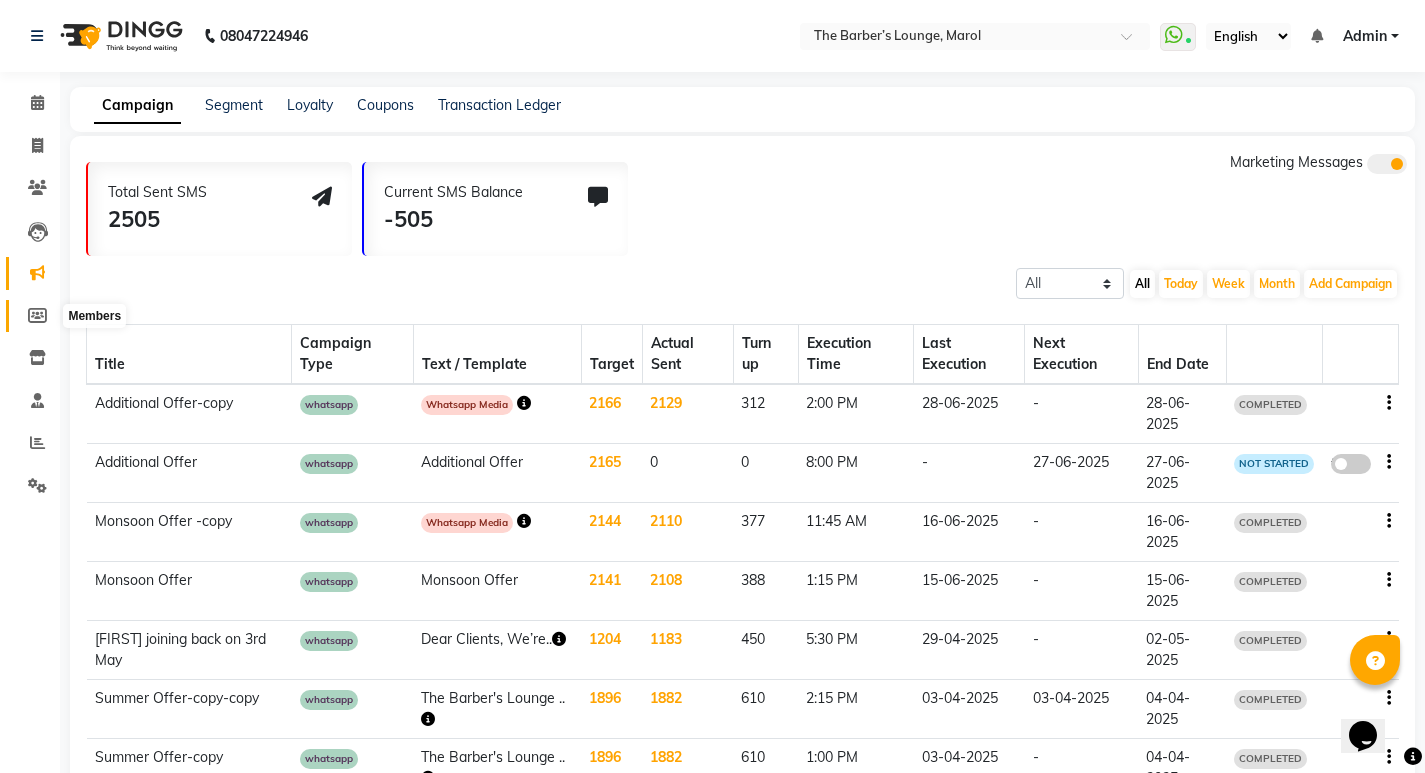 click 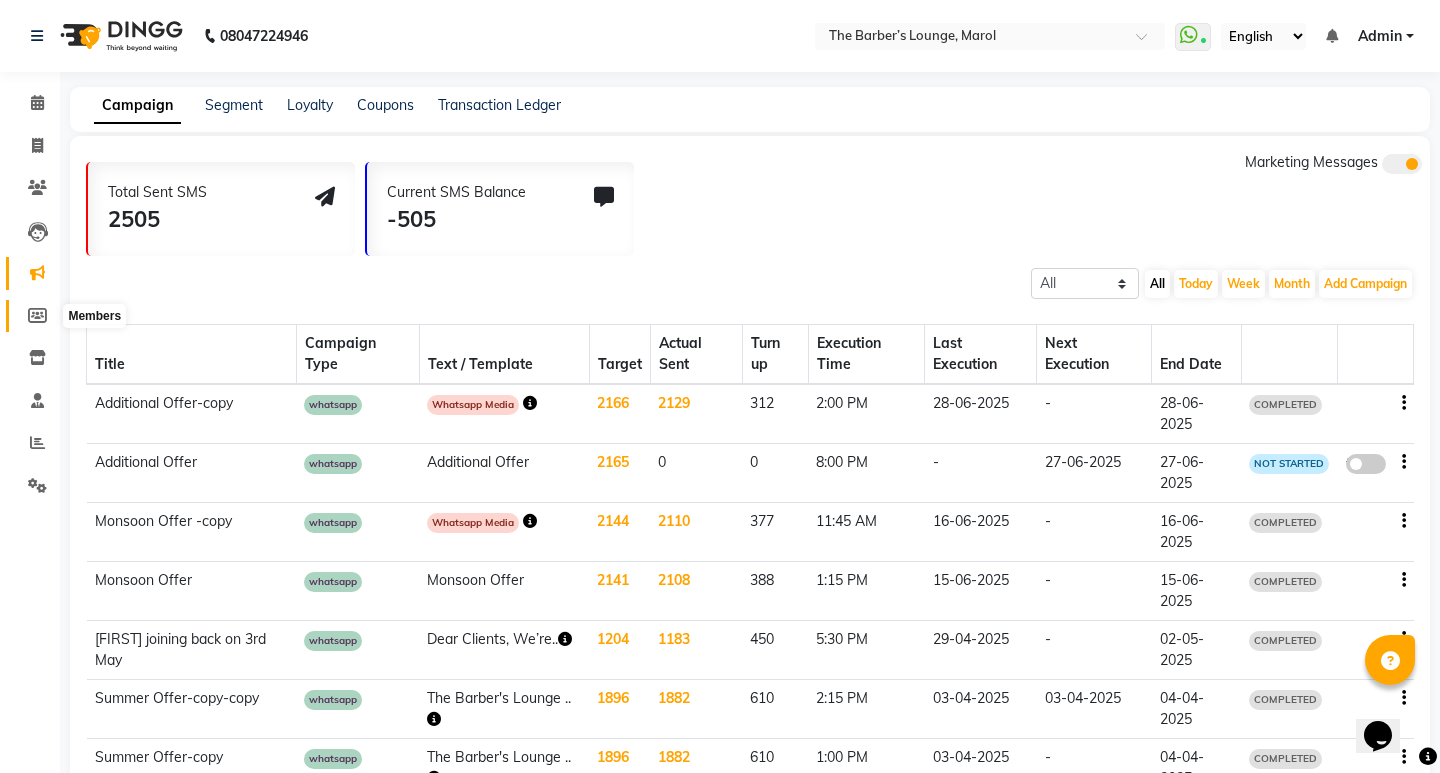 select 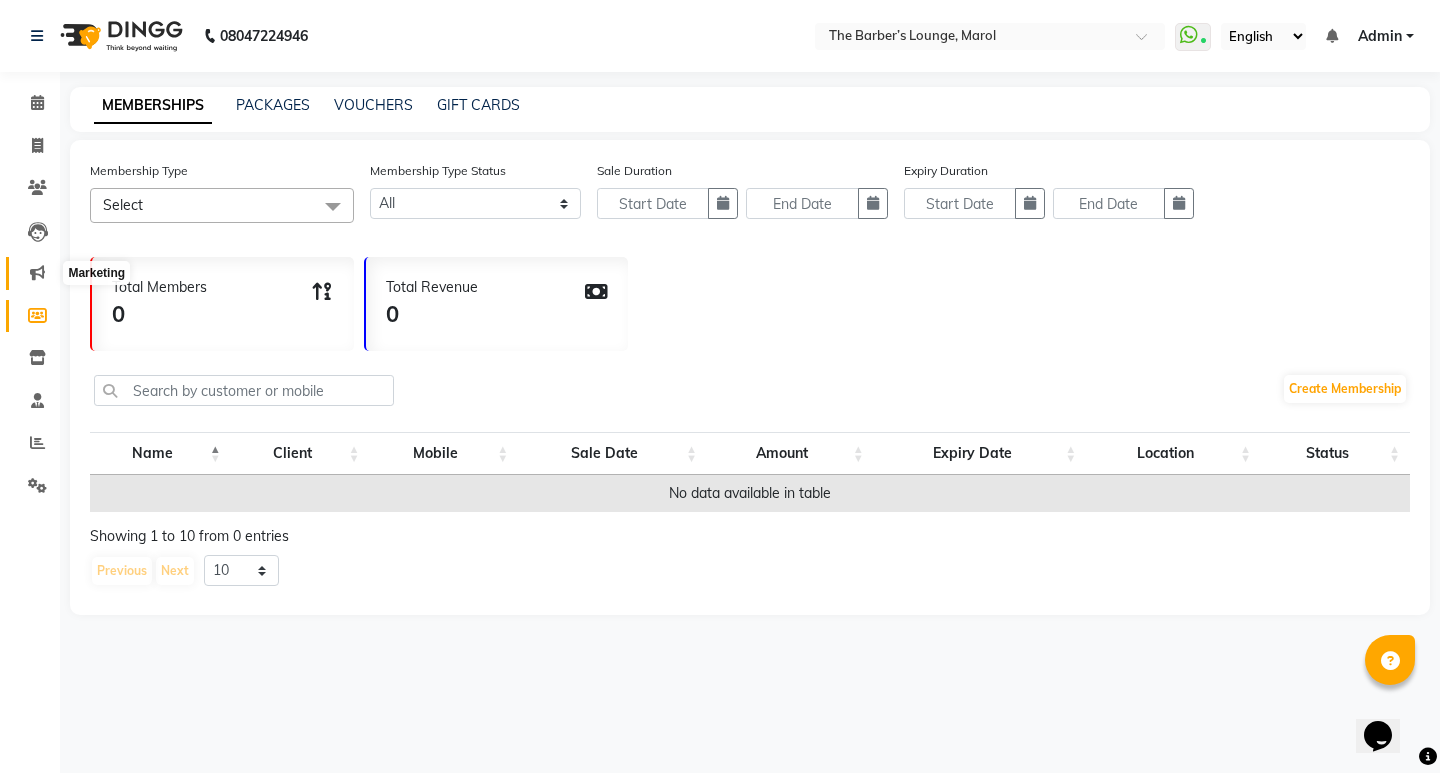 click 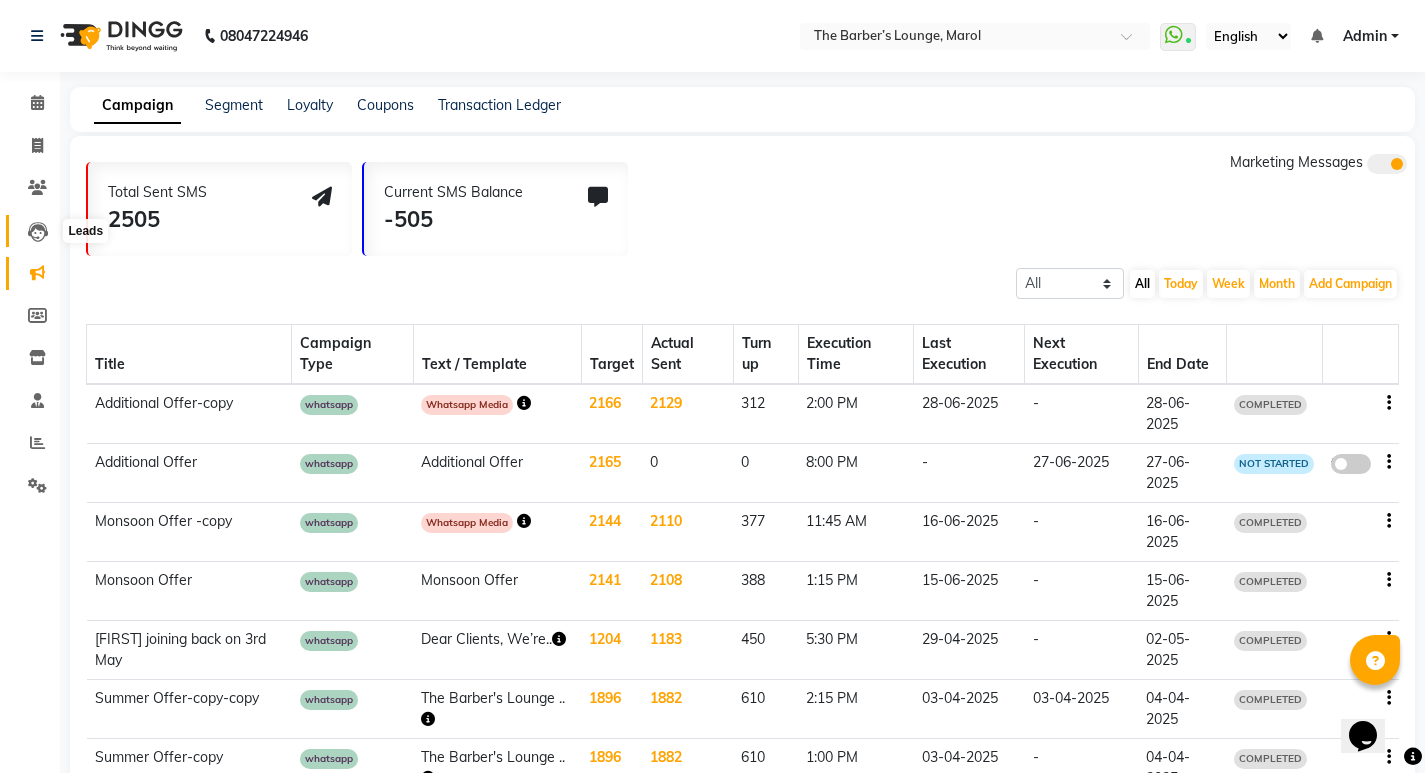 click 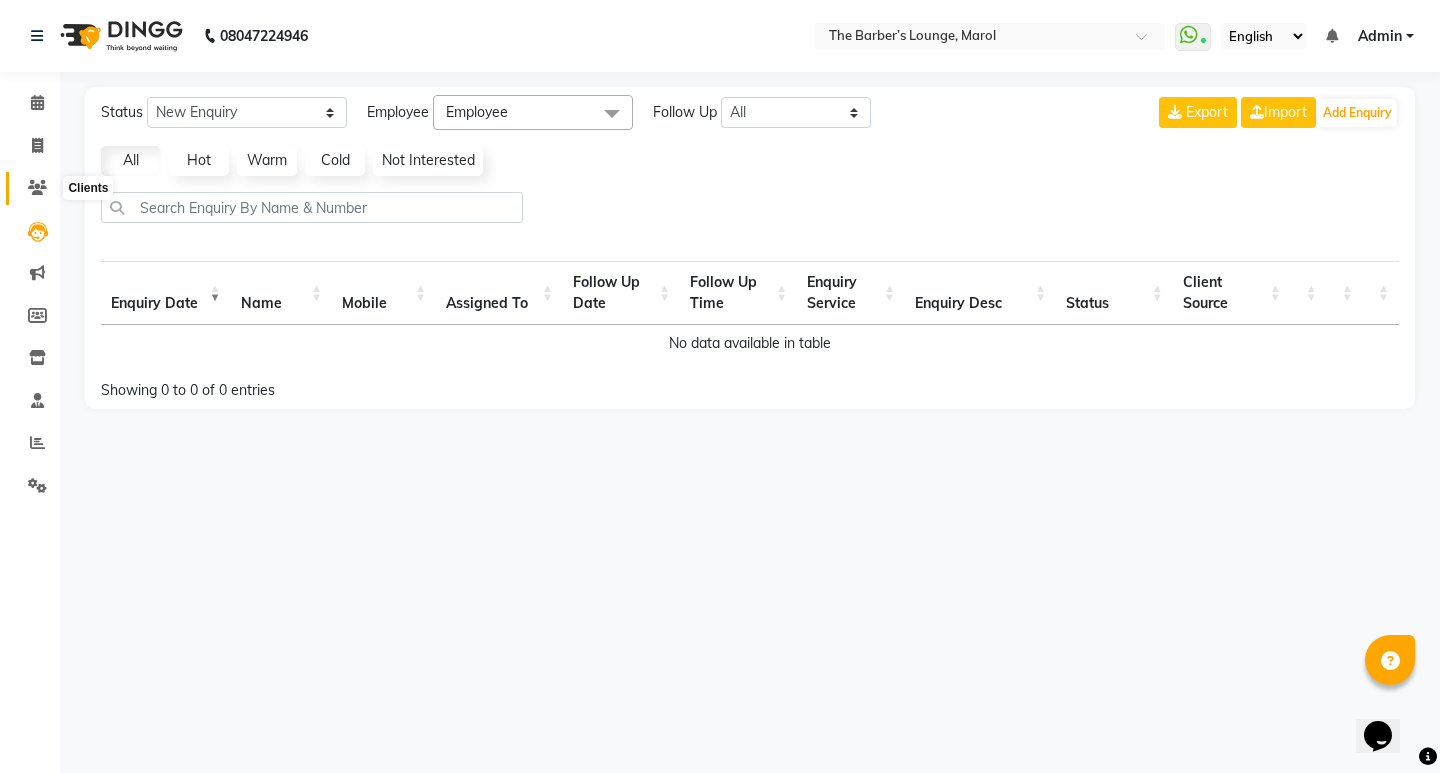 click 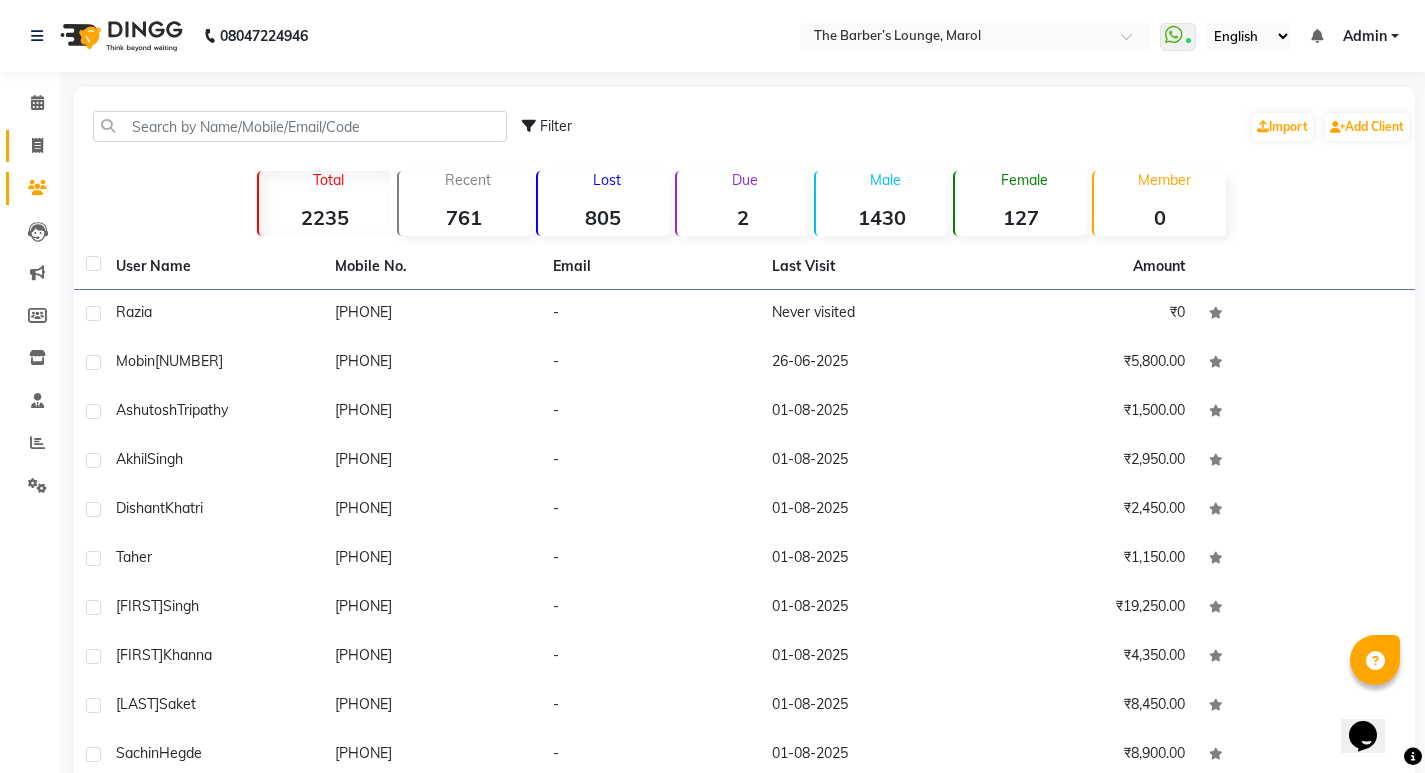 click on "Invoice" 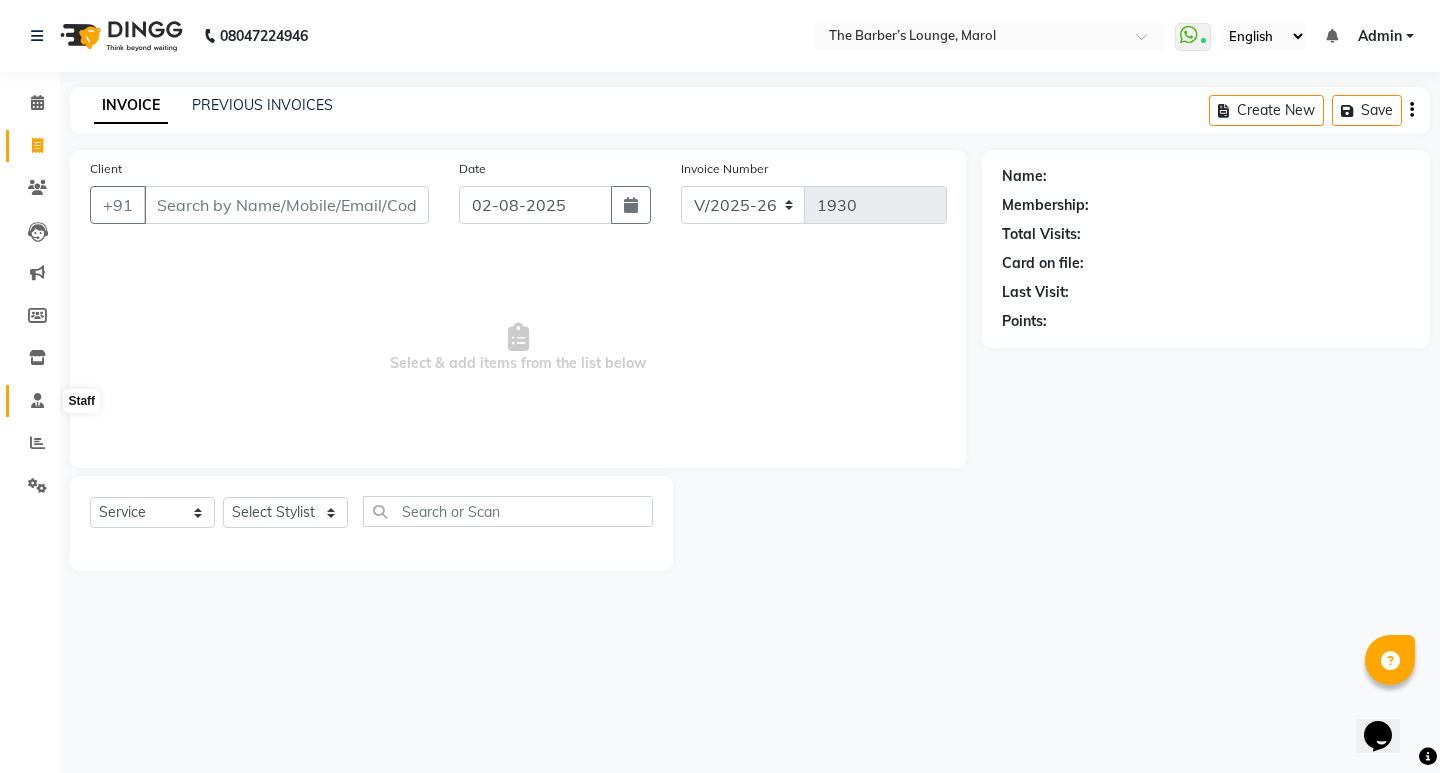 click 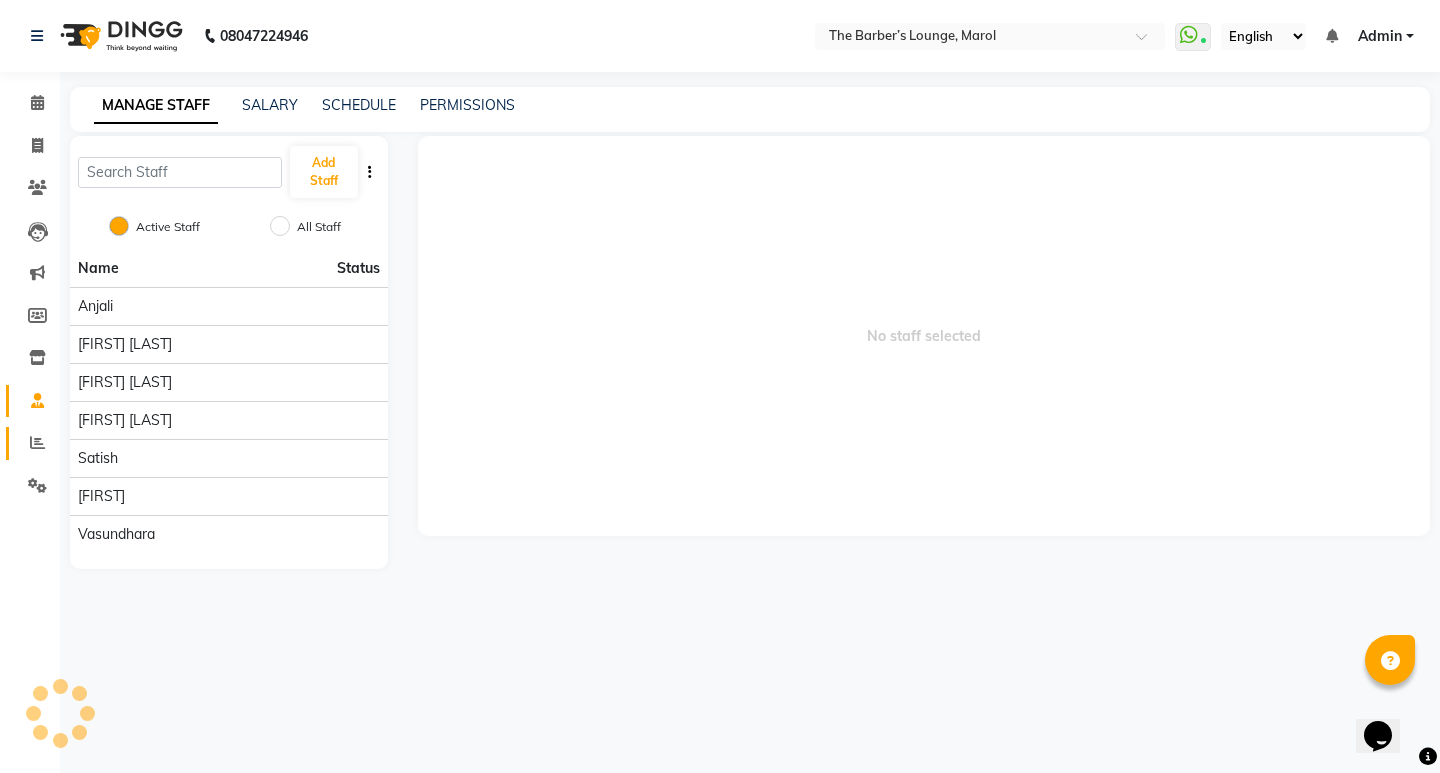 click on "Reports" 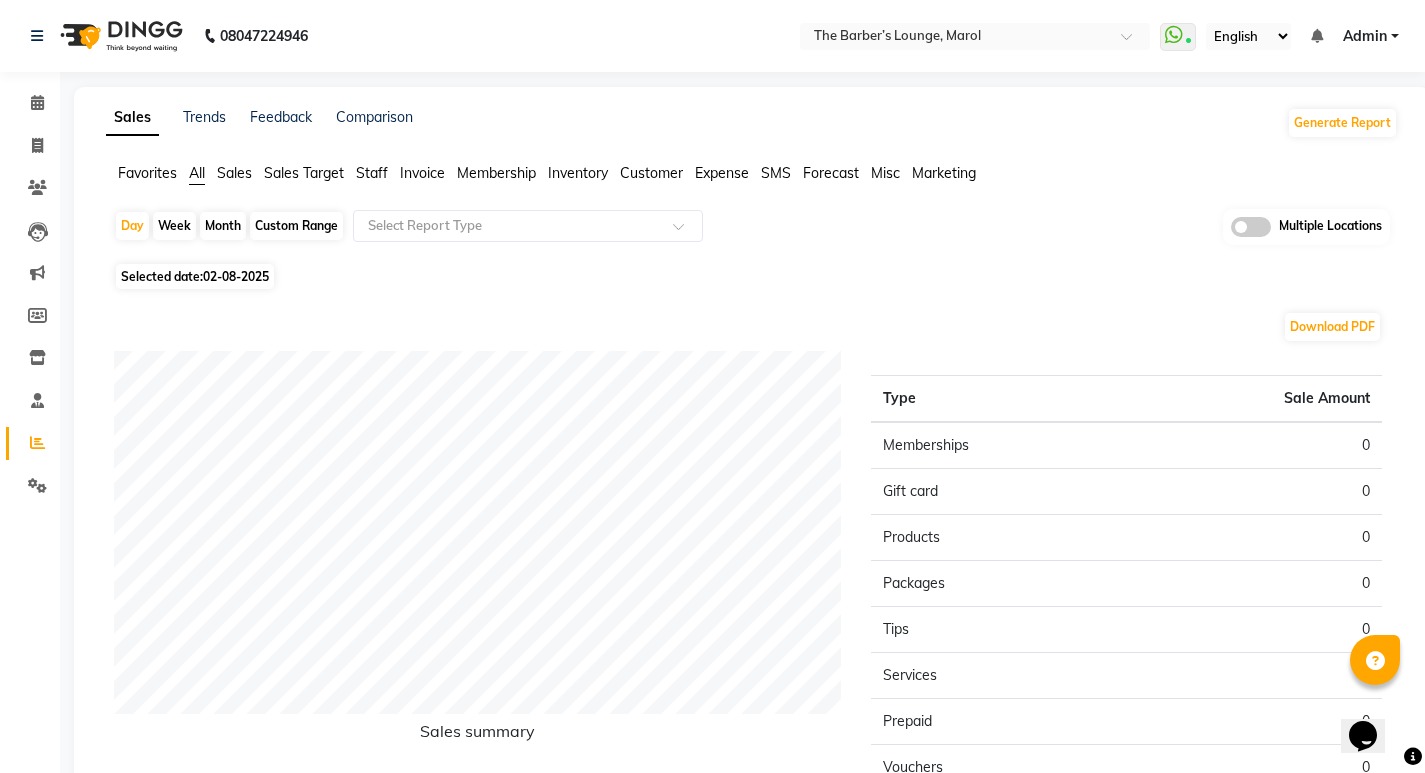 click on "Staff" 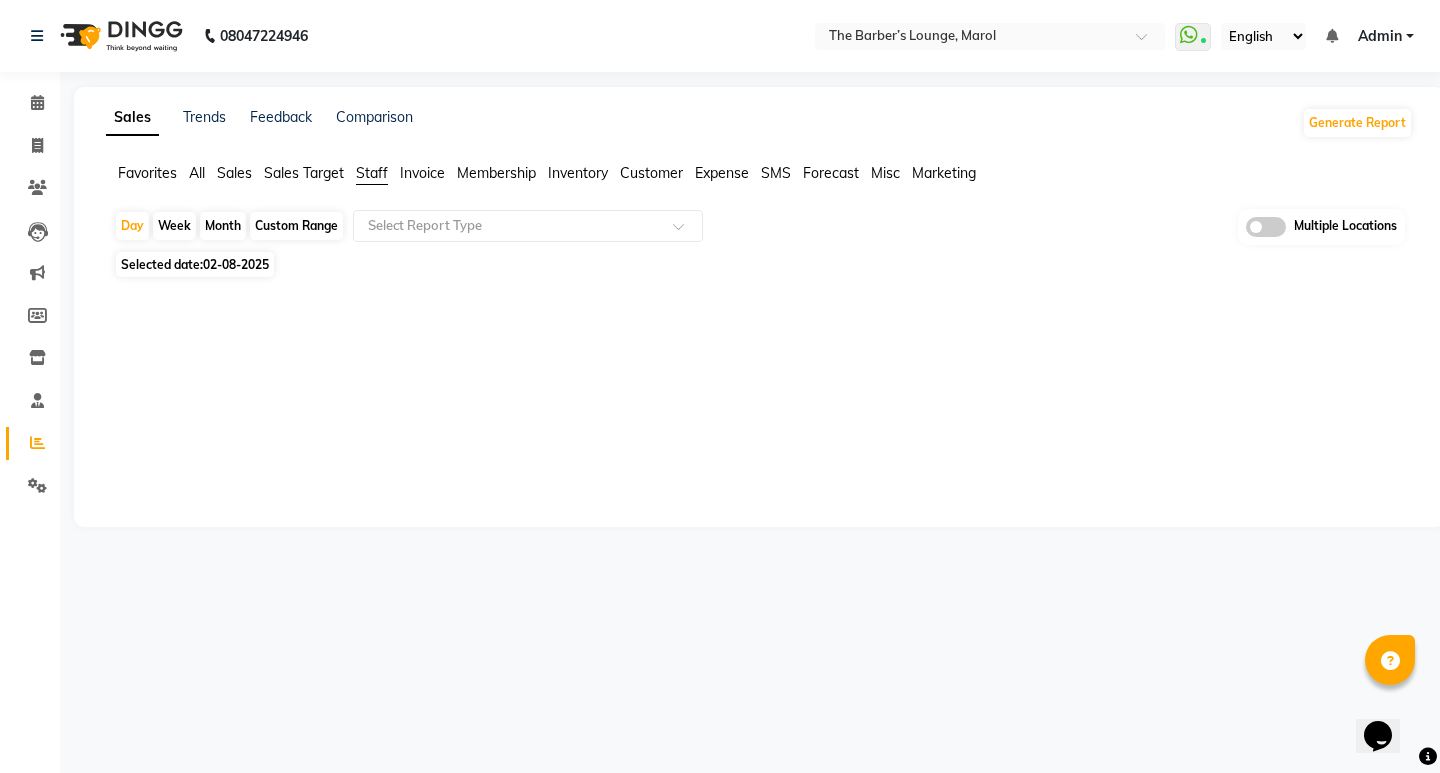click on "Month" 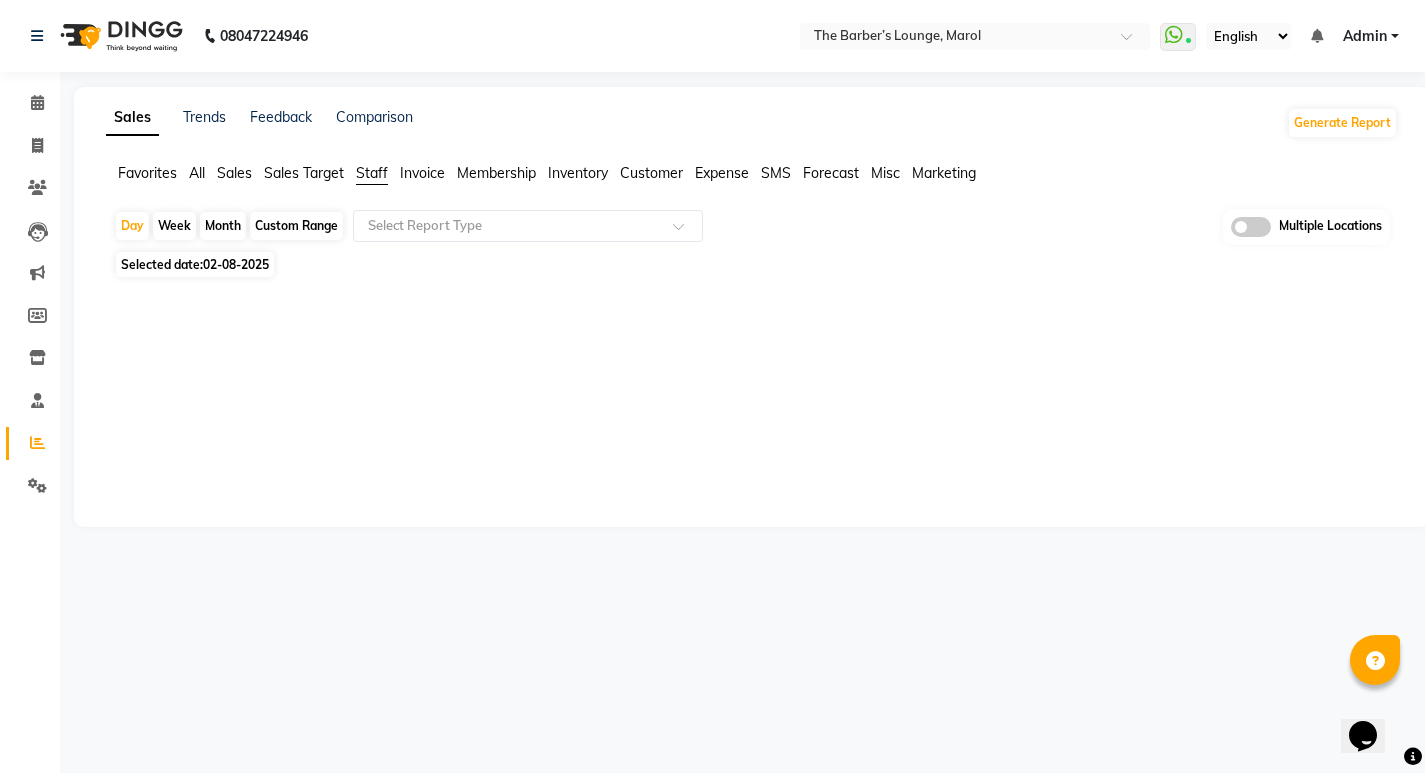 select on "8" 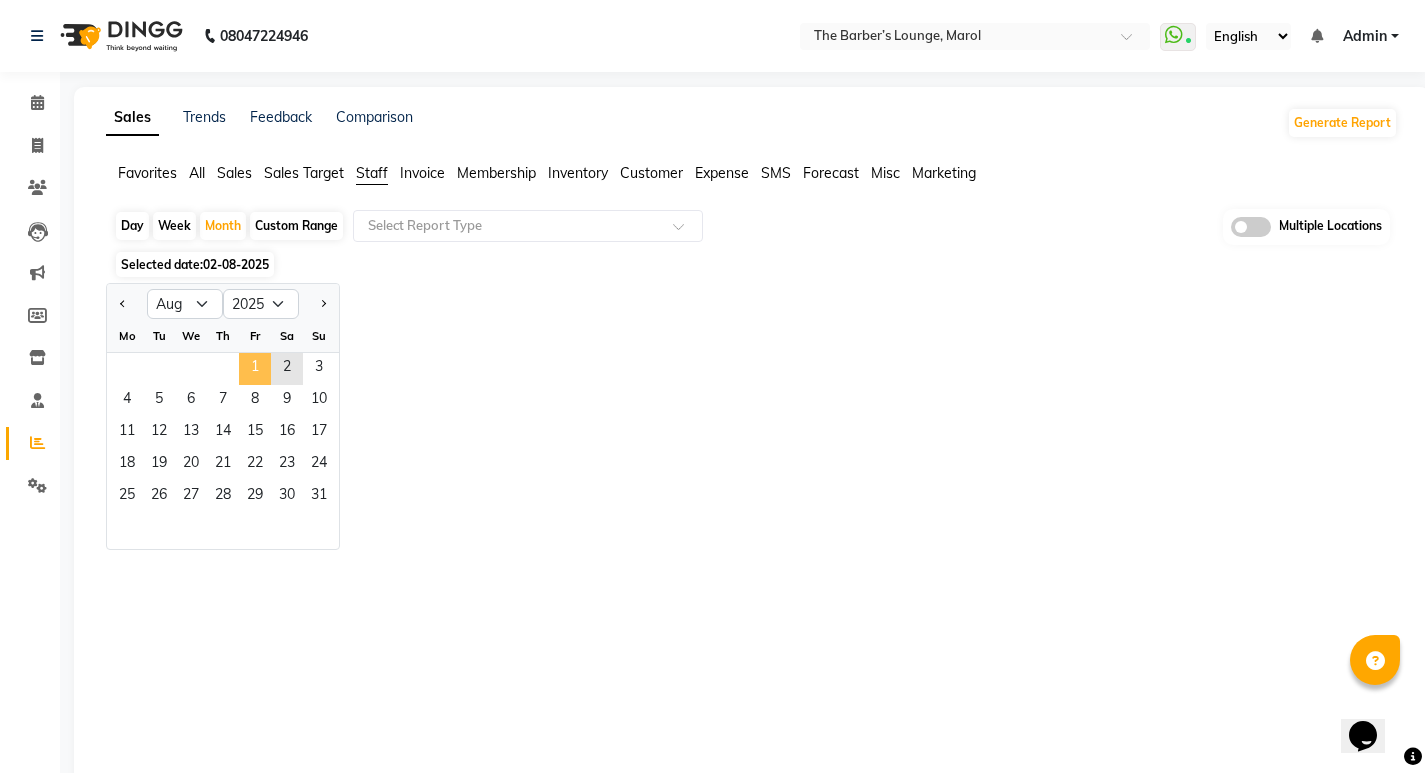 click on "1" 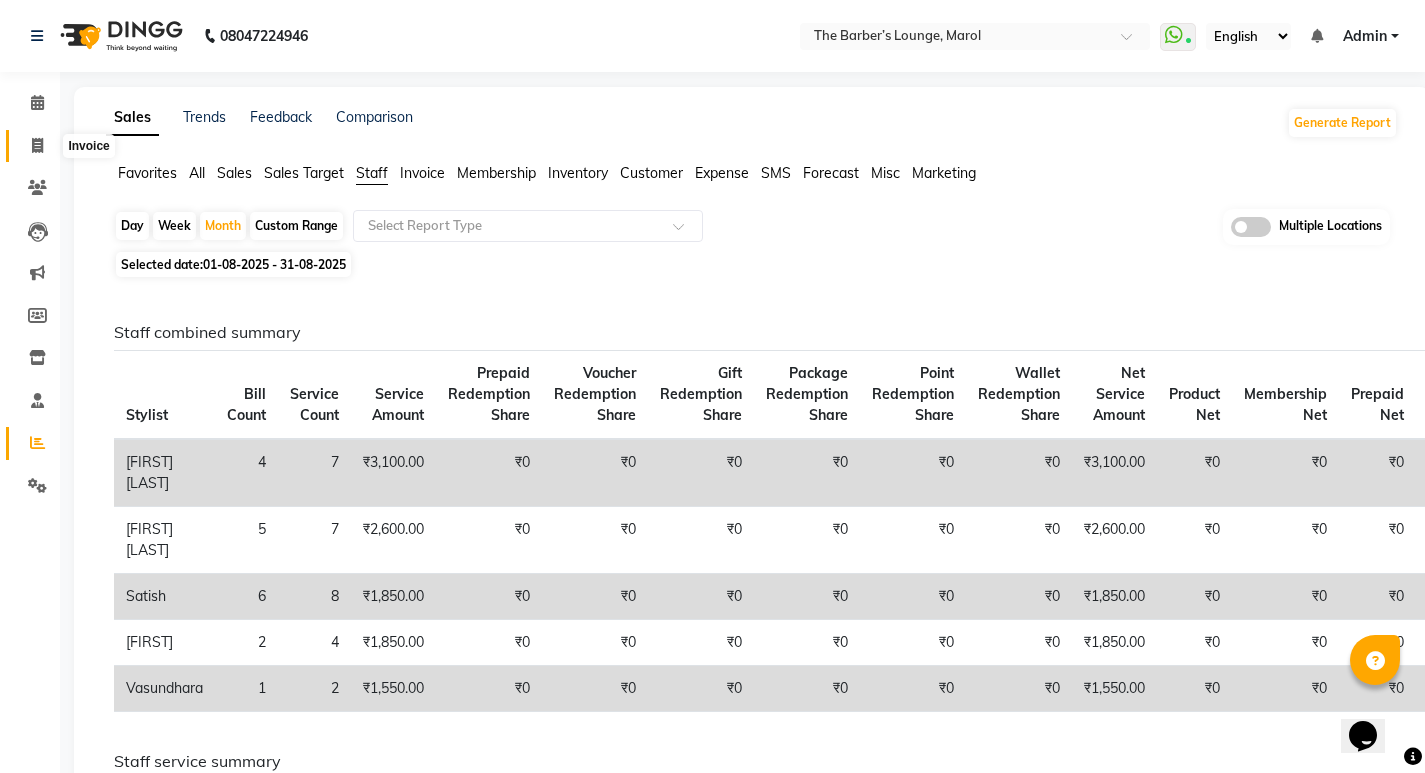 click 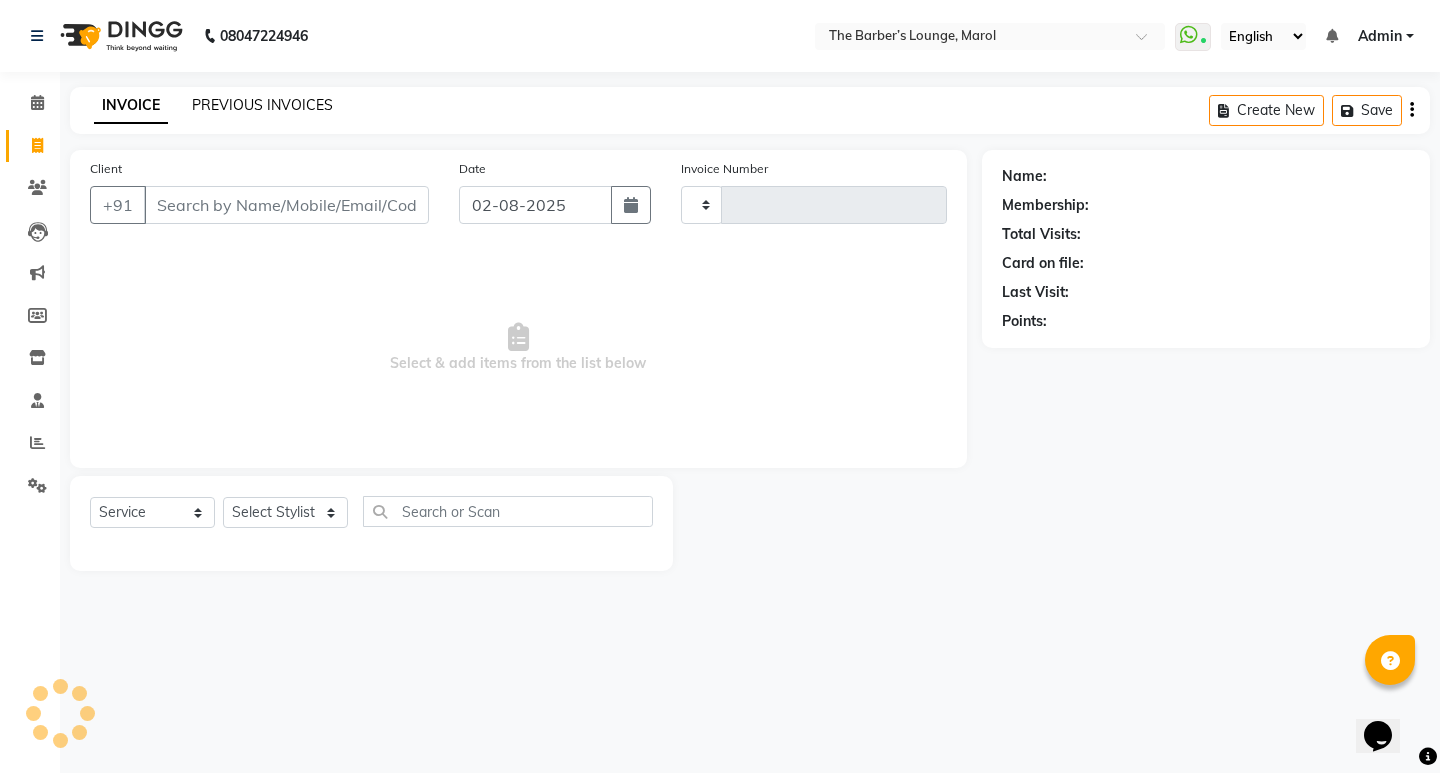 type on "1930" 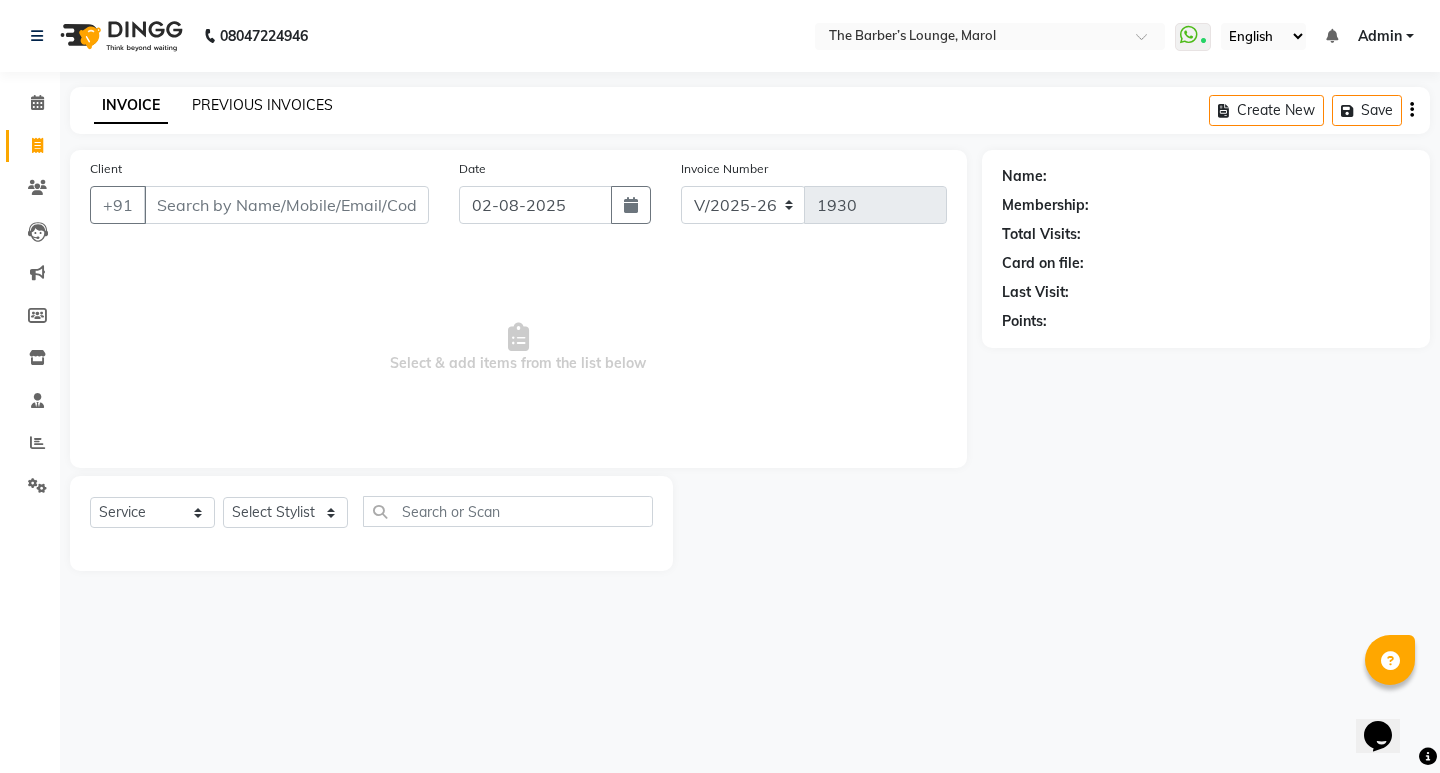 click on "PREVIOUS INVOICES" 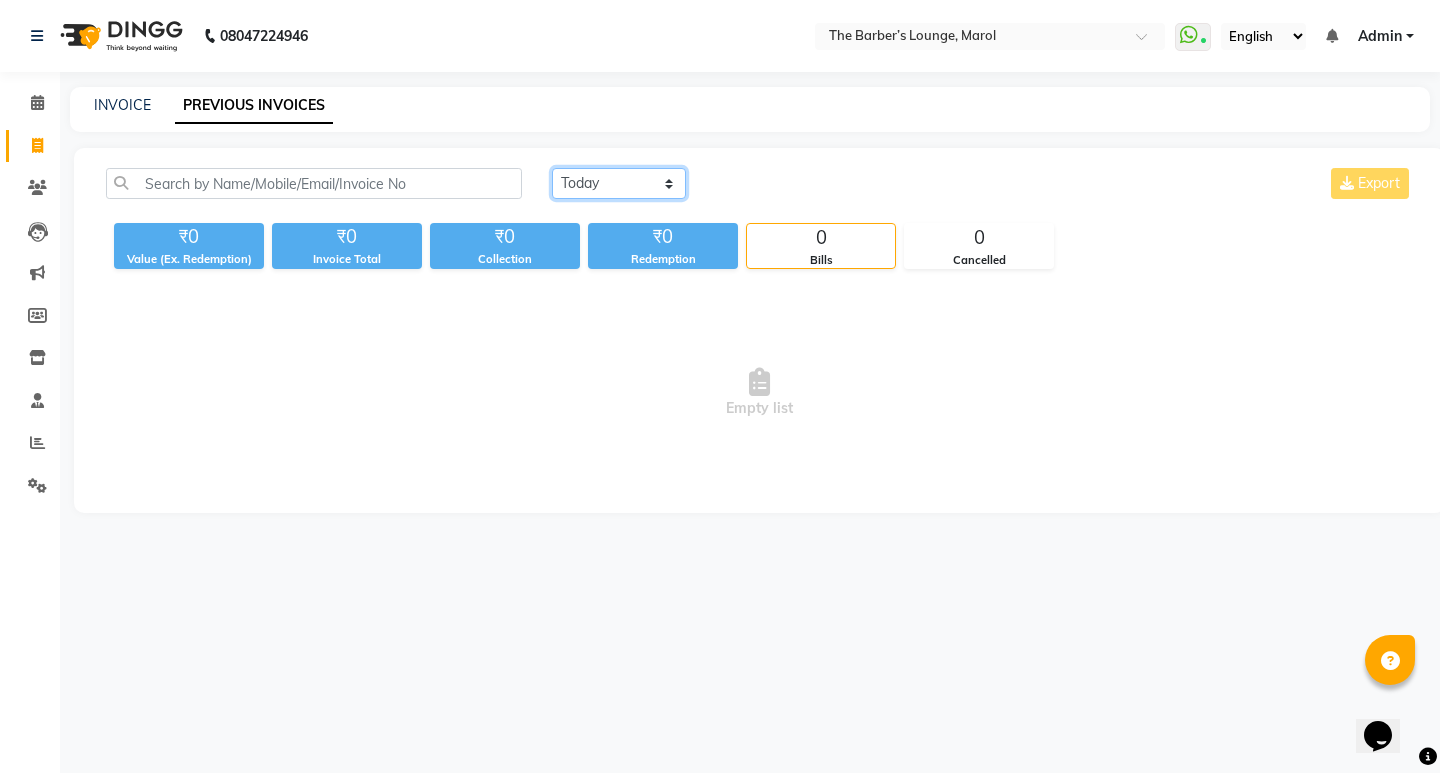 click on "Today Yesterday Custom Range" 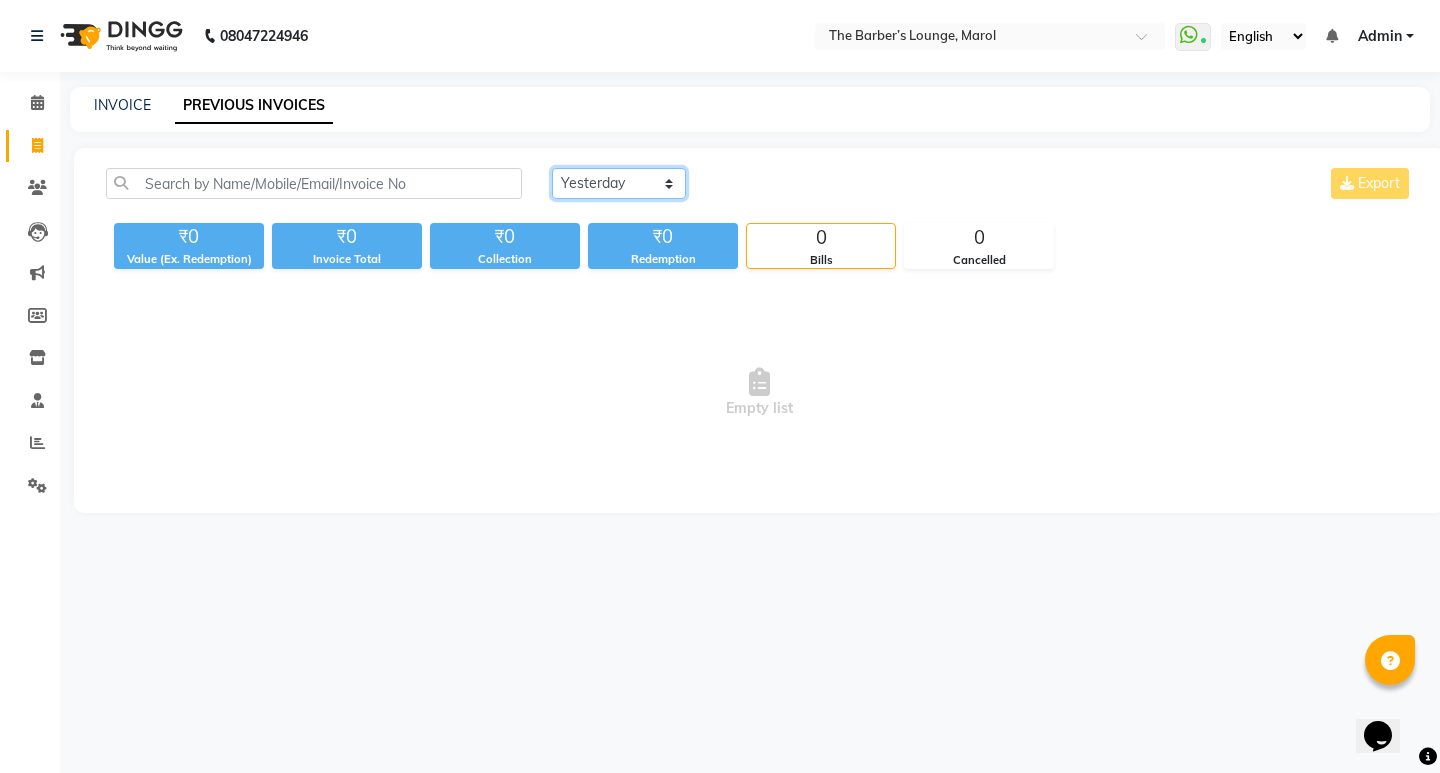click on "Today Yesterday Custom Range" 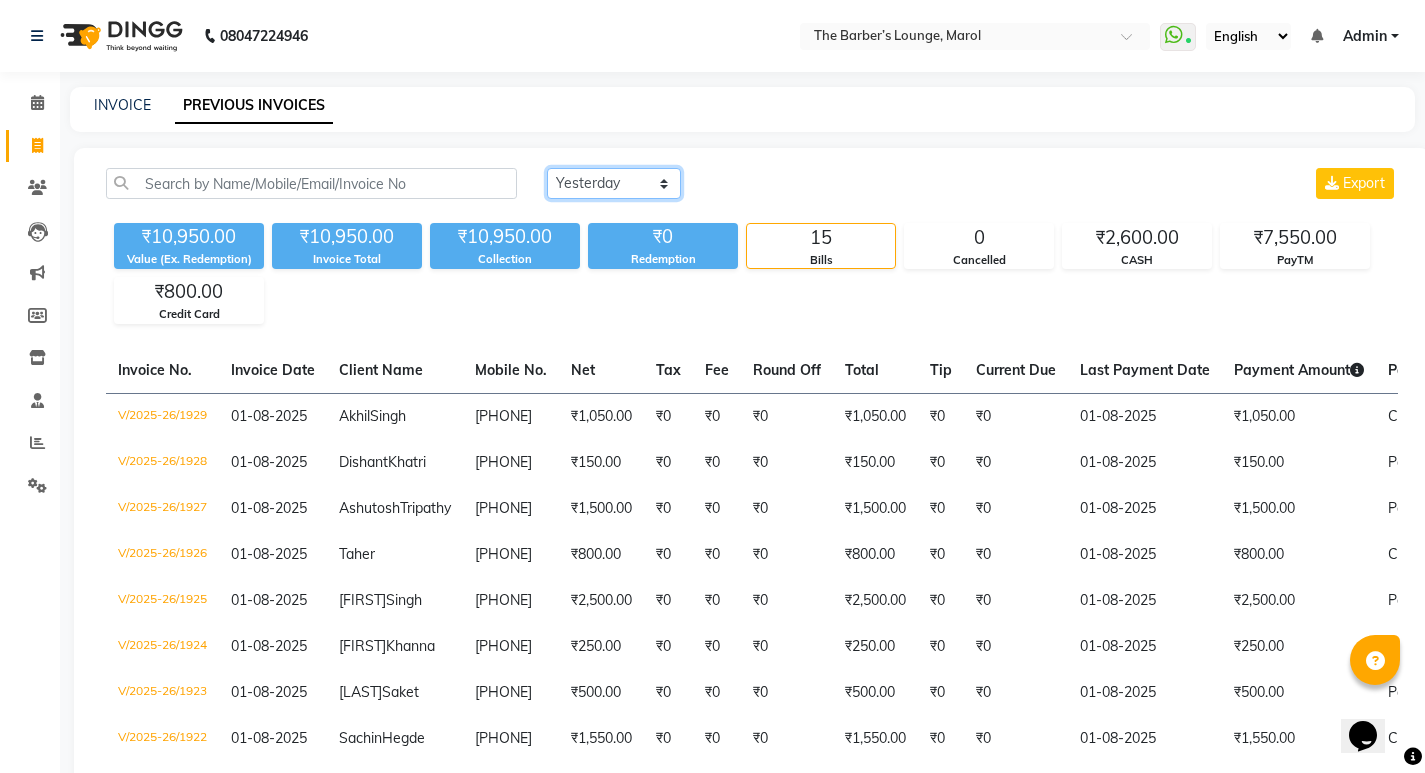 click on "Today Yesterday Custom Range" 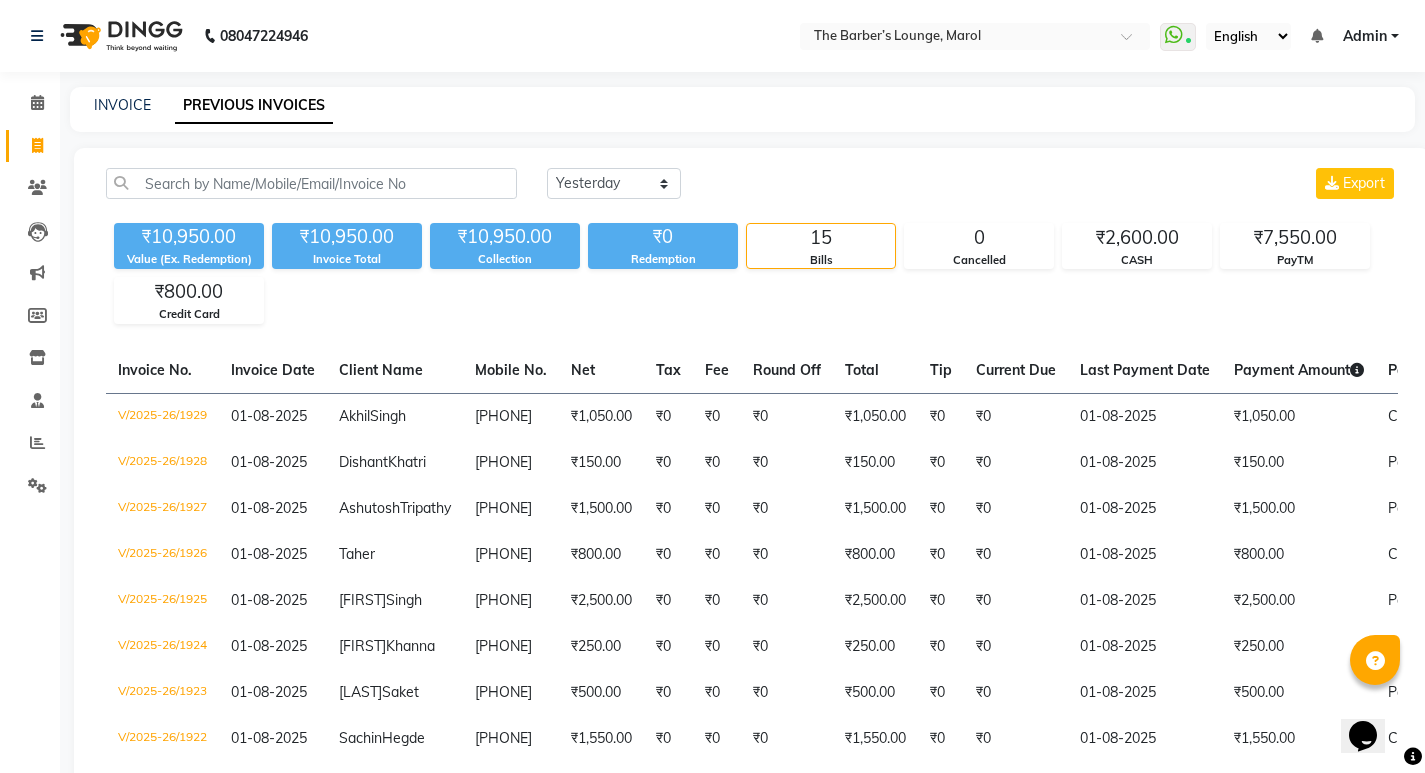 click on "INVOICE PREVIOUS INVOICES" 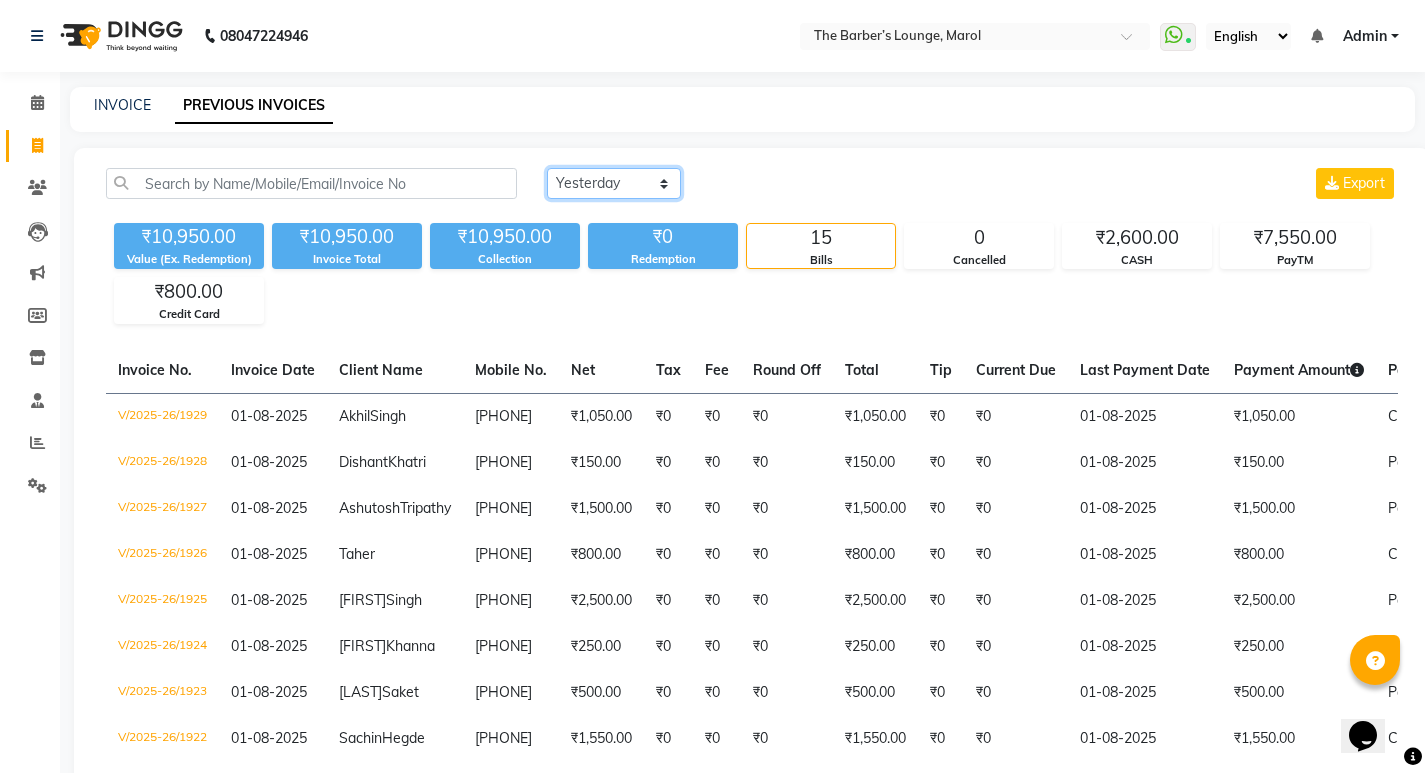 click on "Today Yesterday Custom Range" 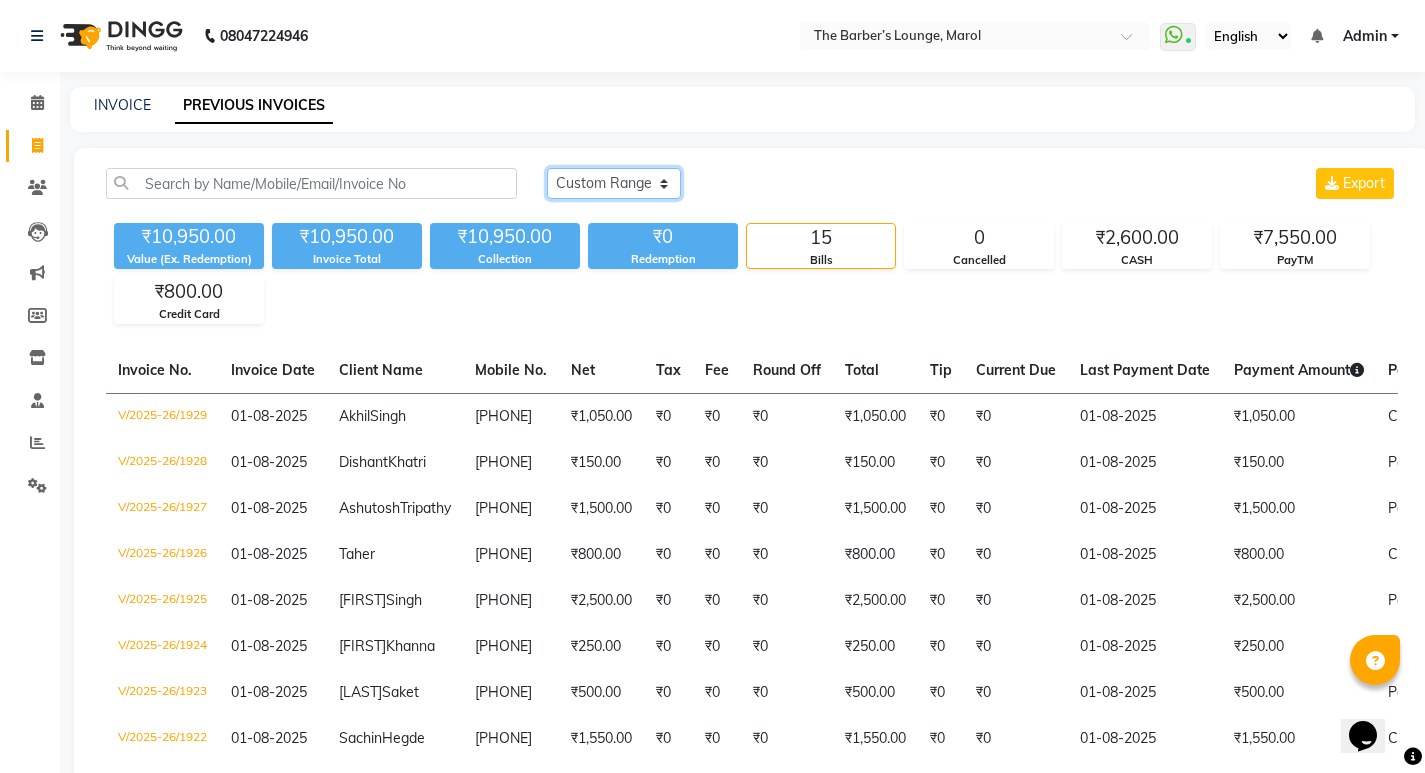 click on "Today Yesterday Custom Range" 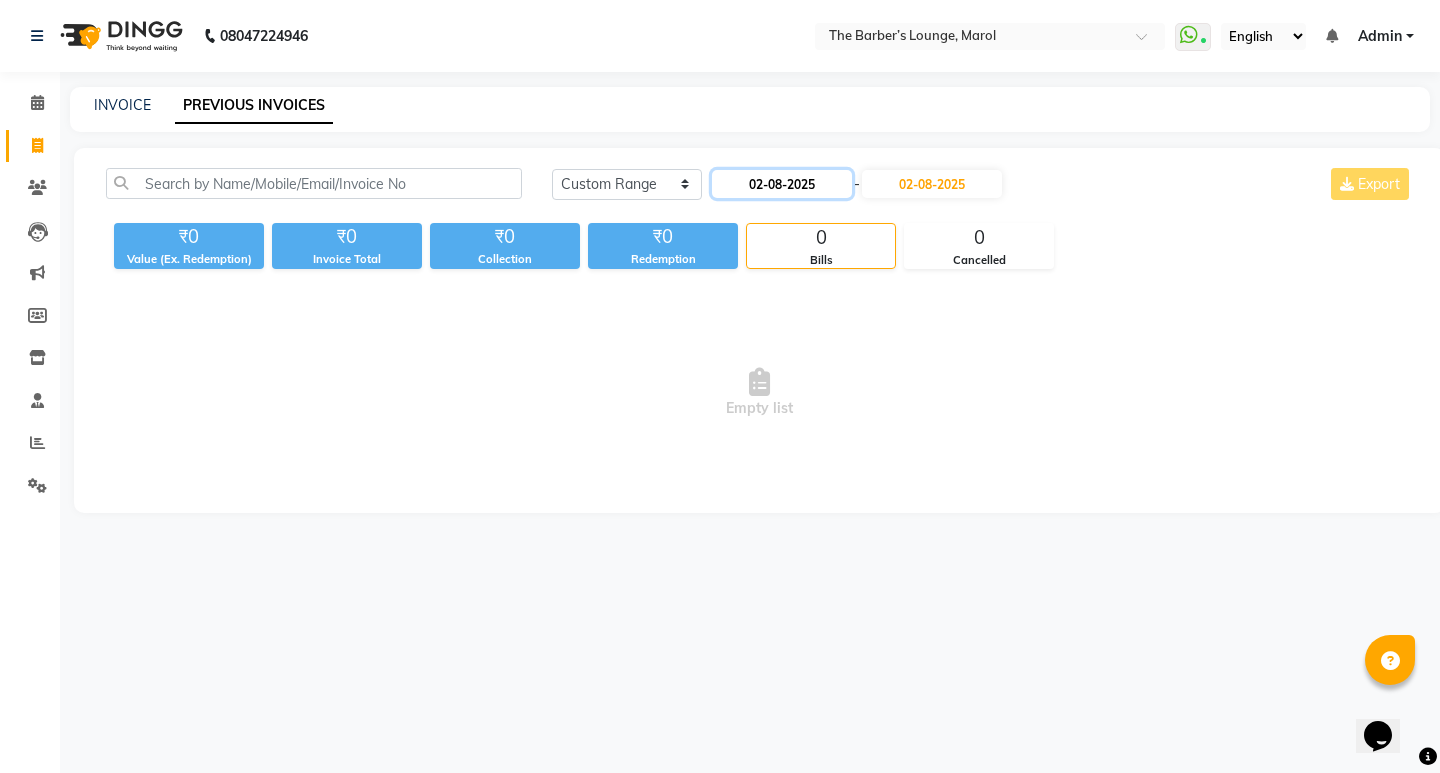 click on "02-08-2025" 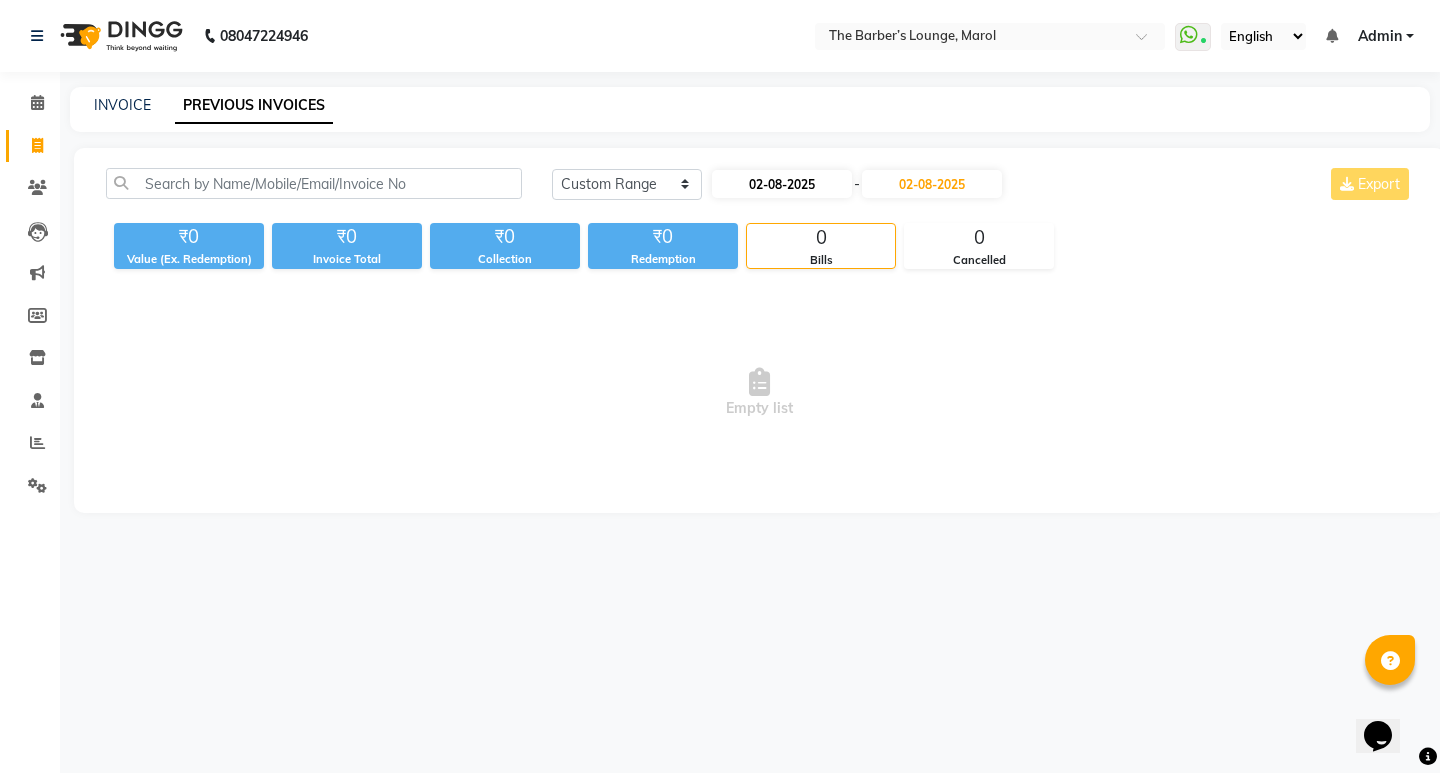 select on "8" 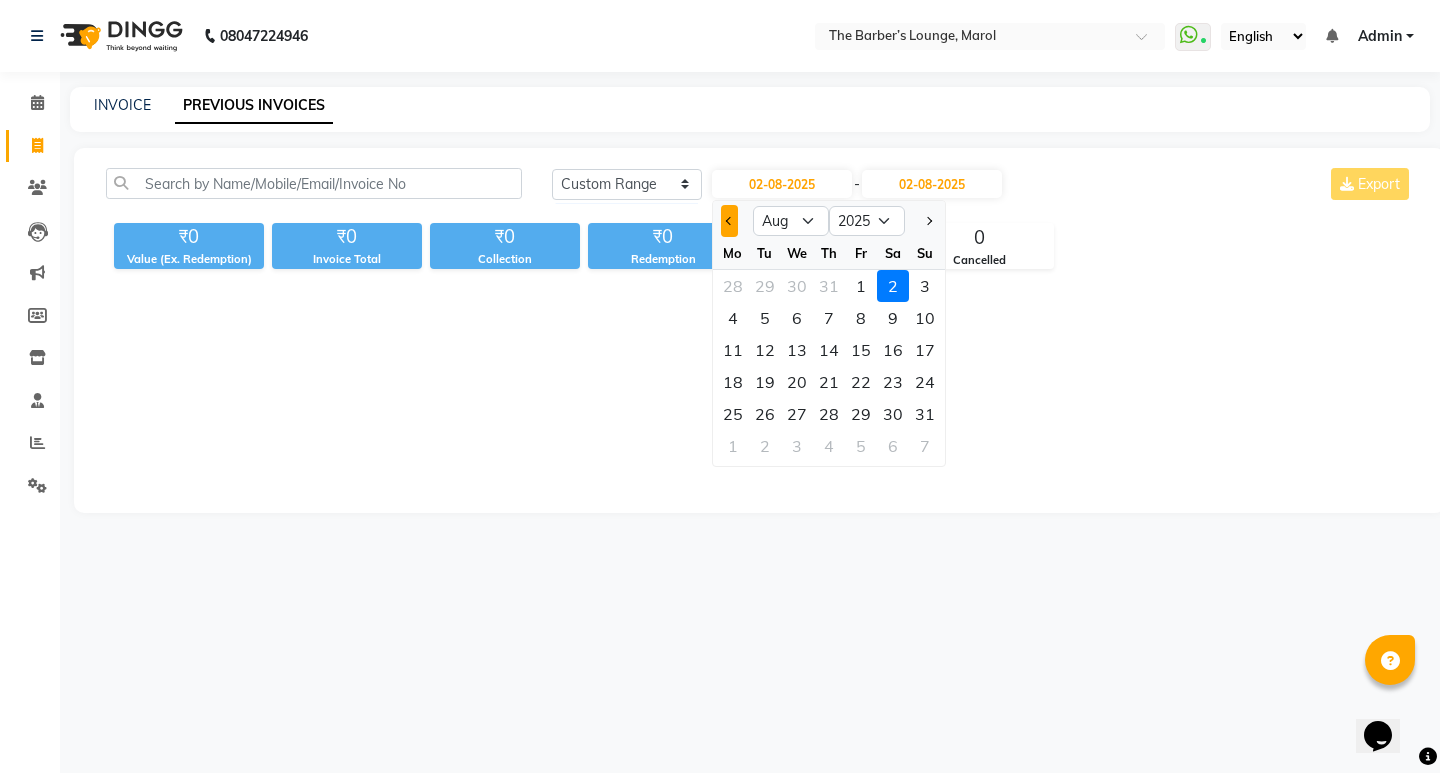click 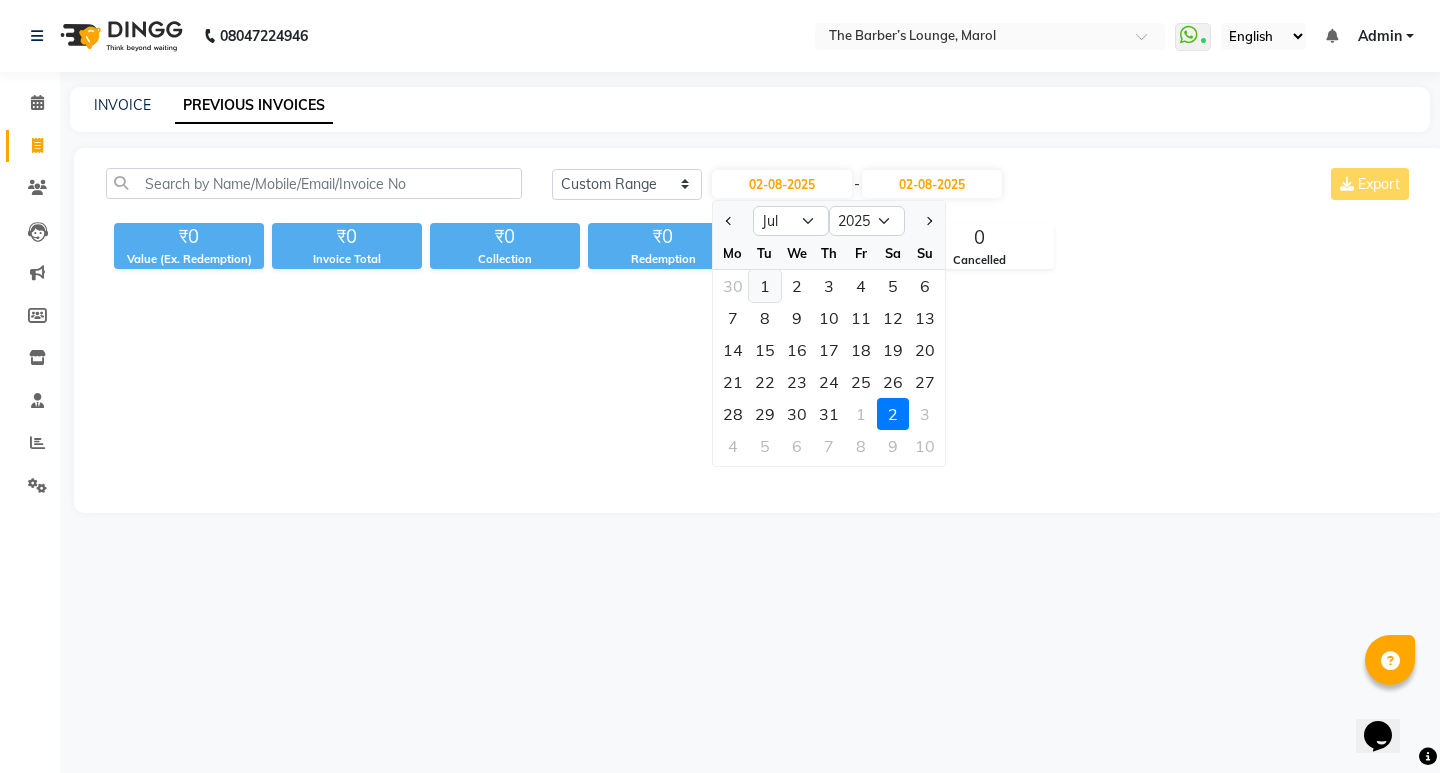 click on "1" 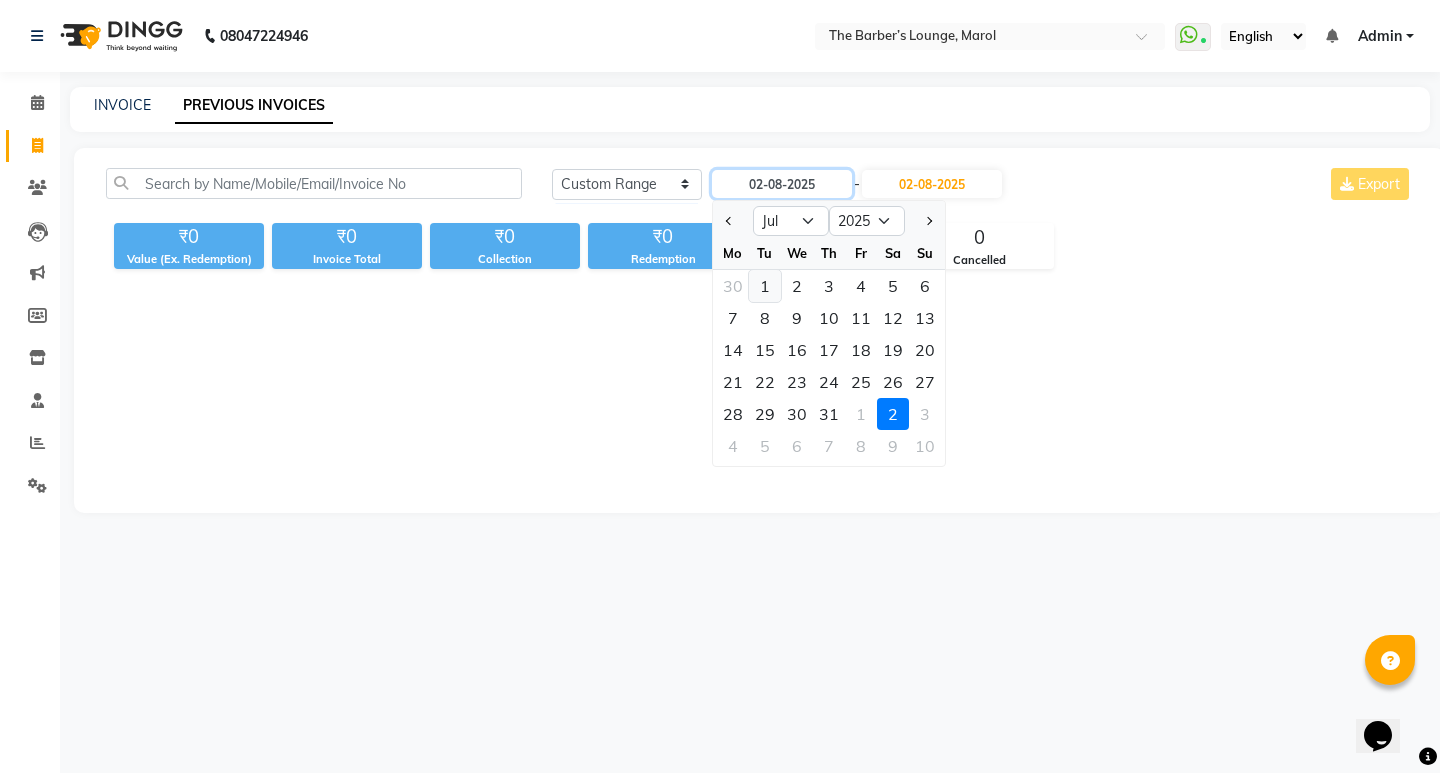 type on "01-07-2025" 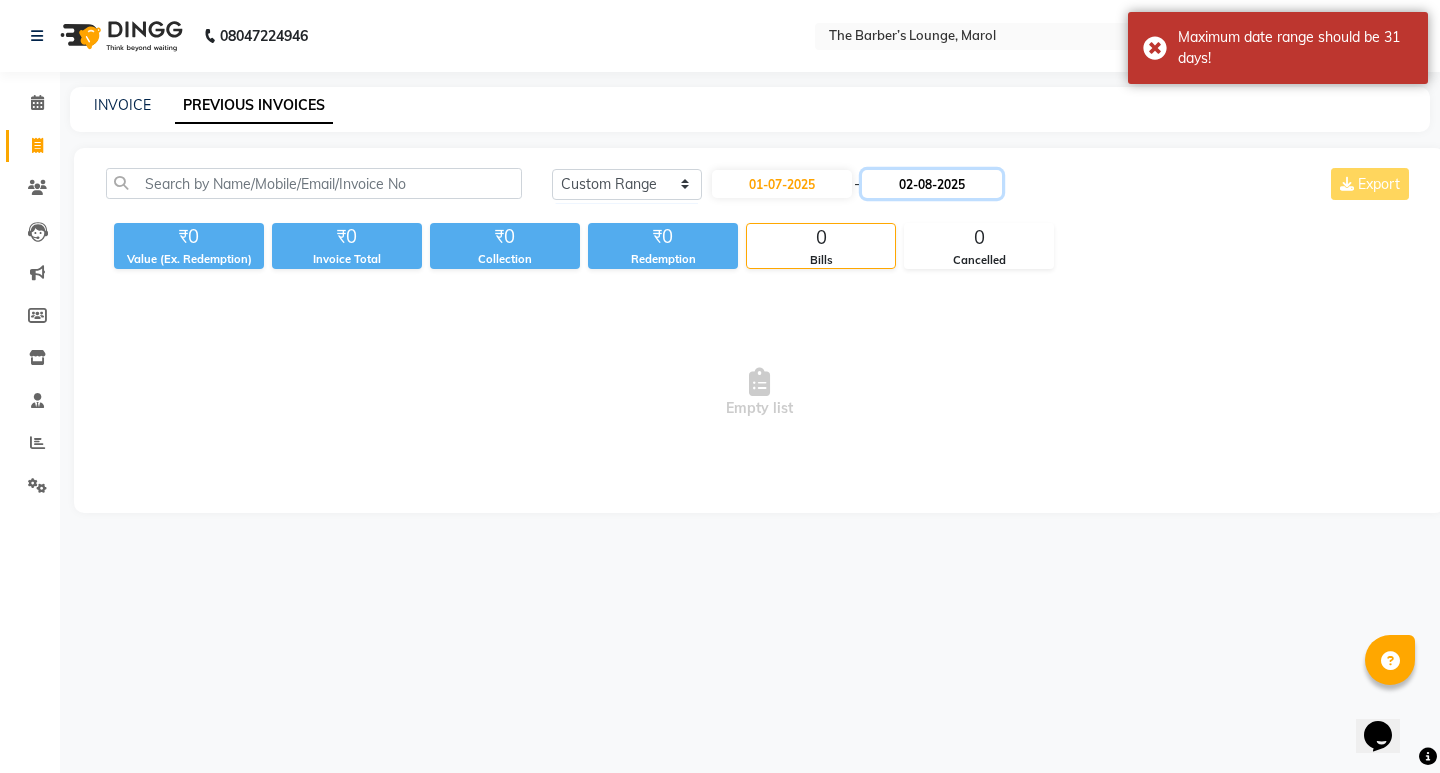click on "02-08-2025" 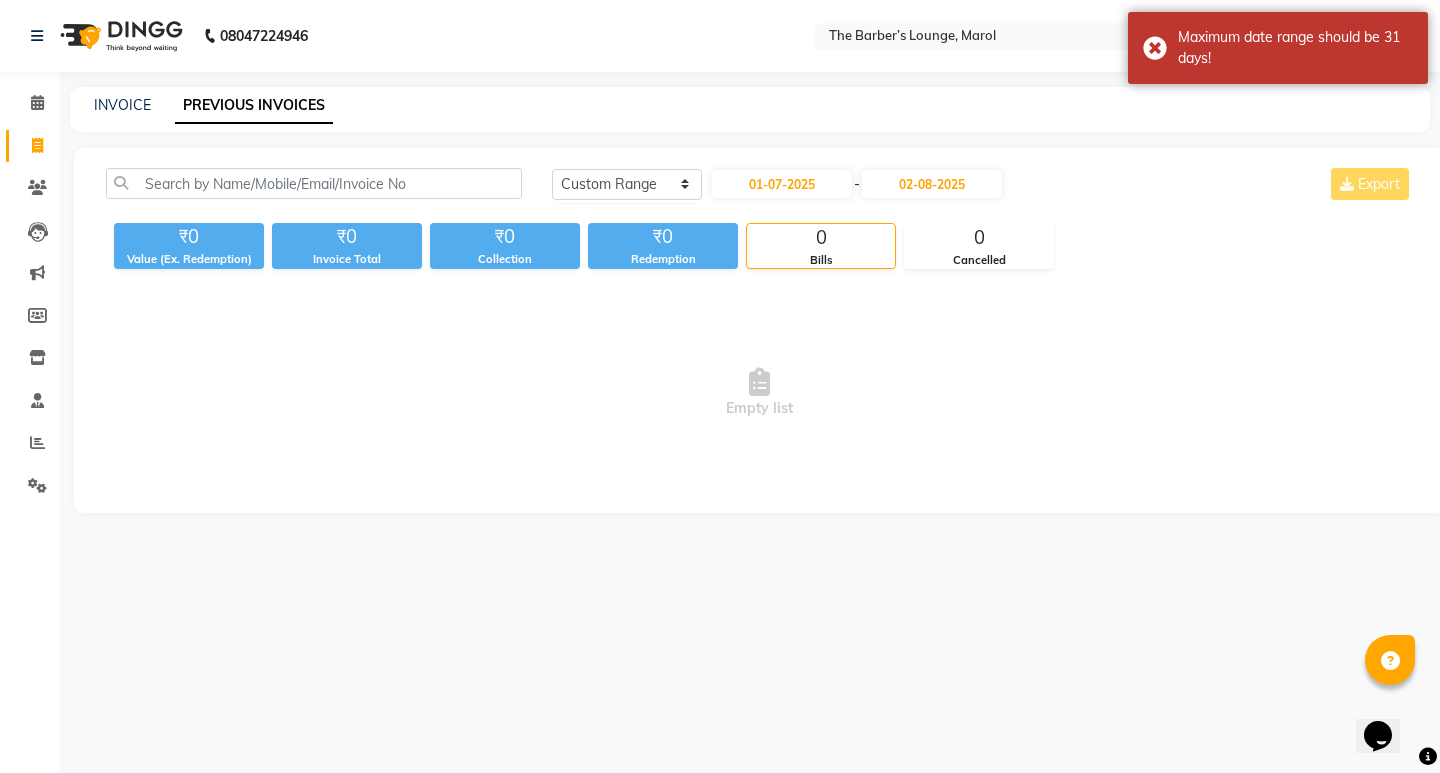 select on "8" 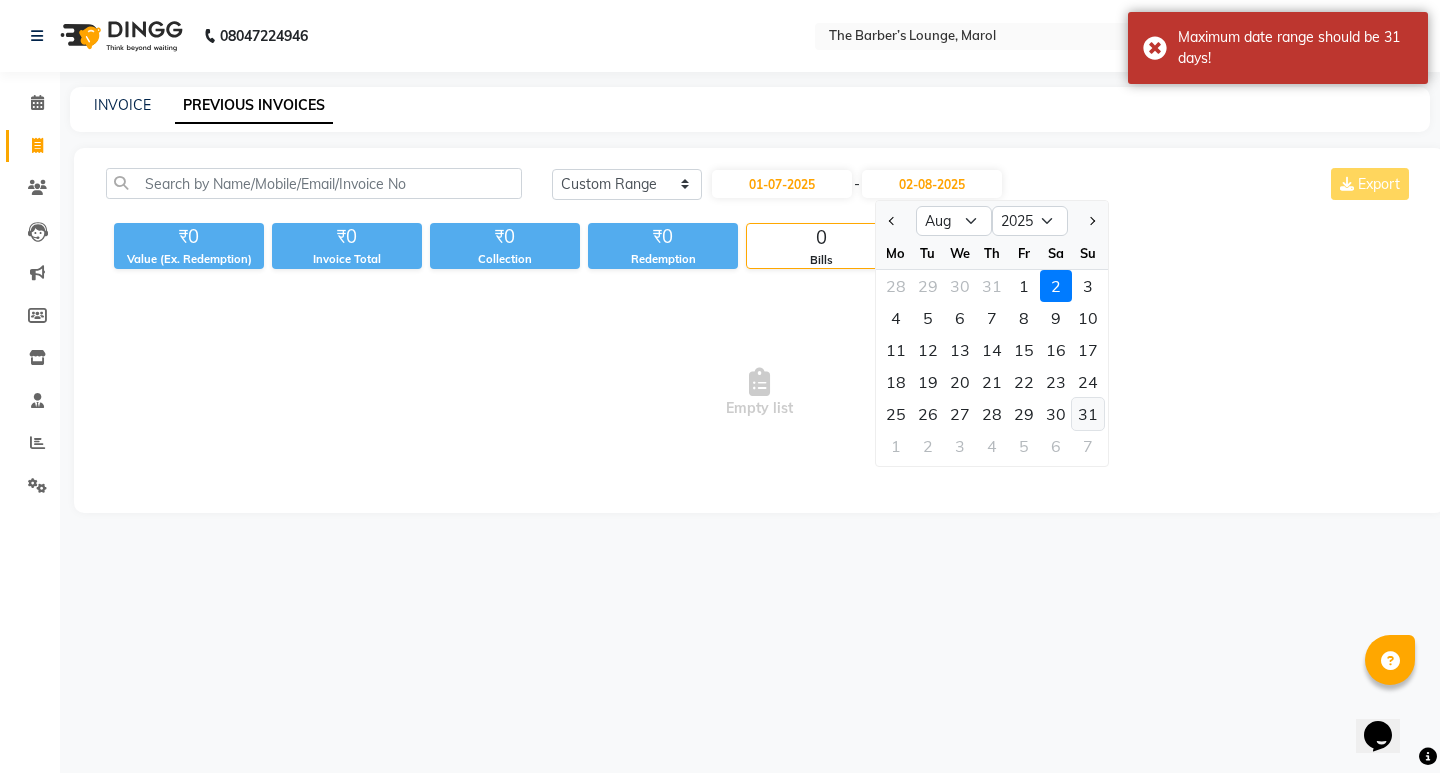 click on "31" 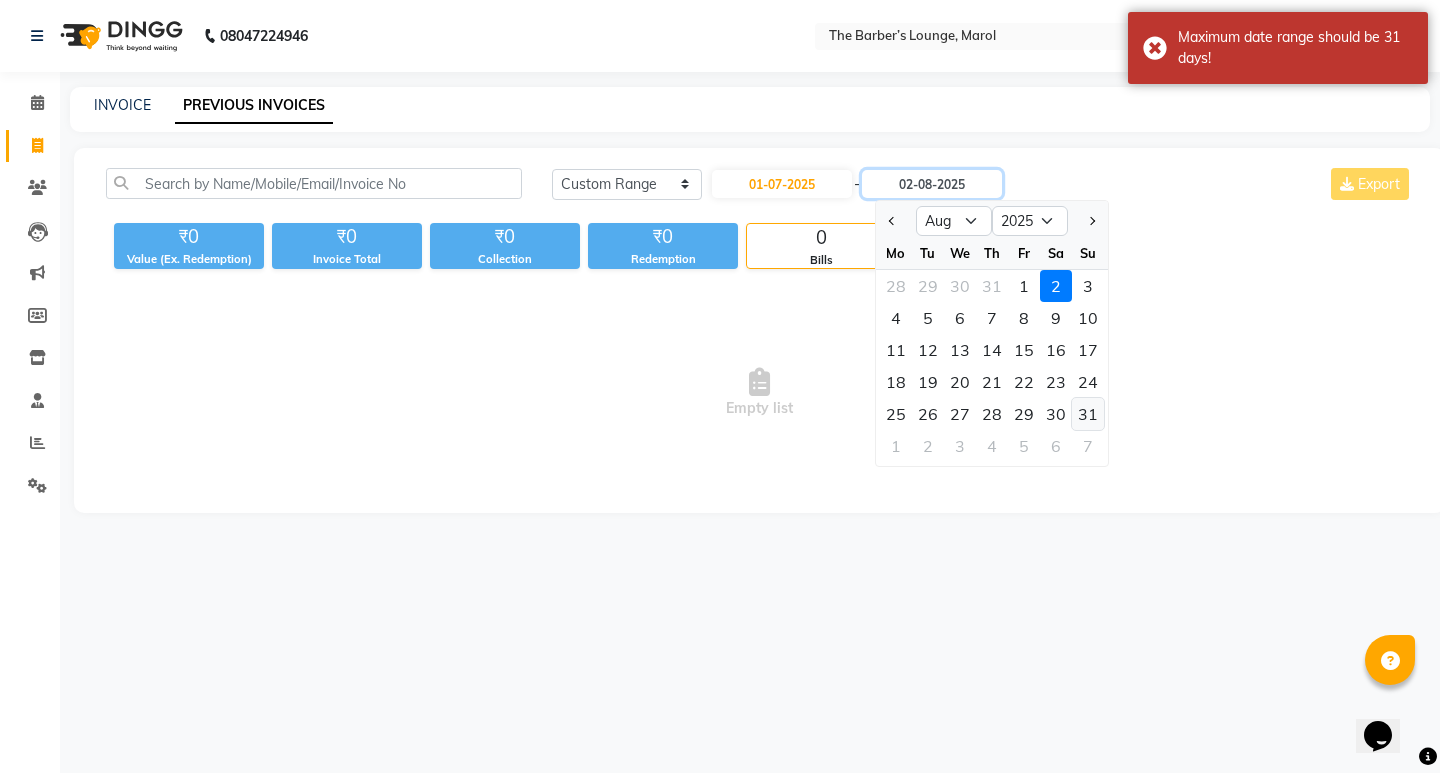 type on "31-08-2025" 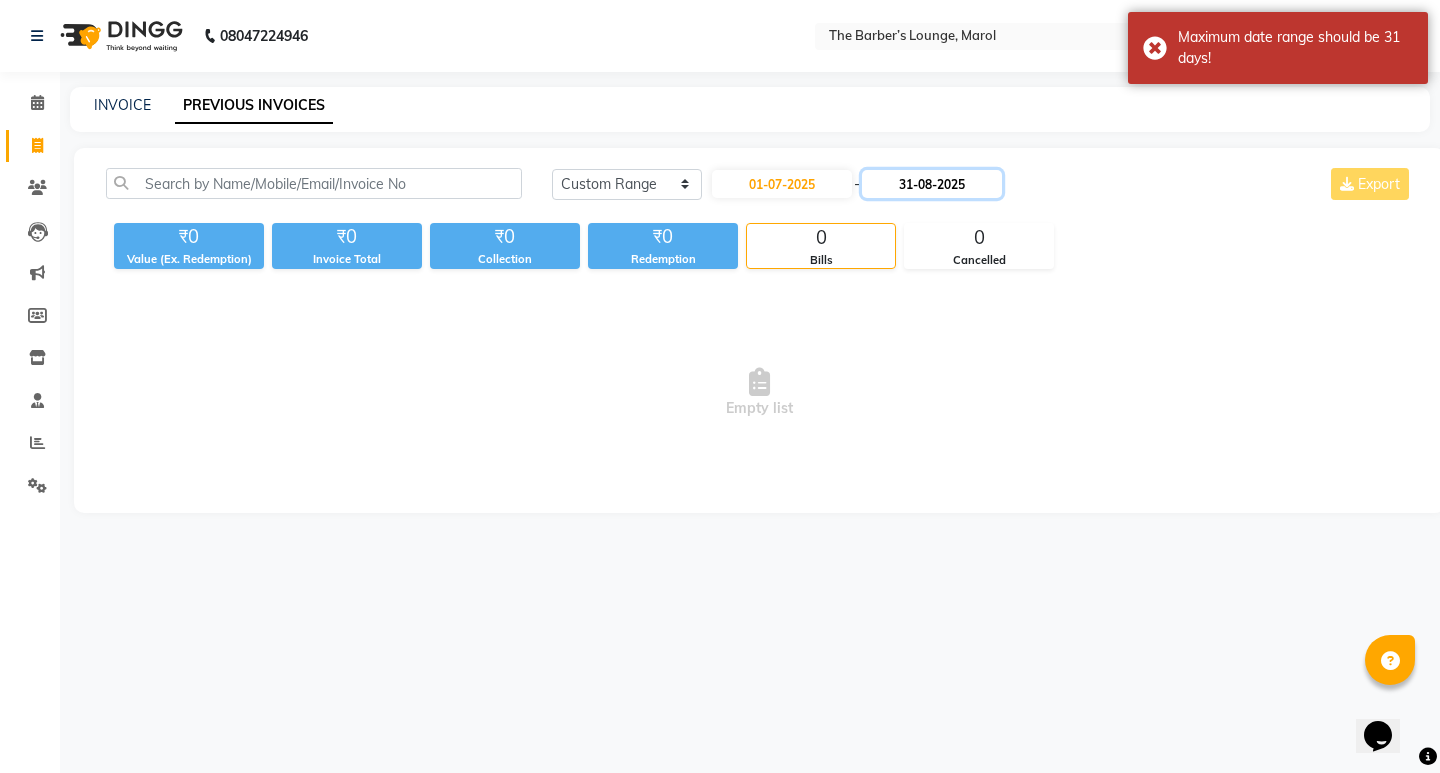 drag, startPoint x: 951, startPoint y: 173, endPoint x: 956, endPoint y: 186, distance: 13.928389 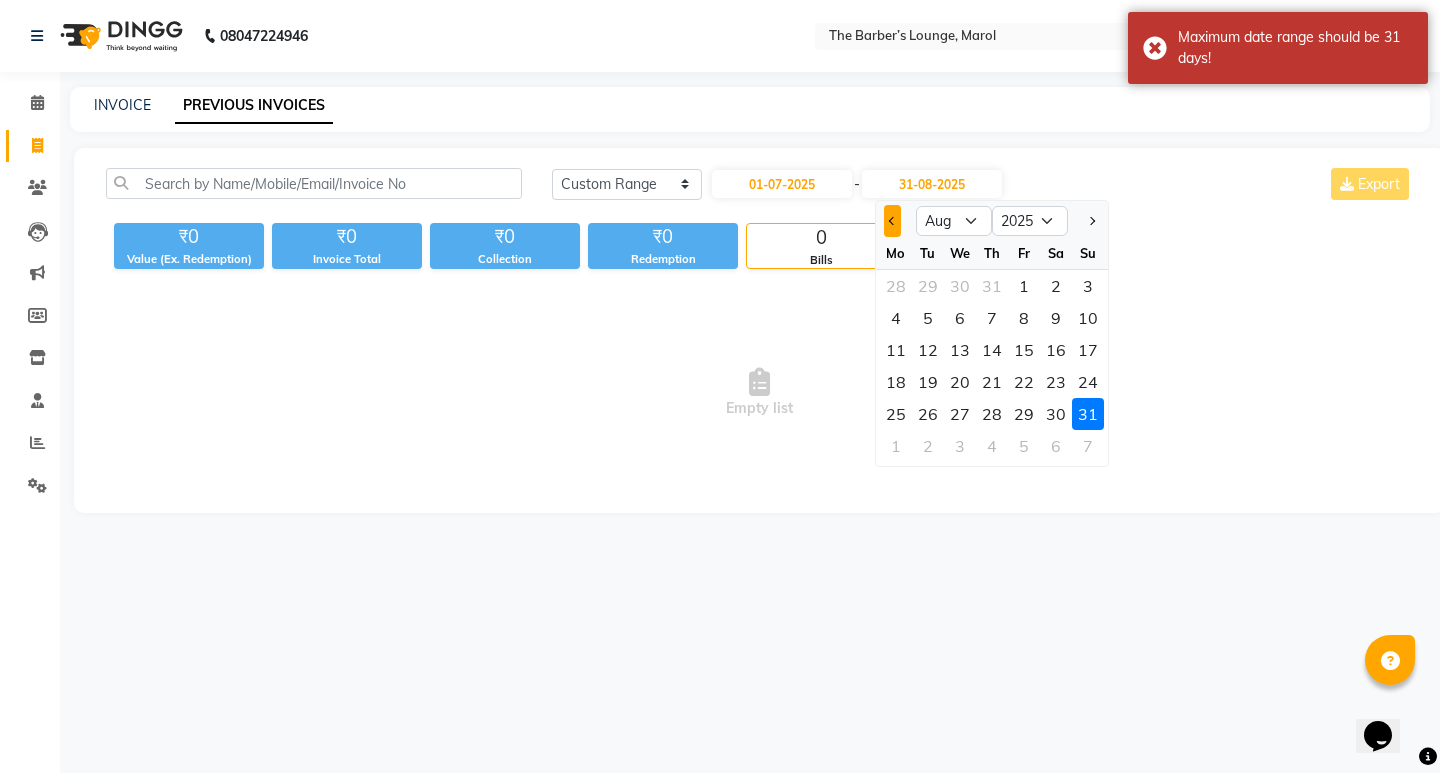 click 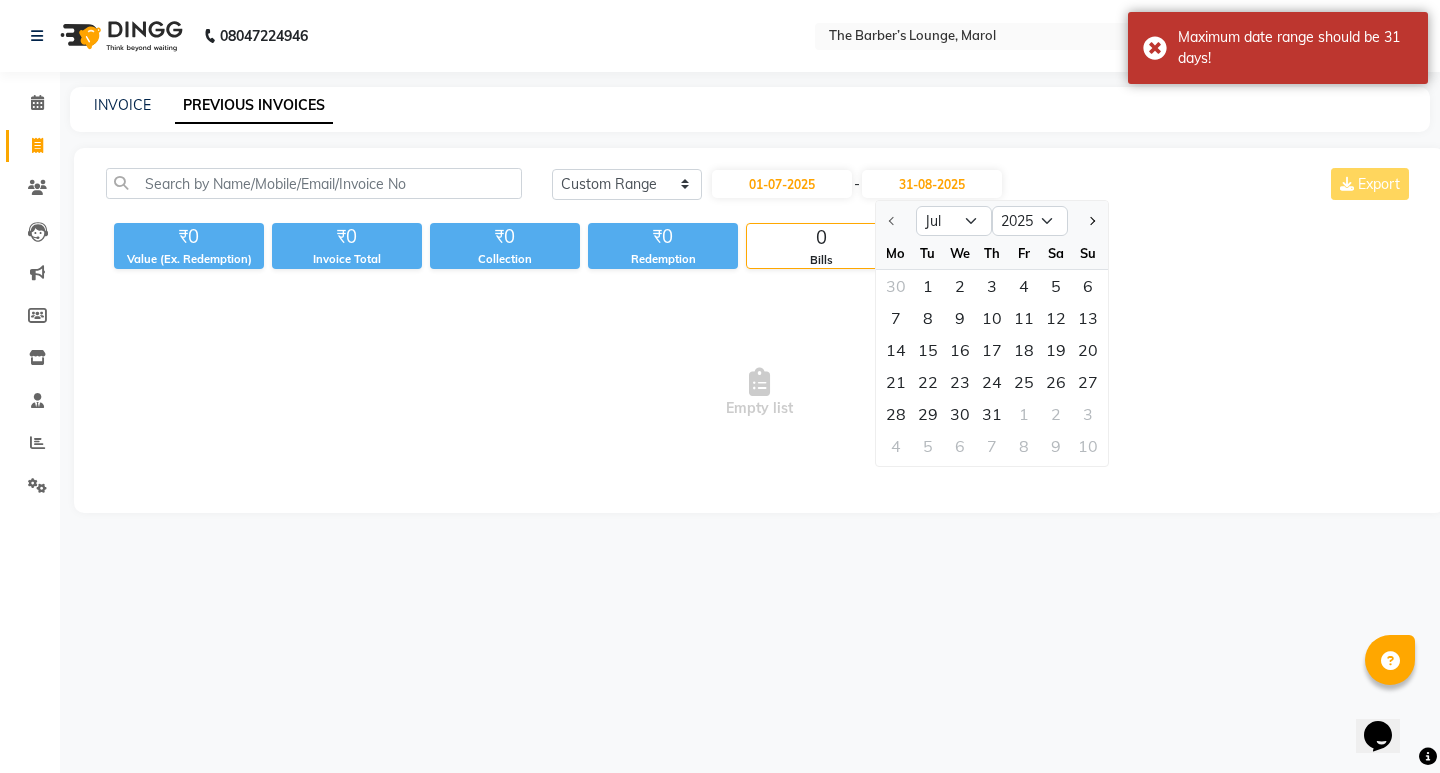 click on "31" 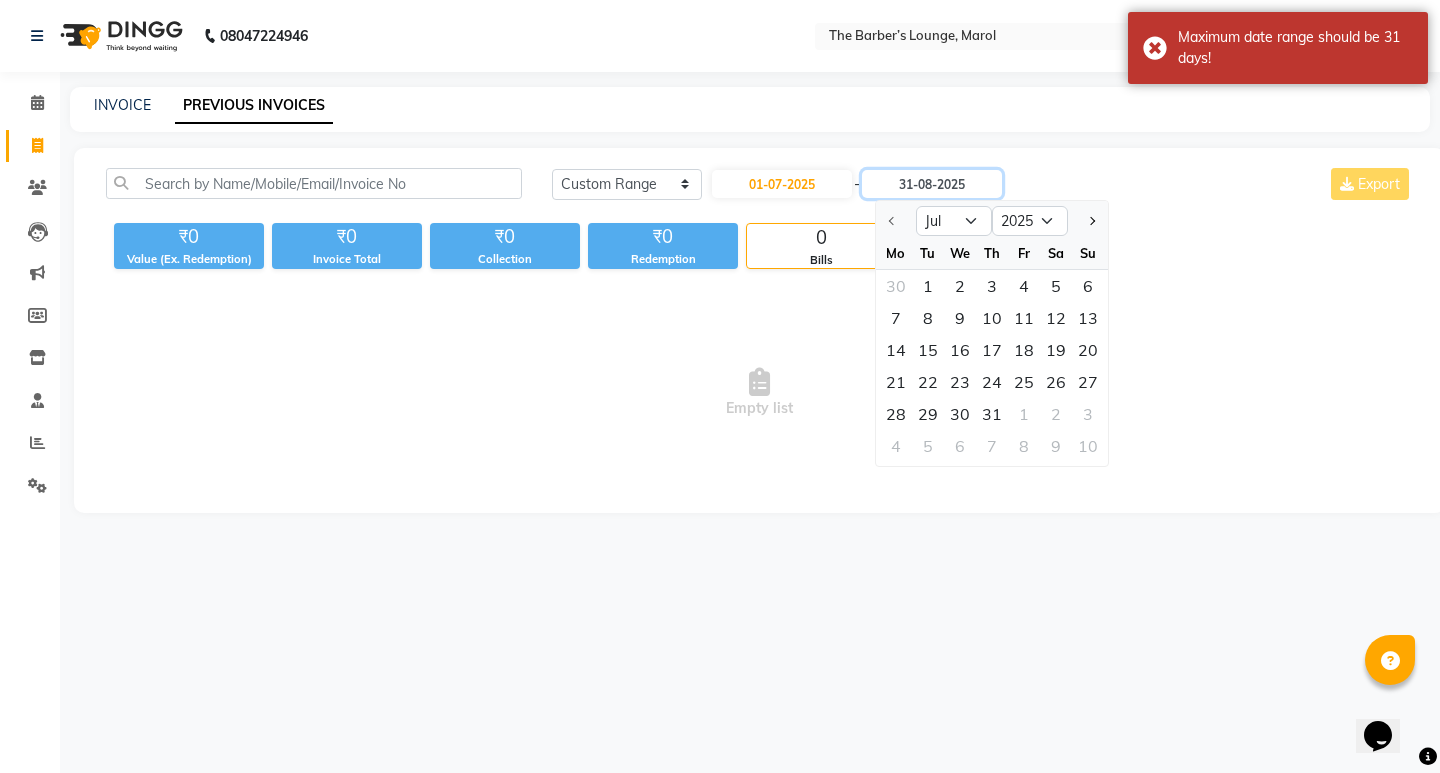 type on "31-07-2025" 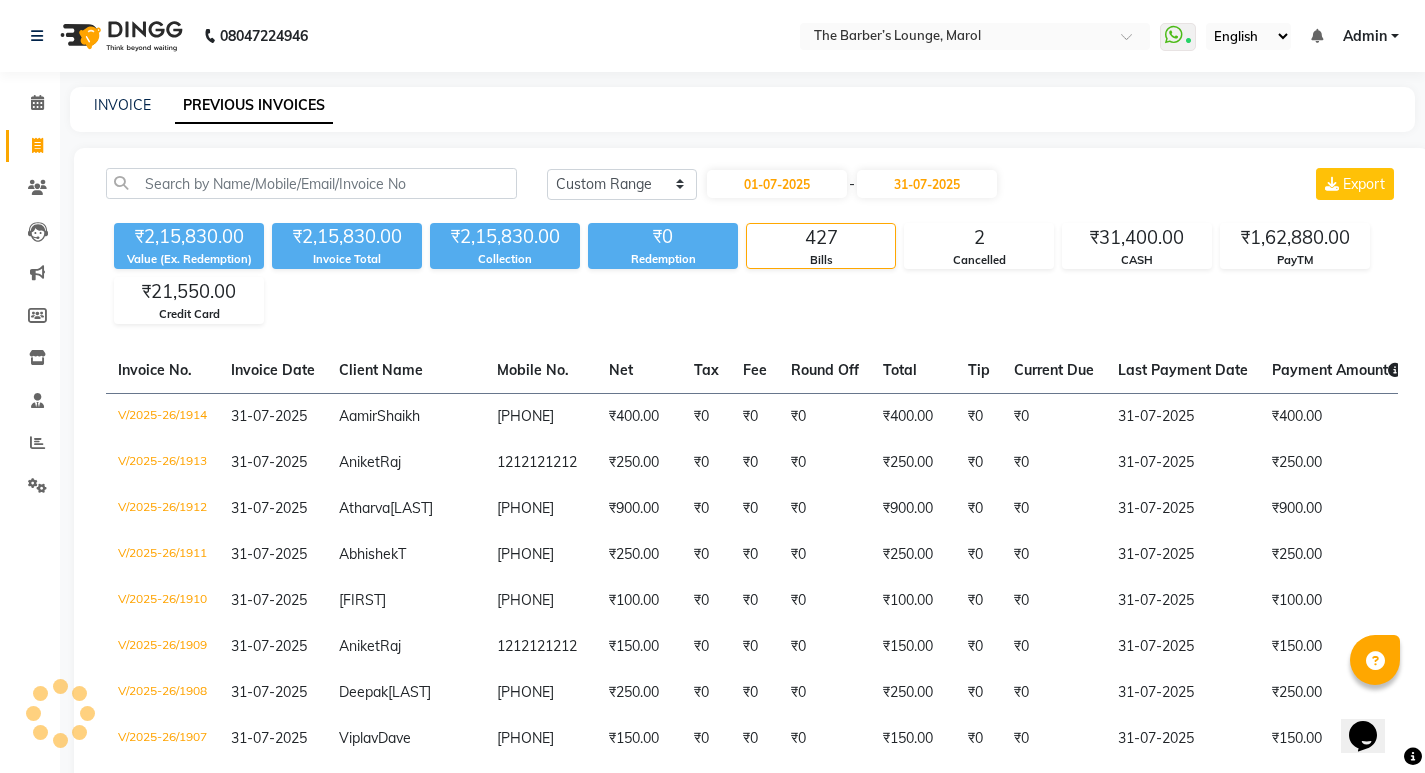 click on "Today Yesterday Custom Range 01-07-2025 - 31-07-2025 Export" 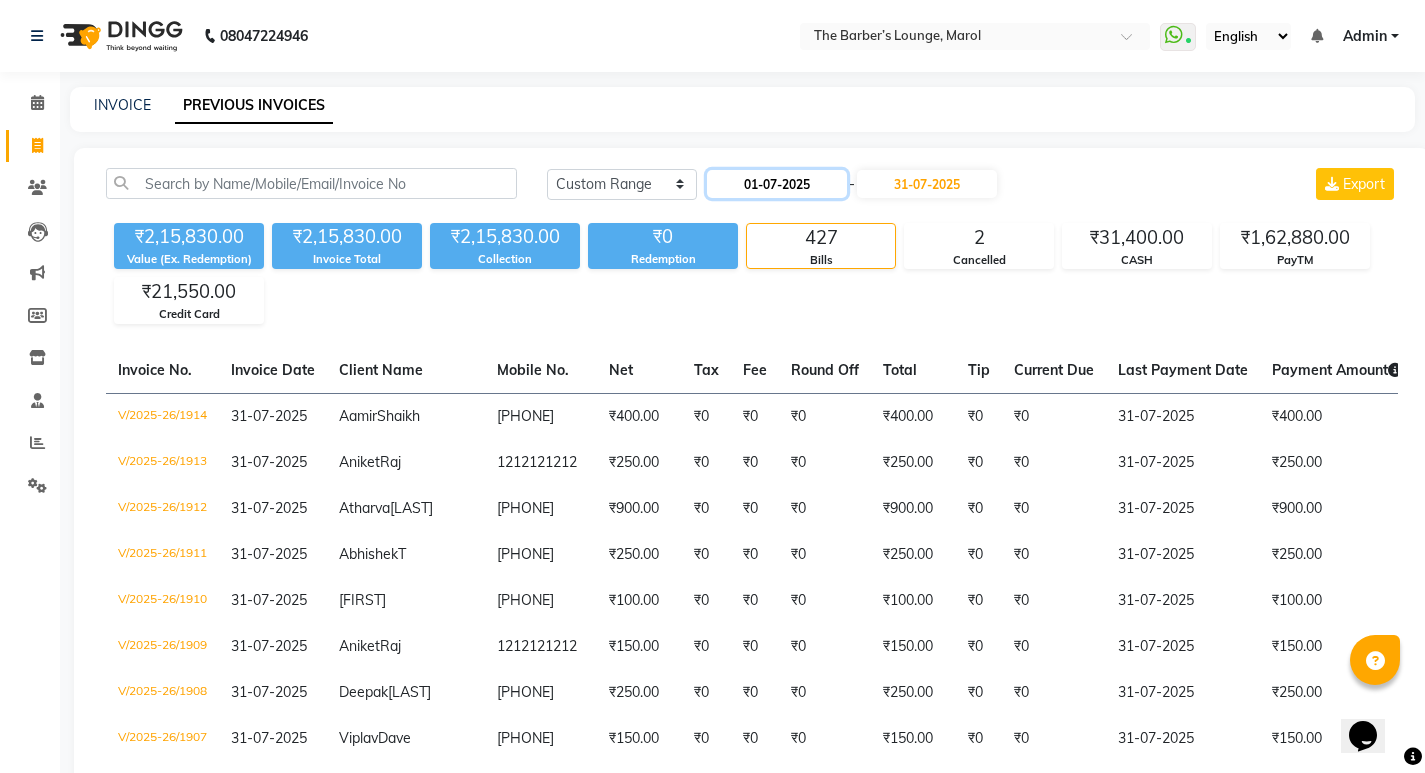 click on "01-07-2025" 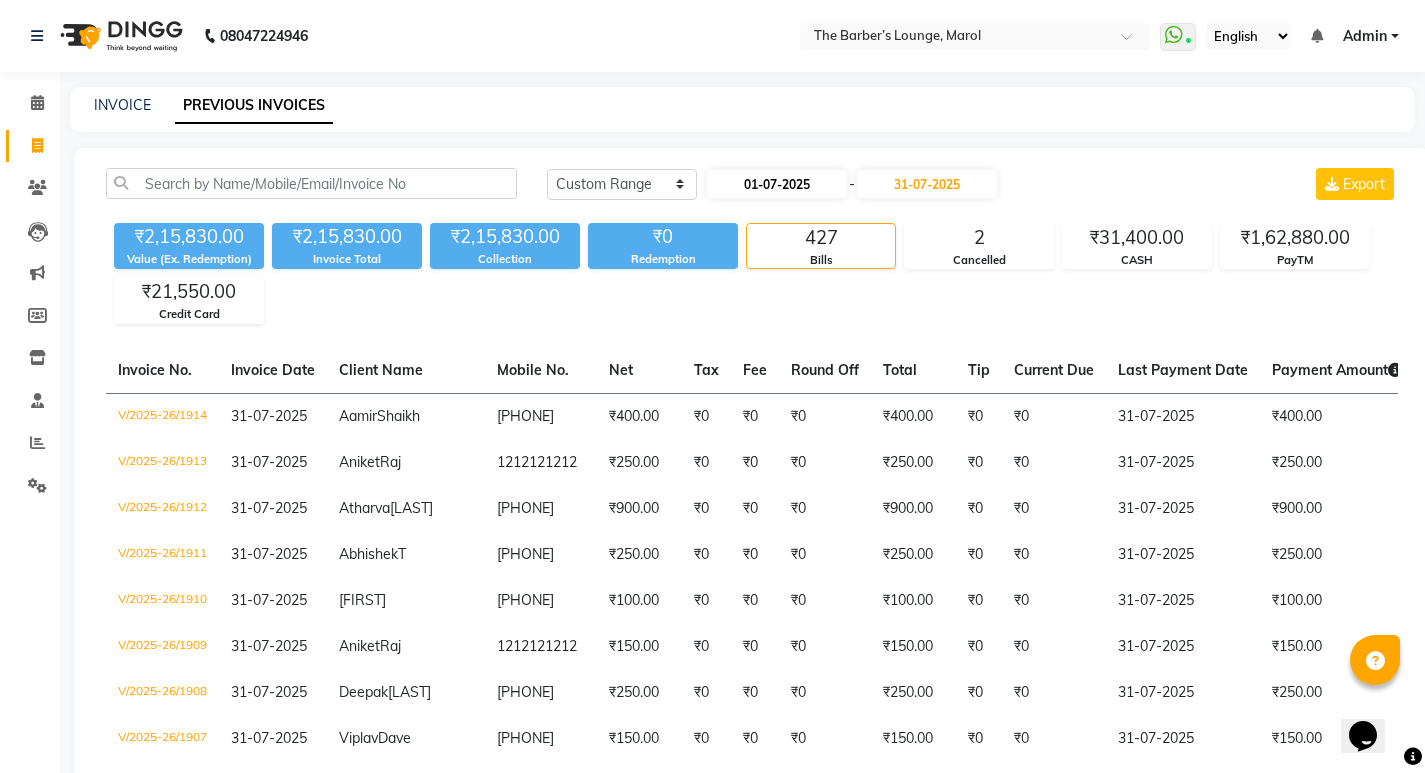 select on "7" 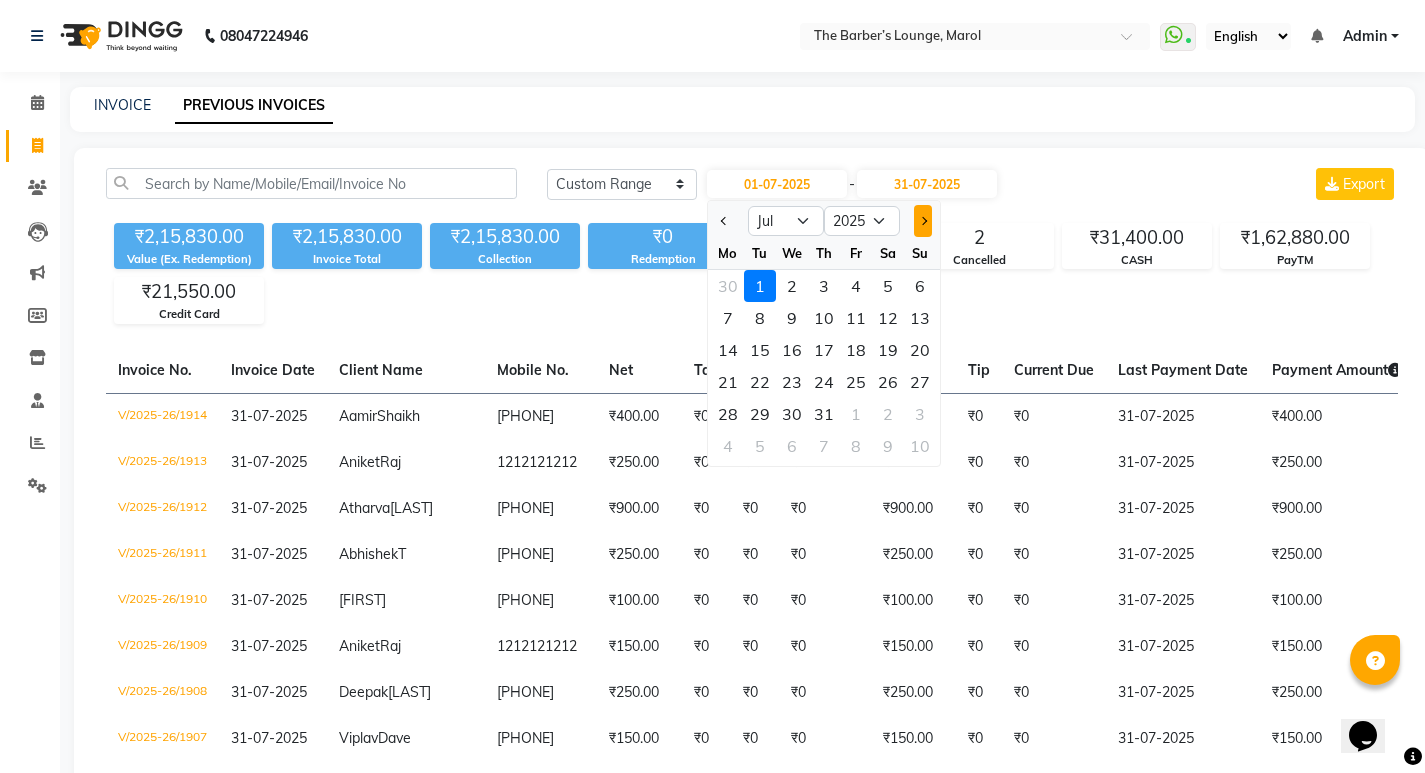 click 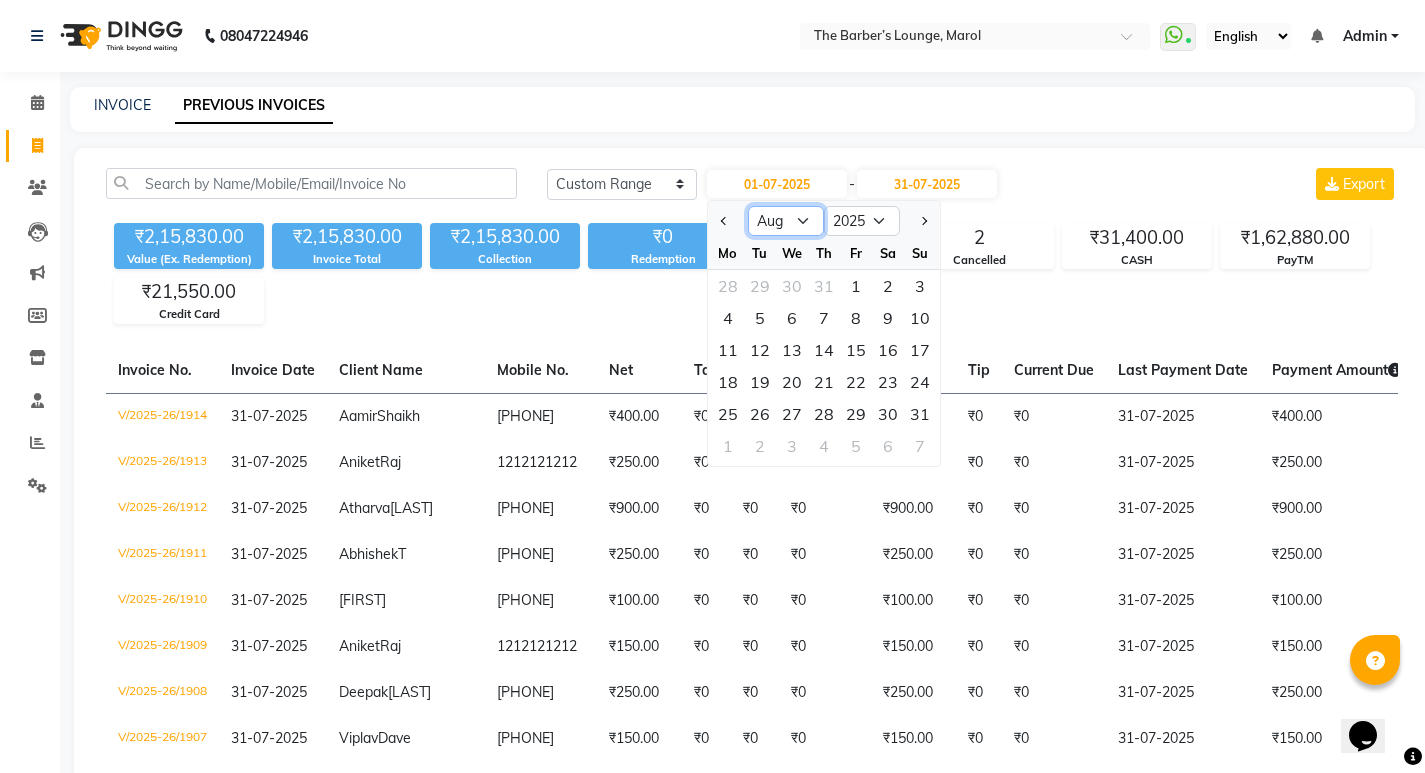 click on "Jan Feb Mar Apr May Jun Jul Aug Sep Oct Nov Dec" 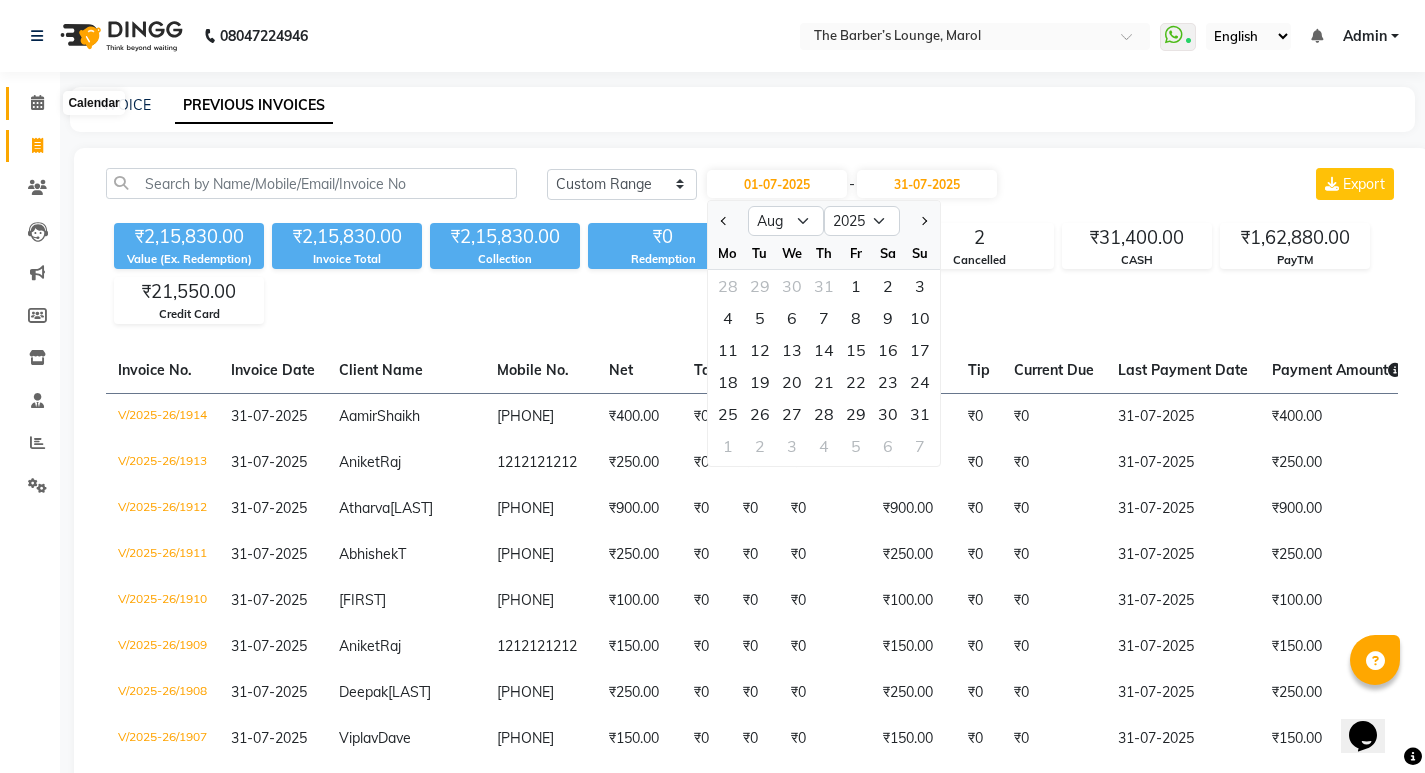 click 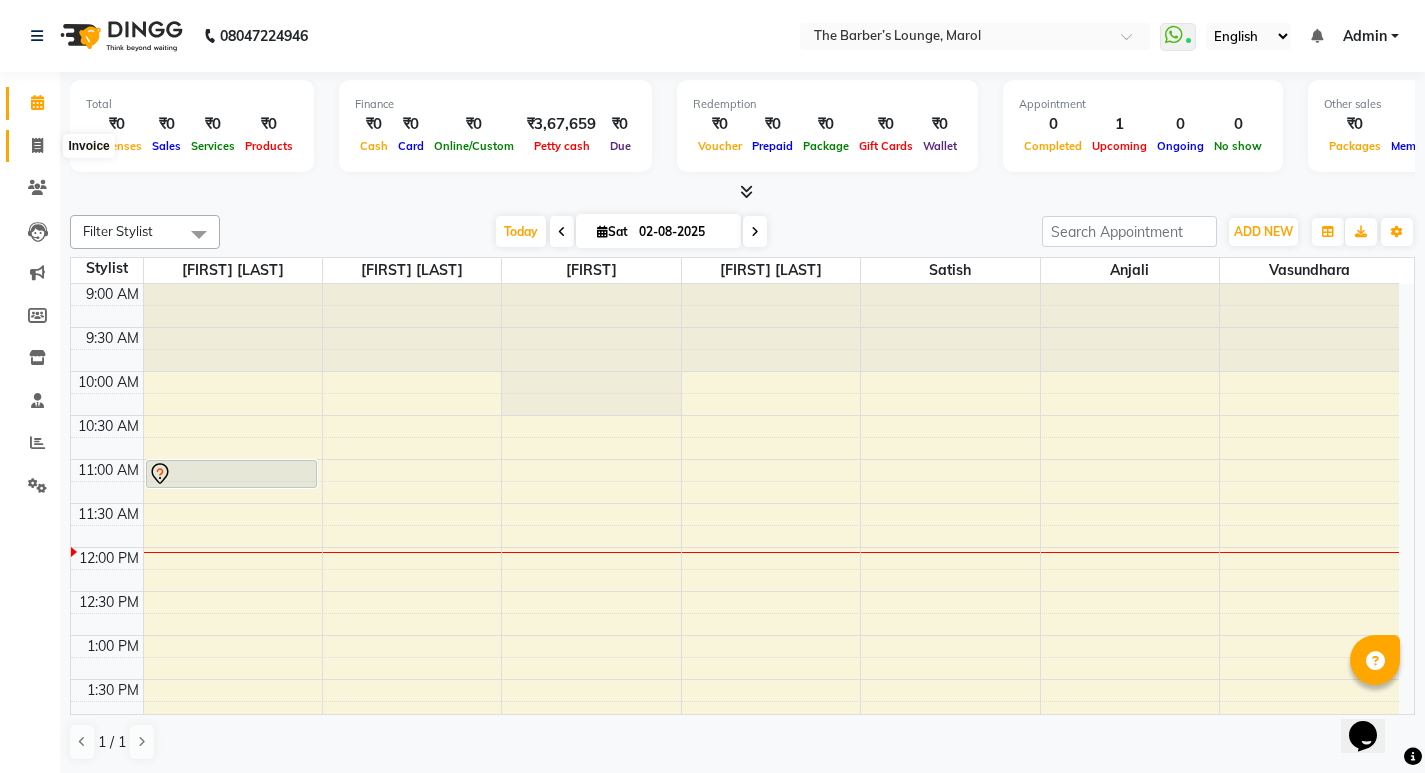 click 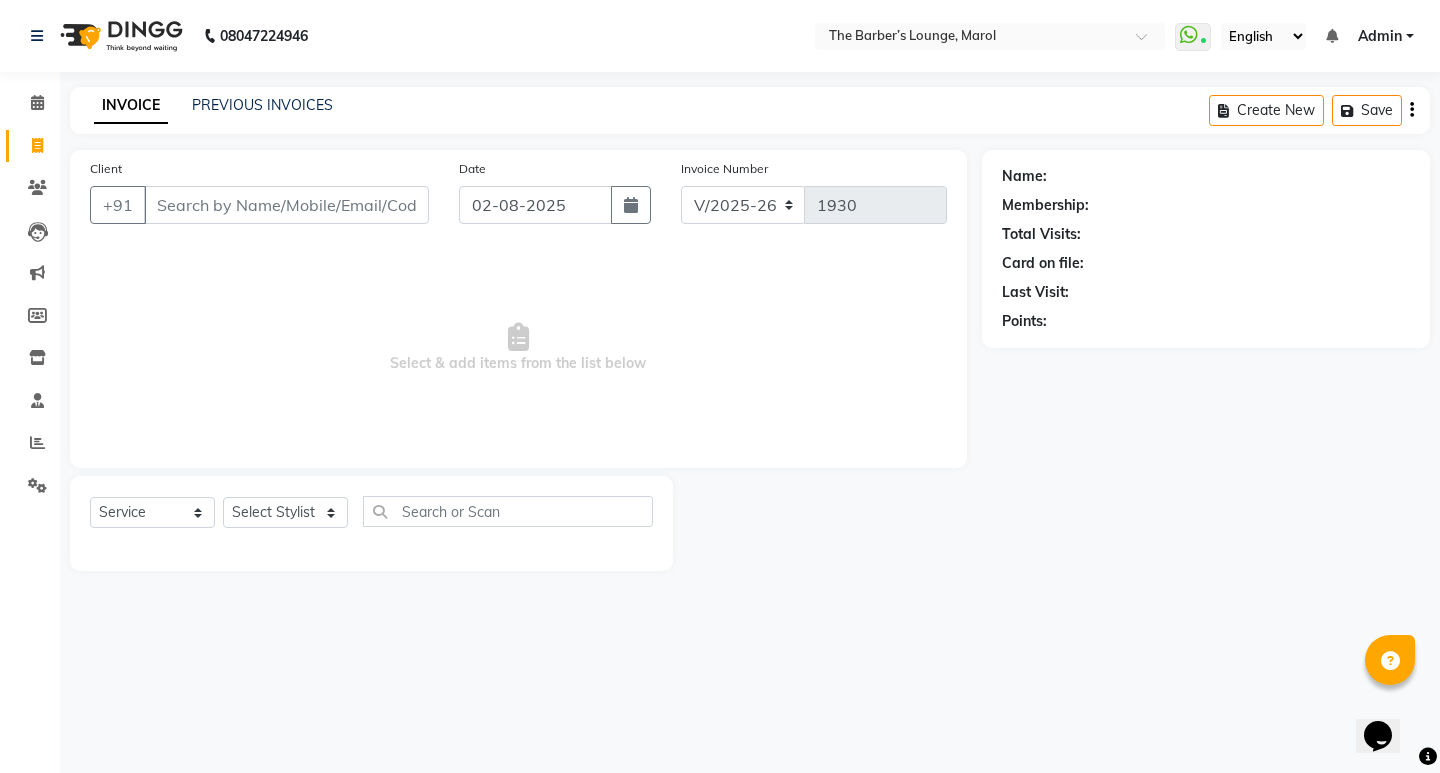 click on "Client" at bounding box center [286, 205] 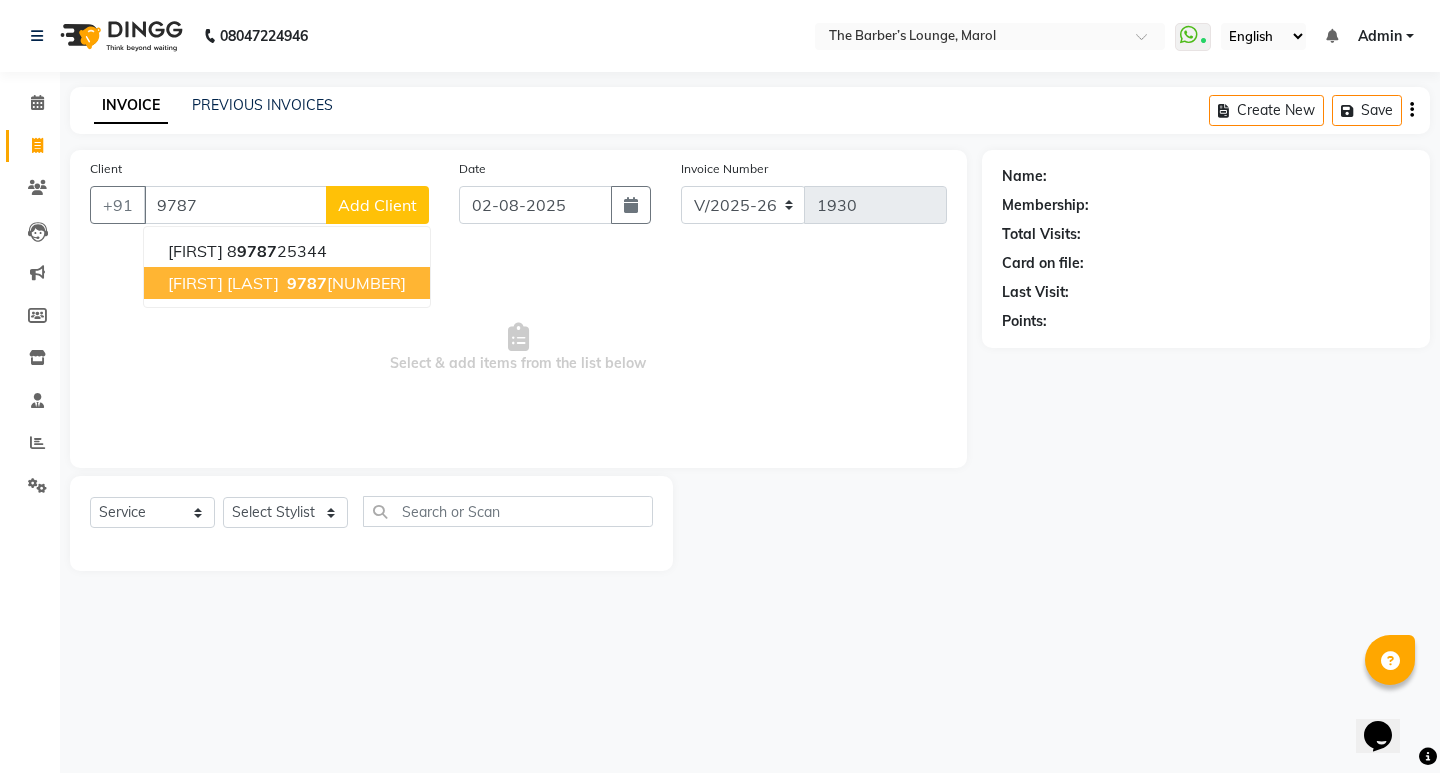 click on "Anik ganguly" at bounding box center [223, 283] 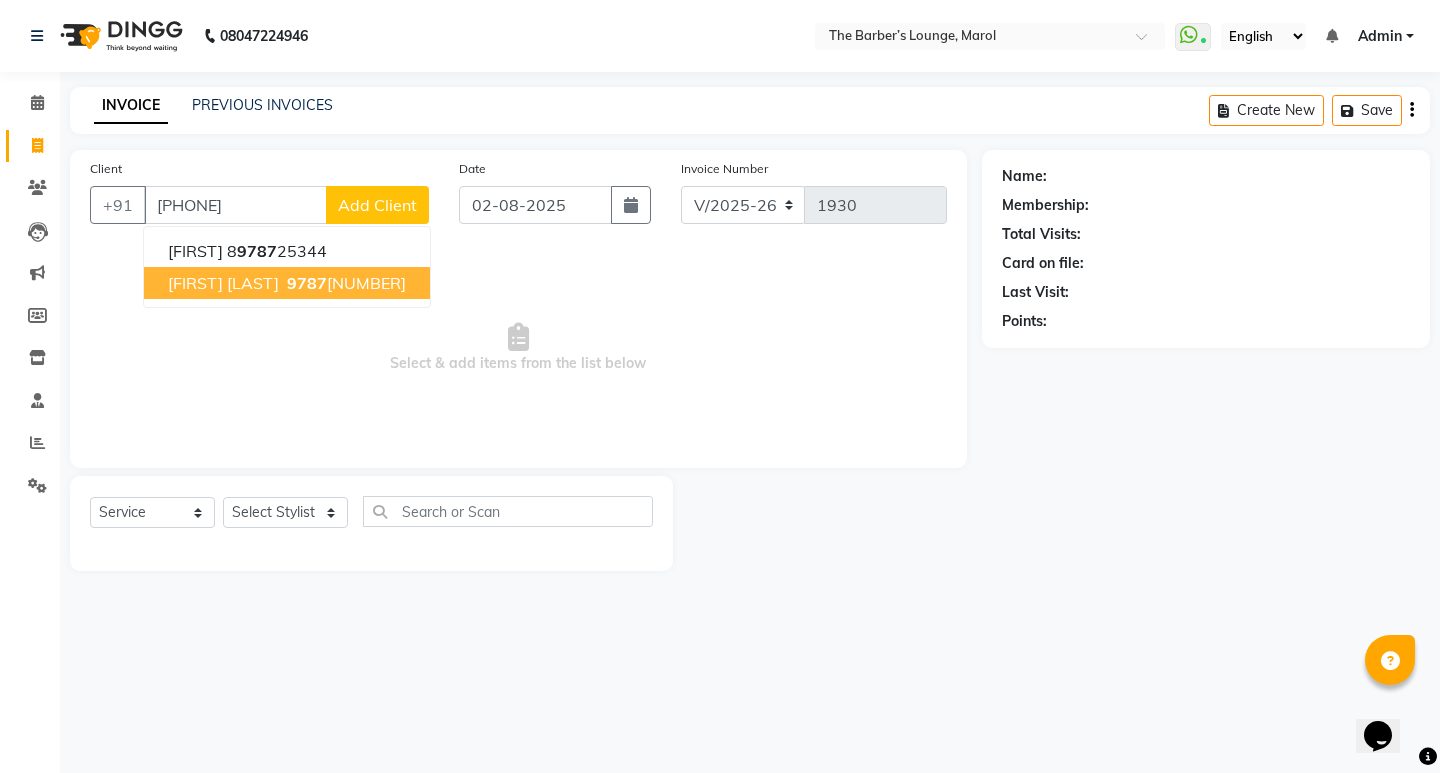 type on "9787124036" 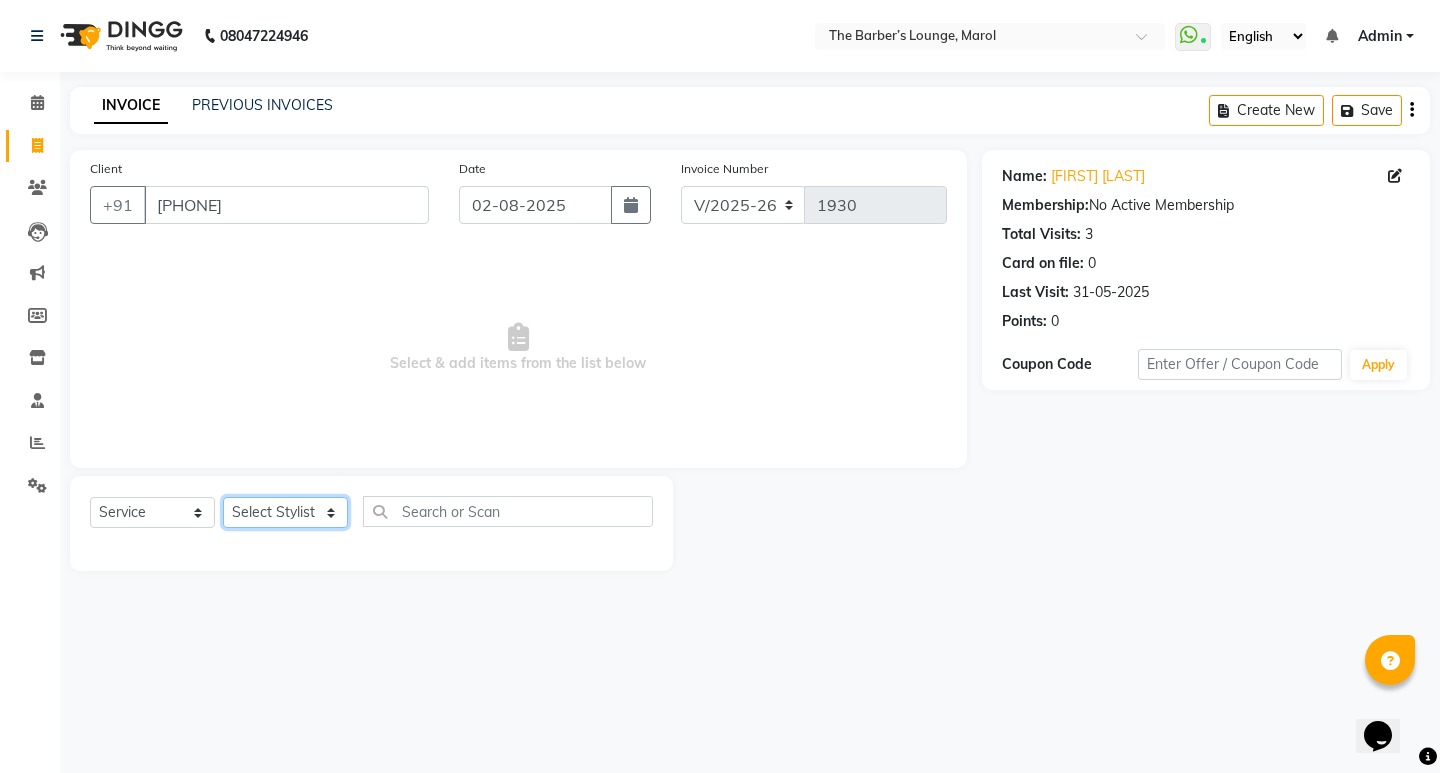 click on "Select Stylist Anjali Jafar Salmani Ketan Shinde Mohsin Akhtar Satish Tejasvi Vasundhara" 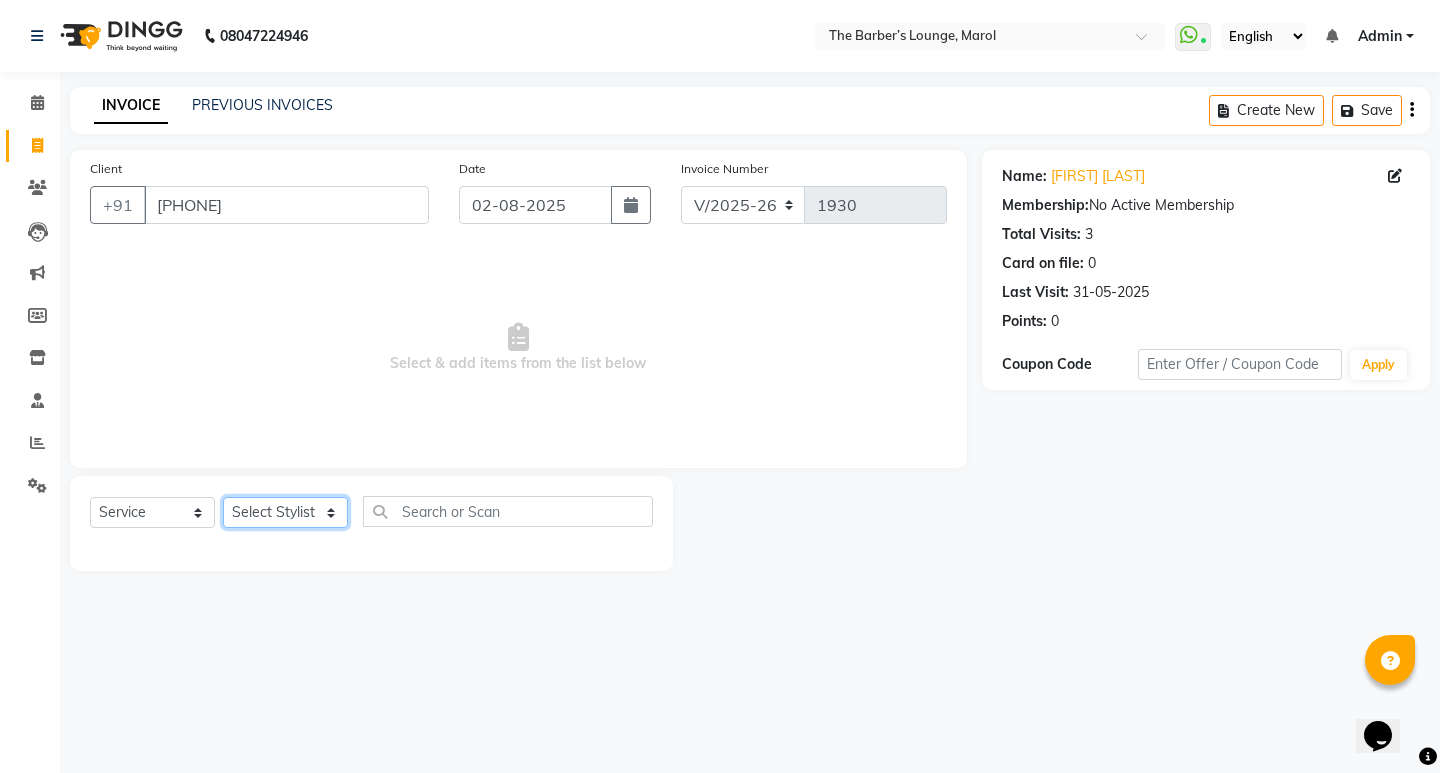 select on "60183" 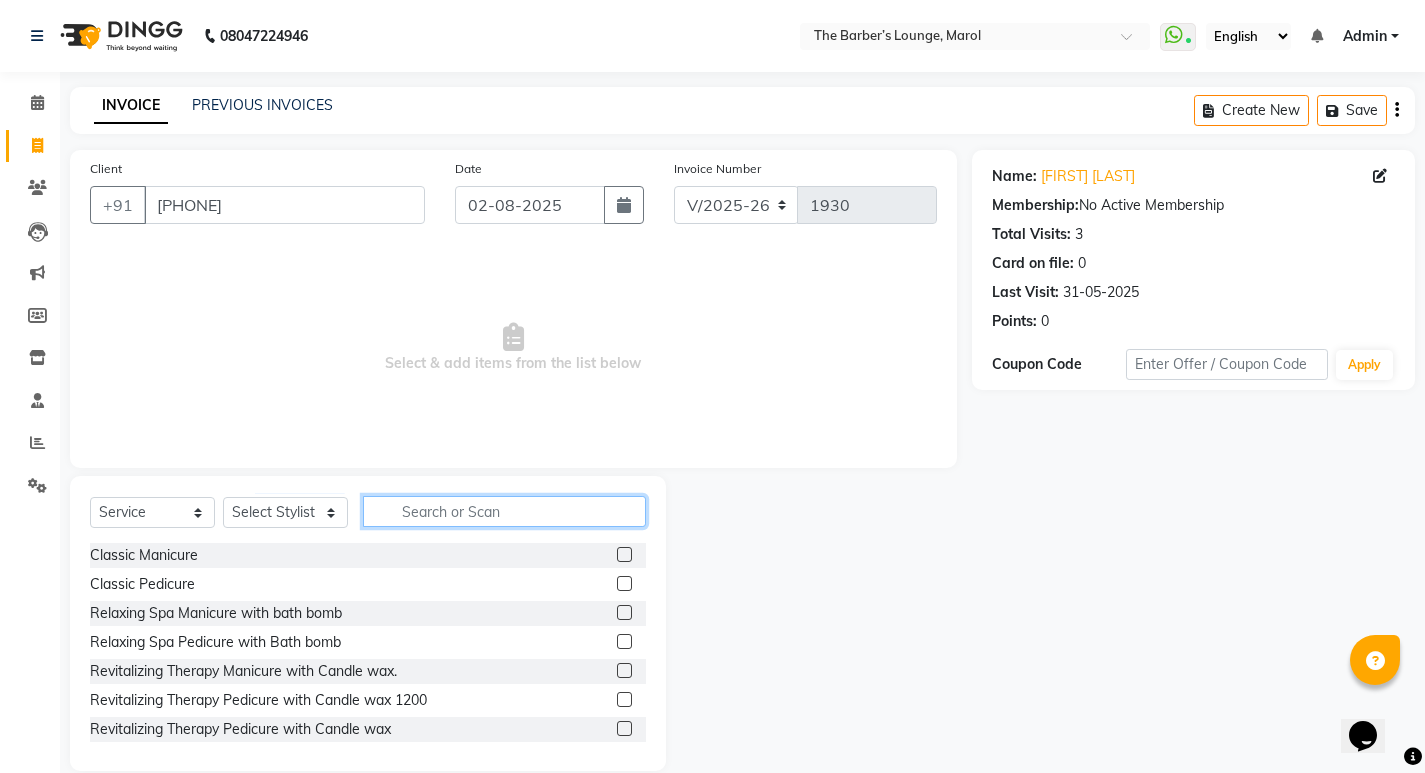 click 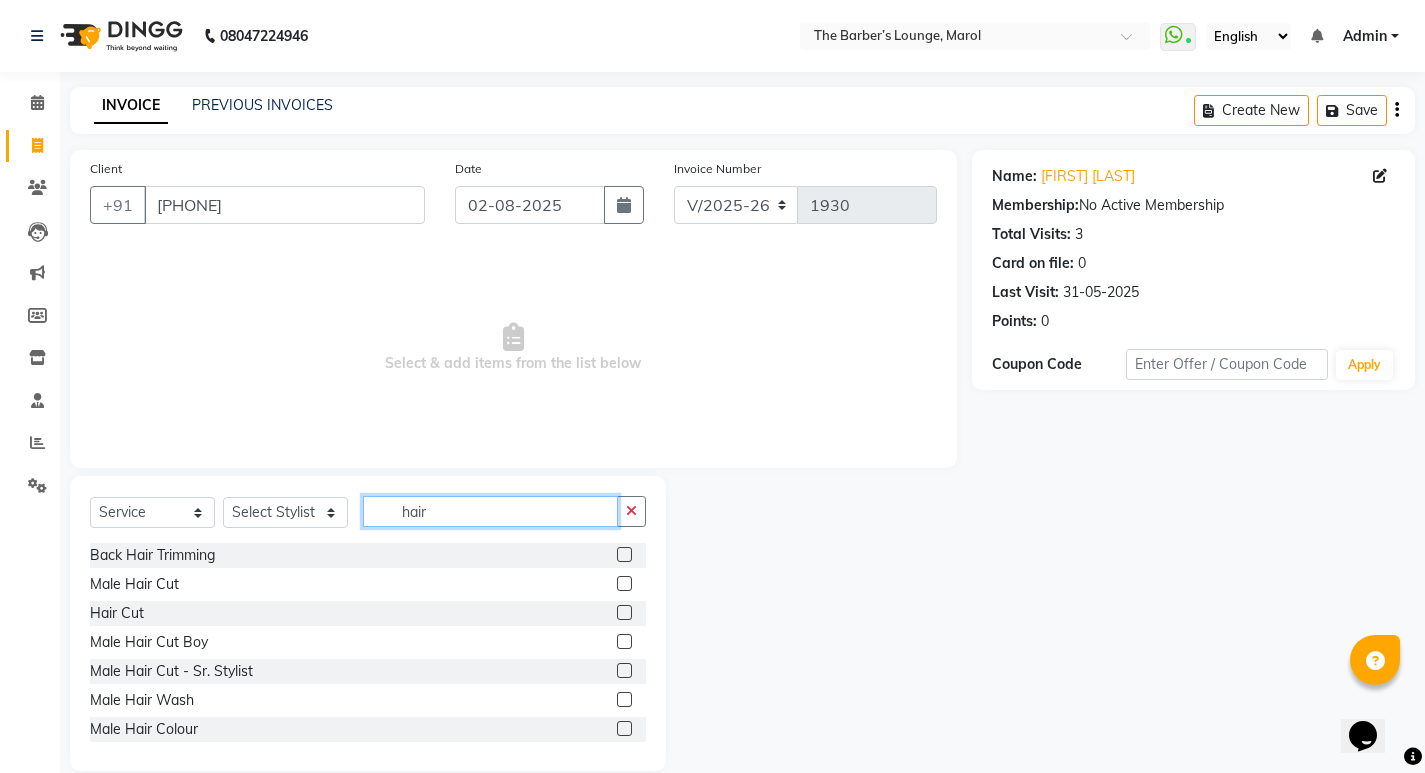 type on "hair" 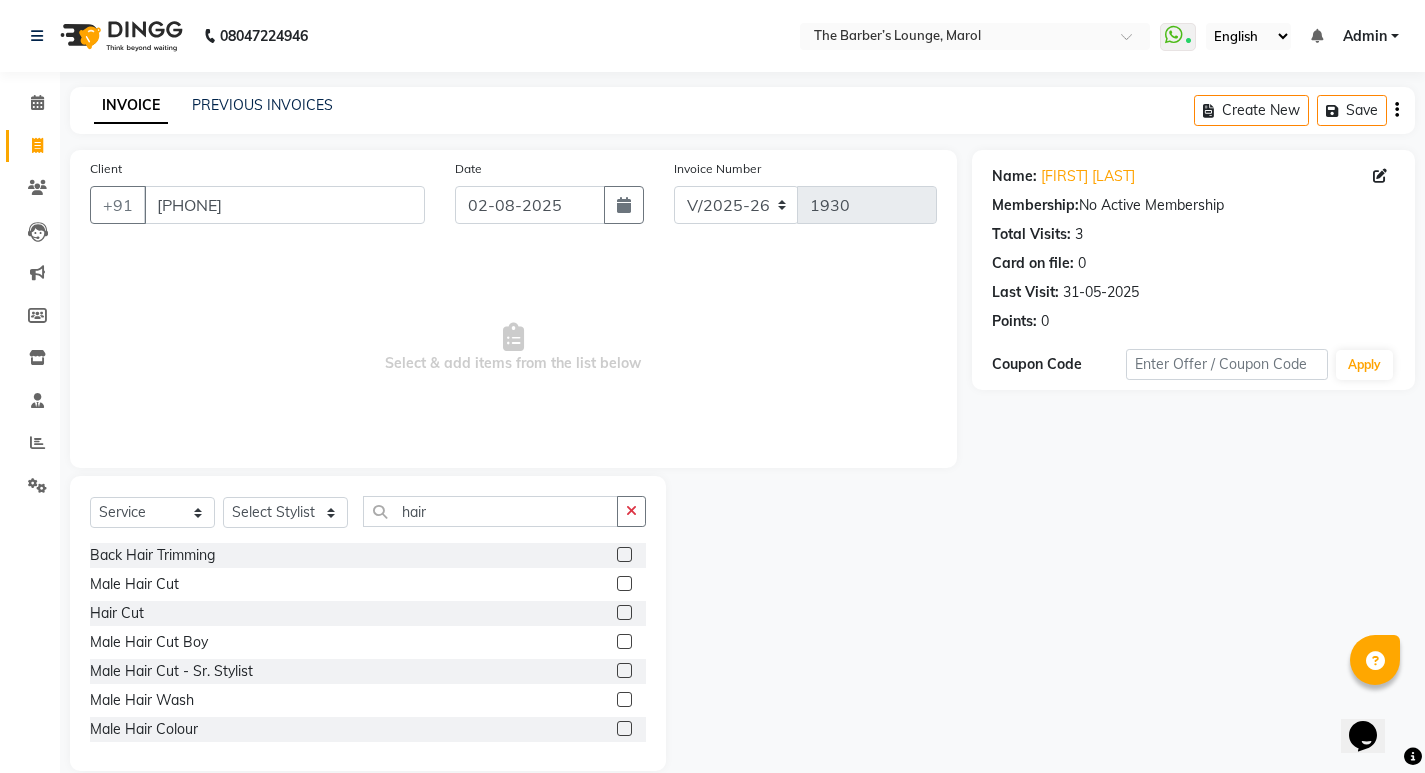 click 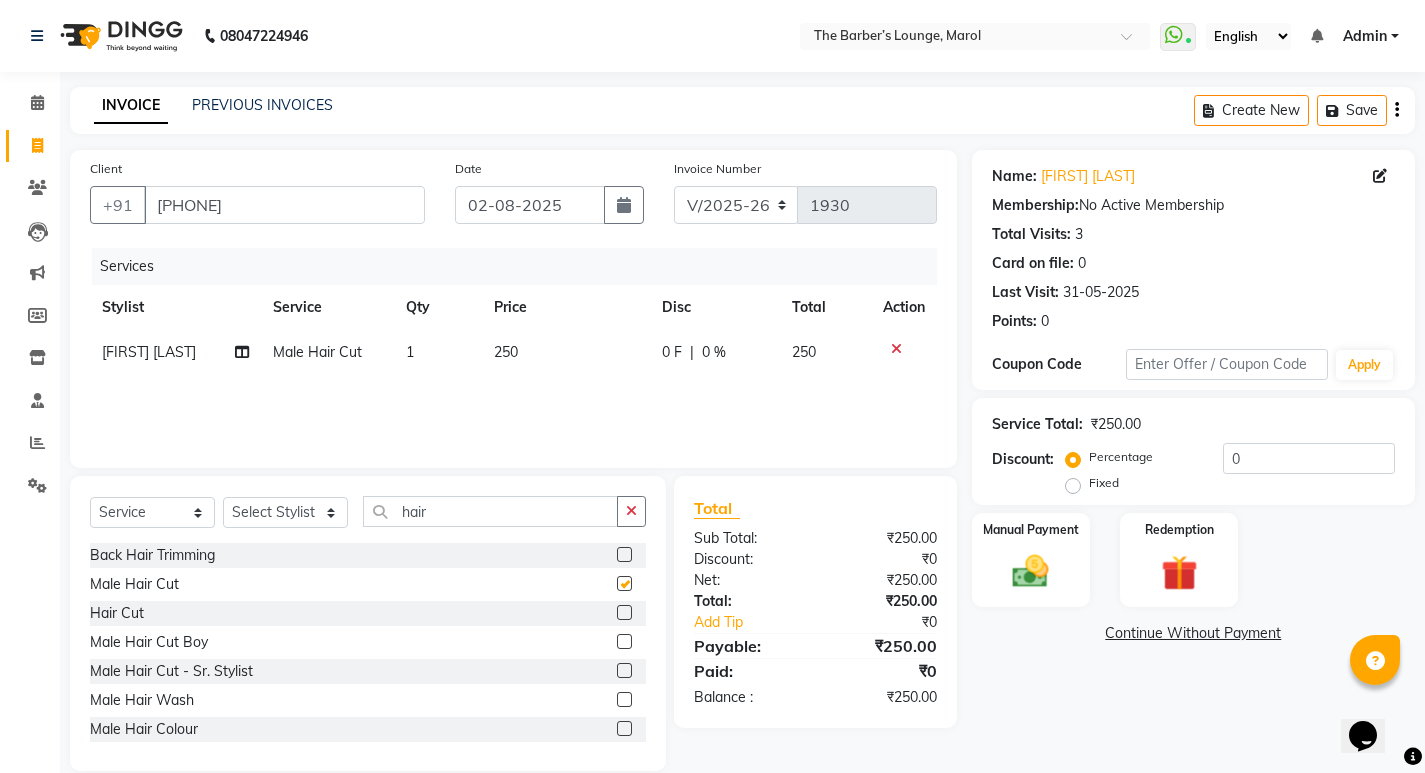 checkbox on "false" 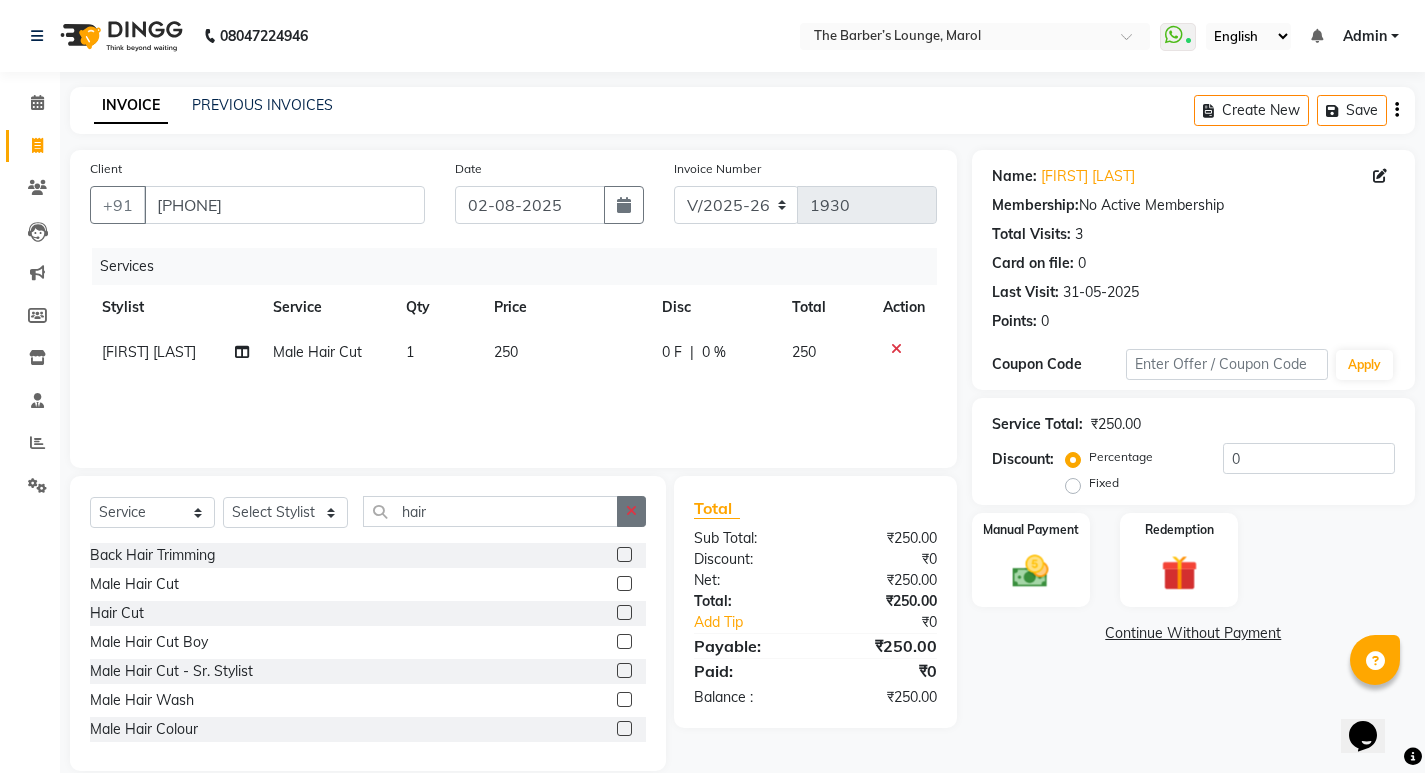 click 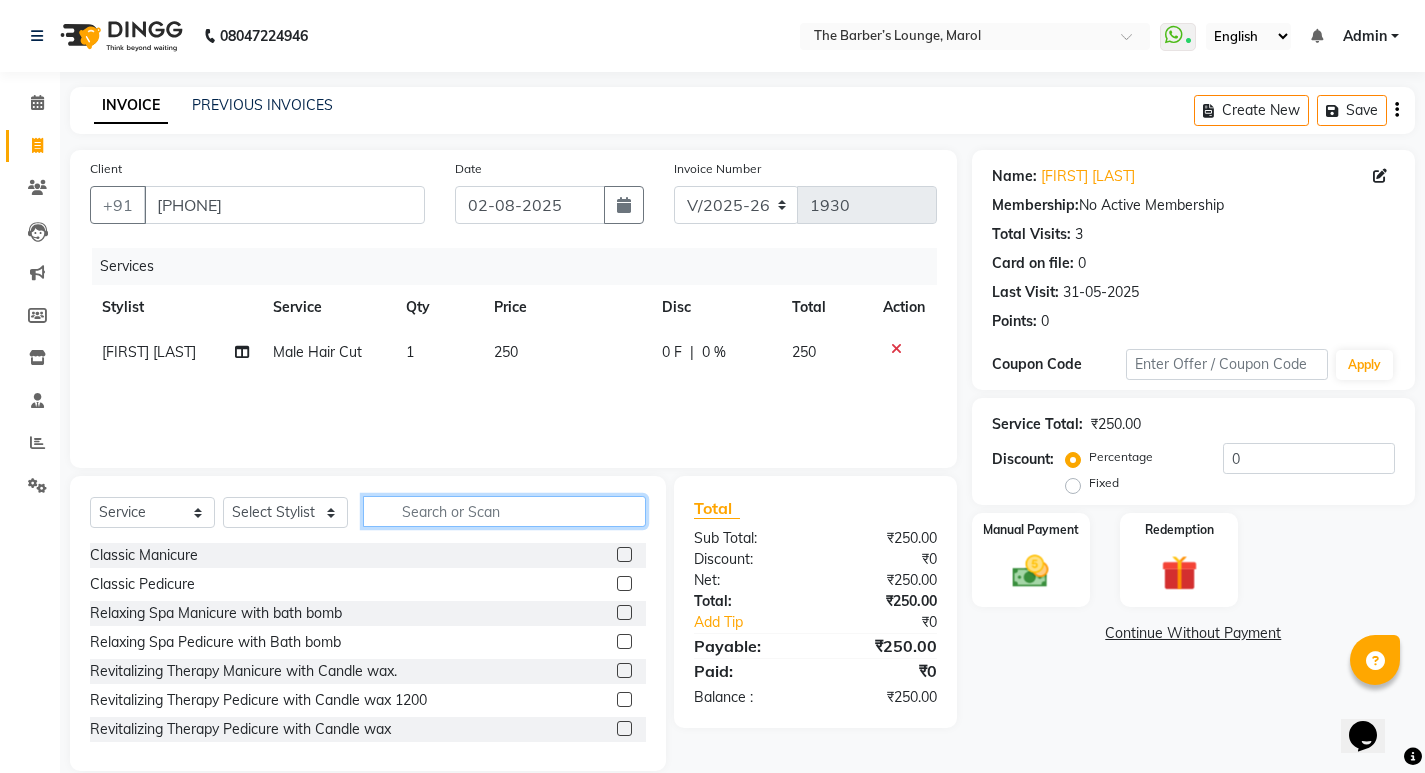 click 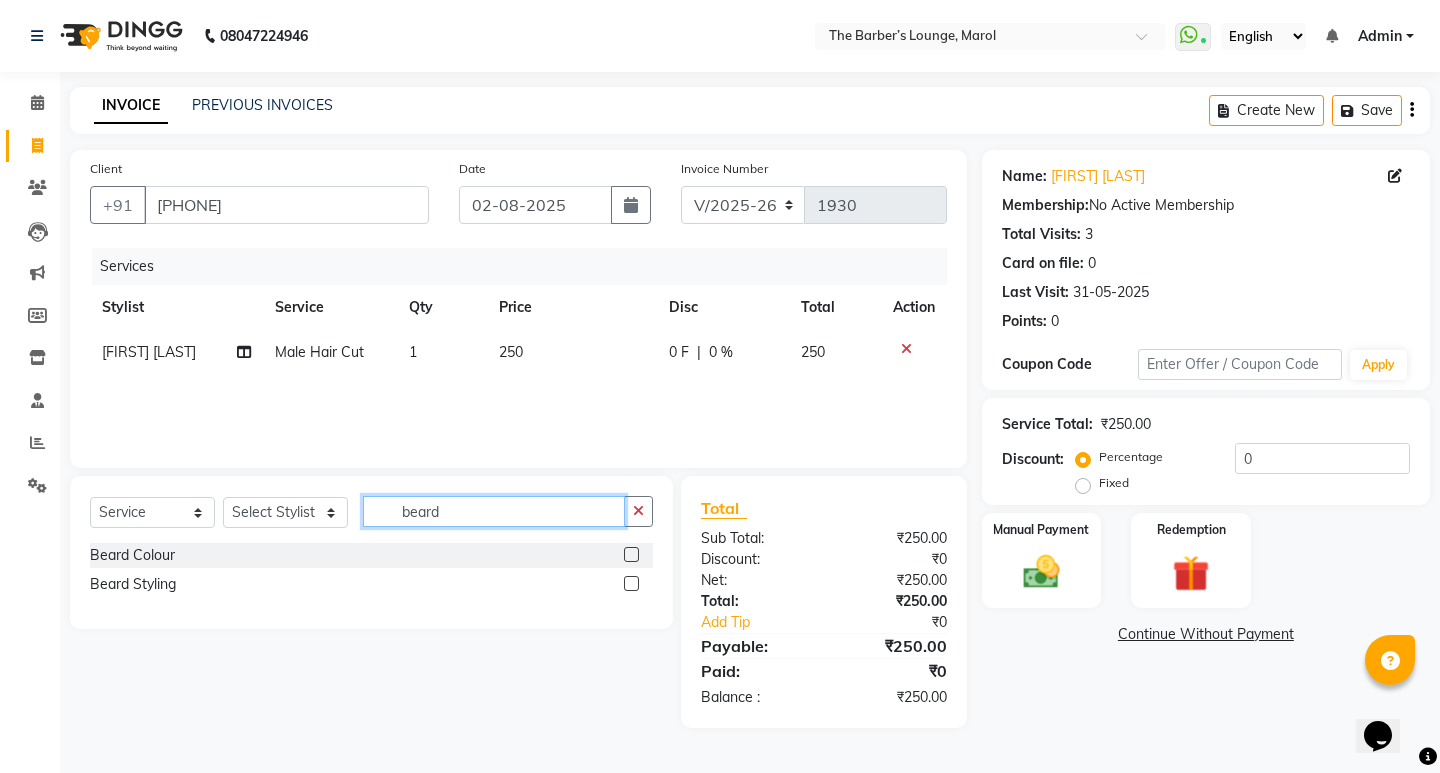type on "beard" 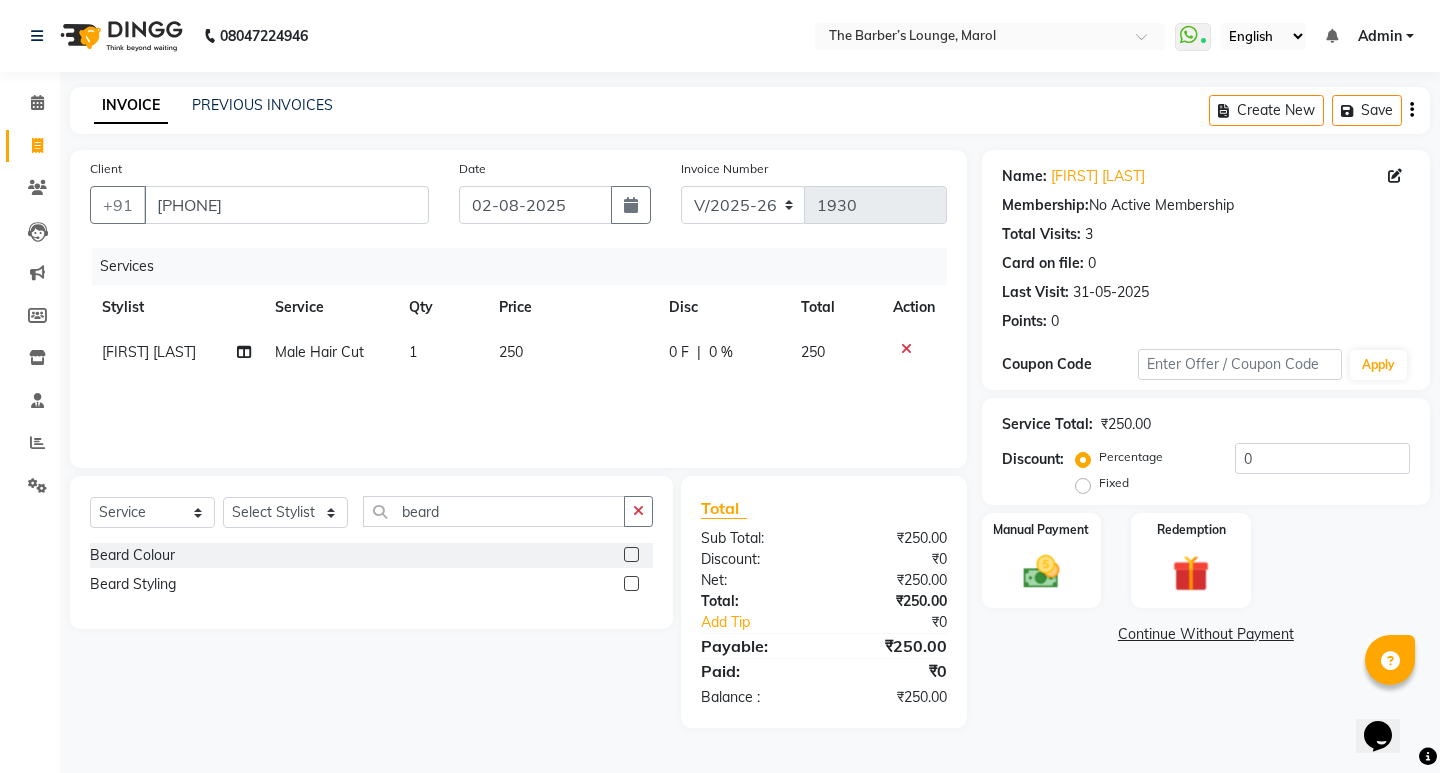 click 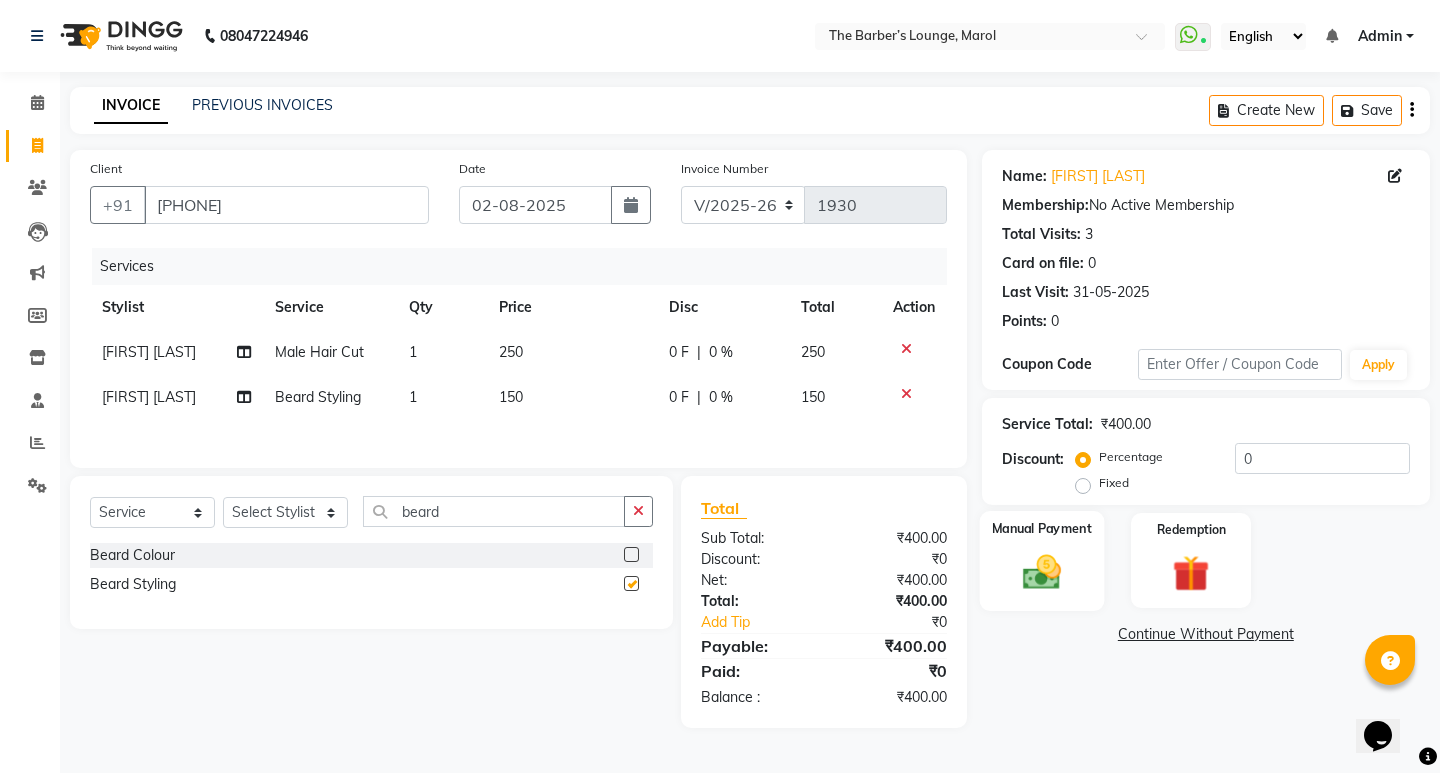 checkbox on "false" 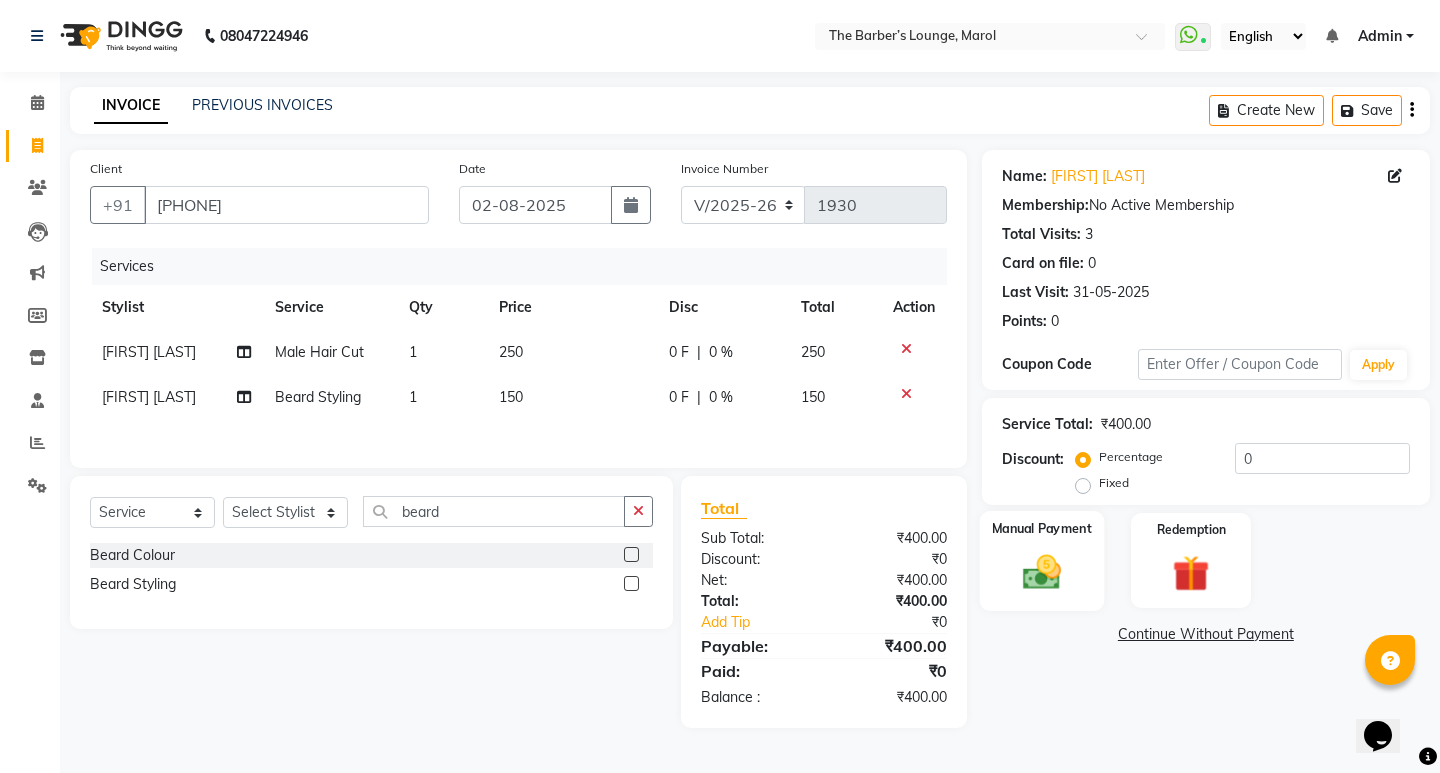click 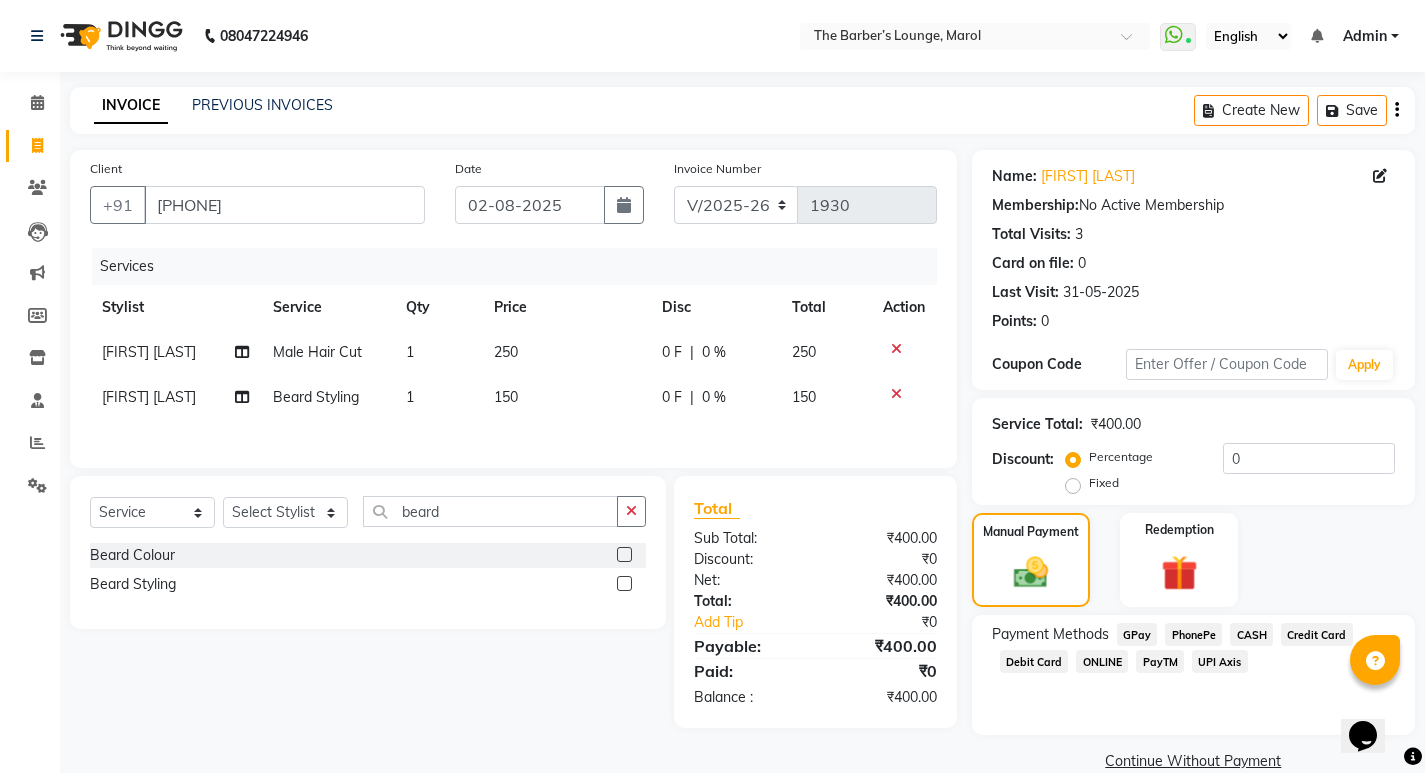 click on "Credit Card" 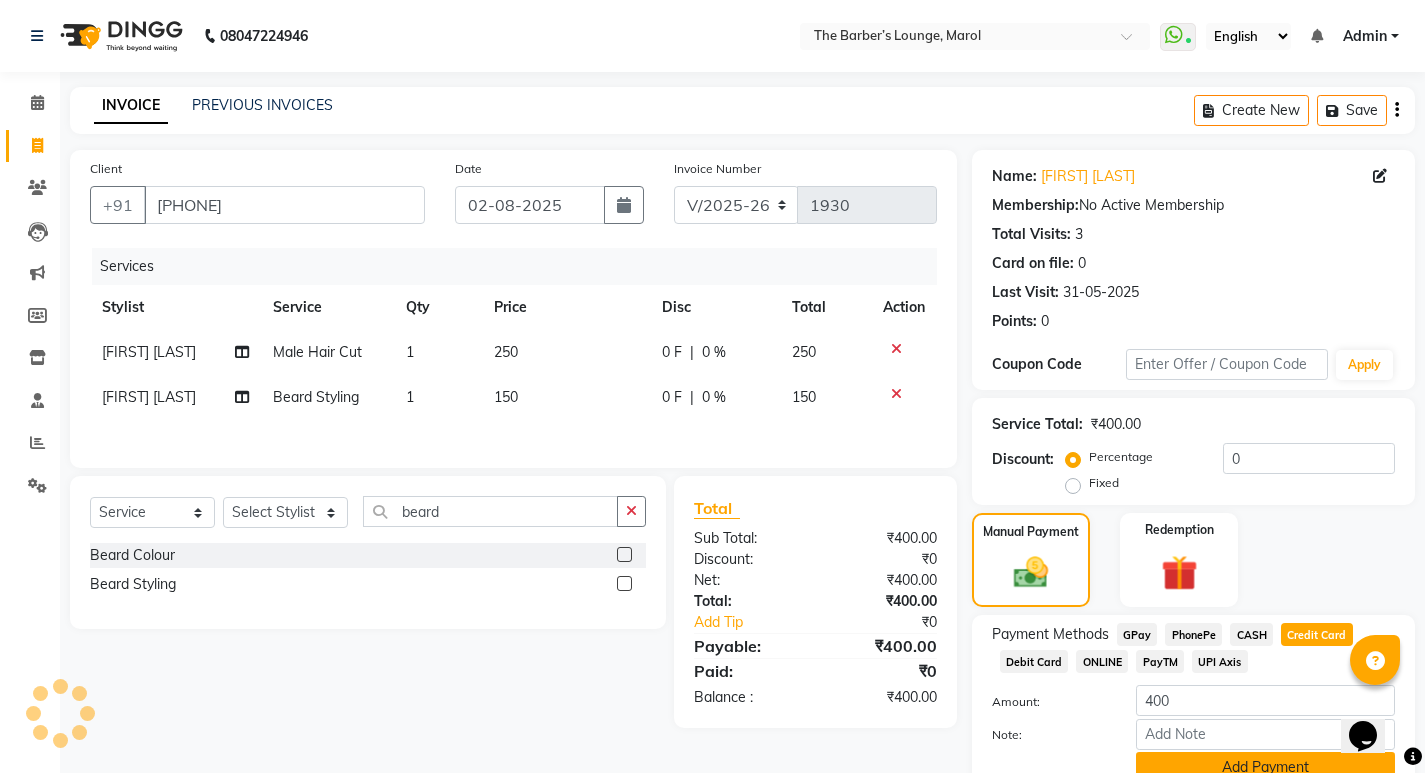 click on "Add Payment" 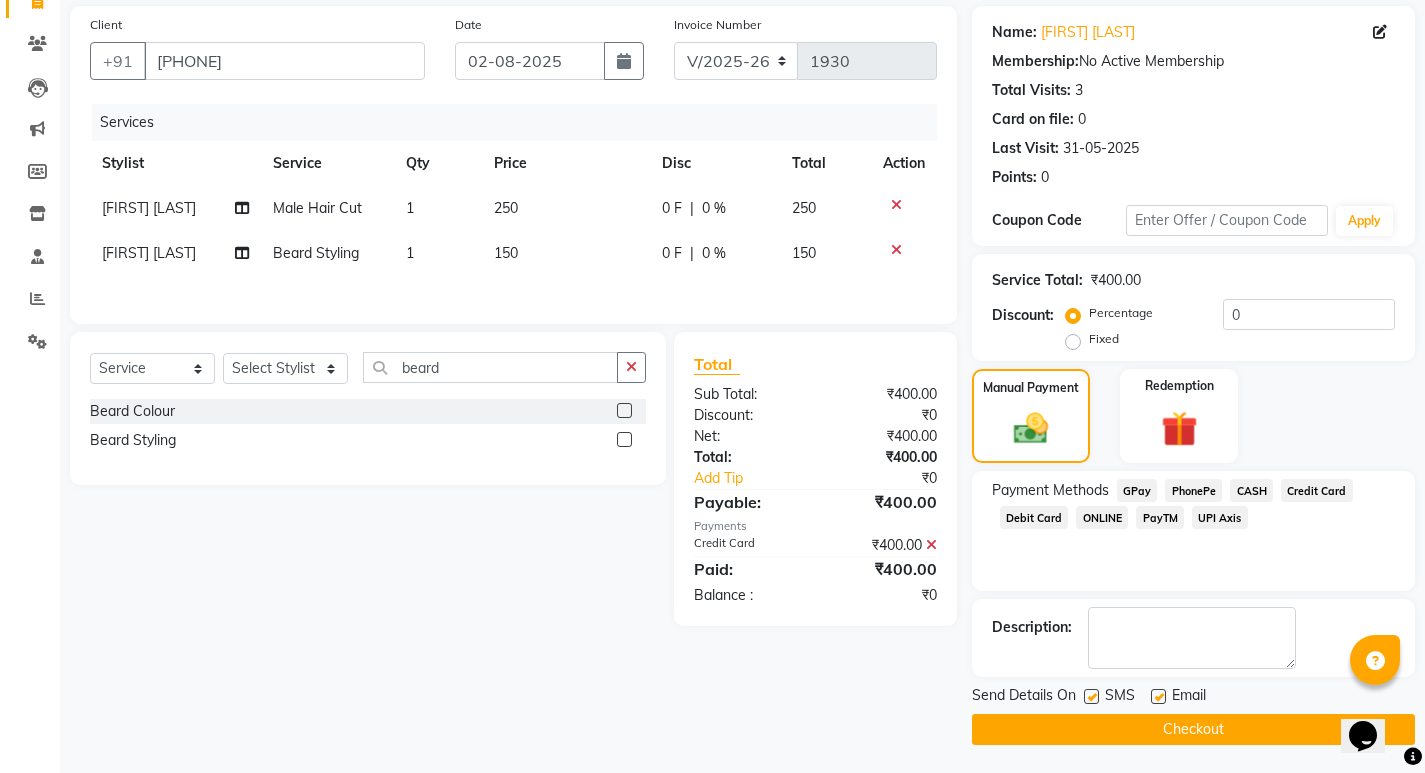scroll, scrollTop: 146, scrollLeft: 0, axis: vertical 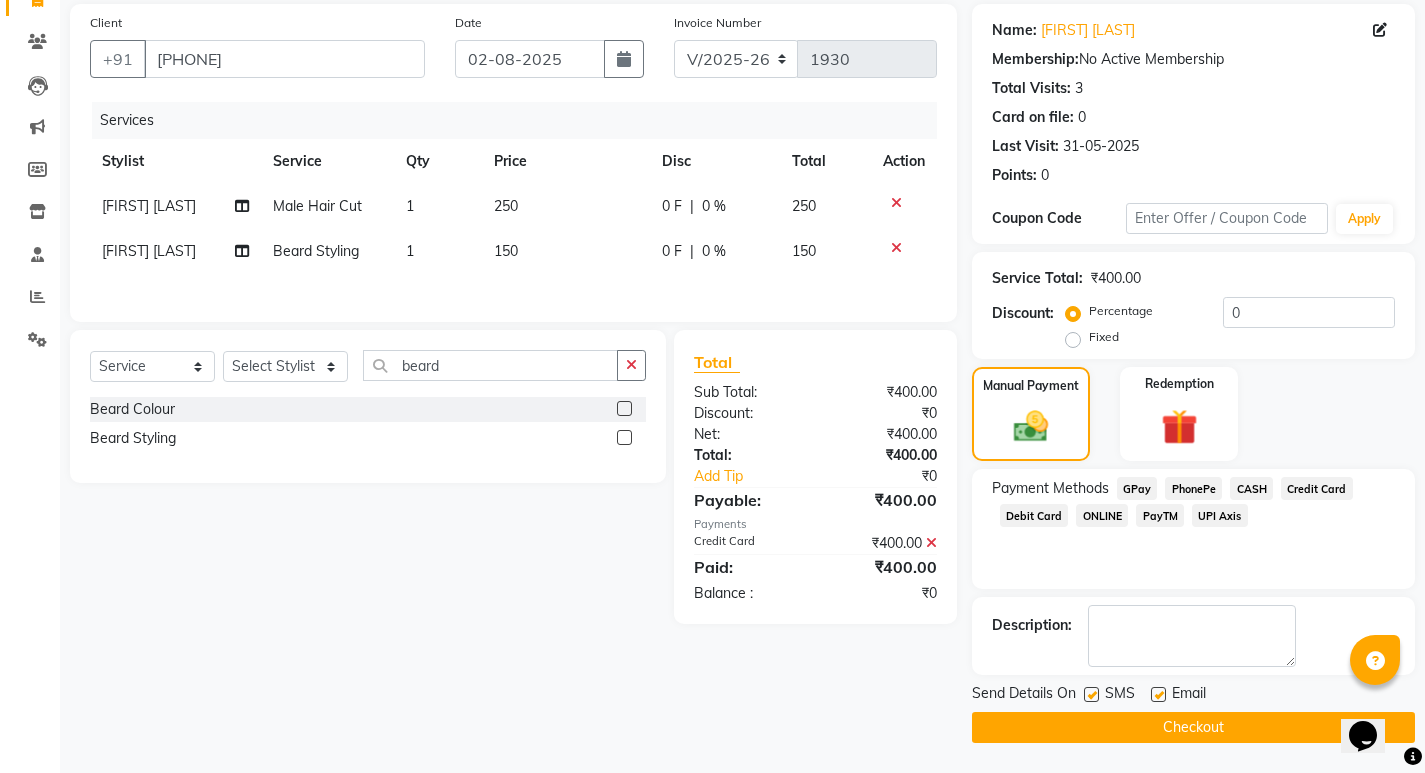 click on "Checkout" 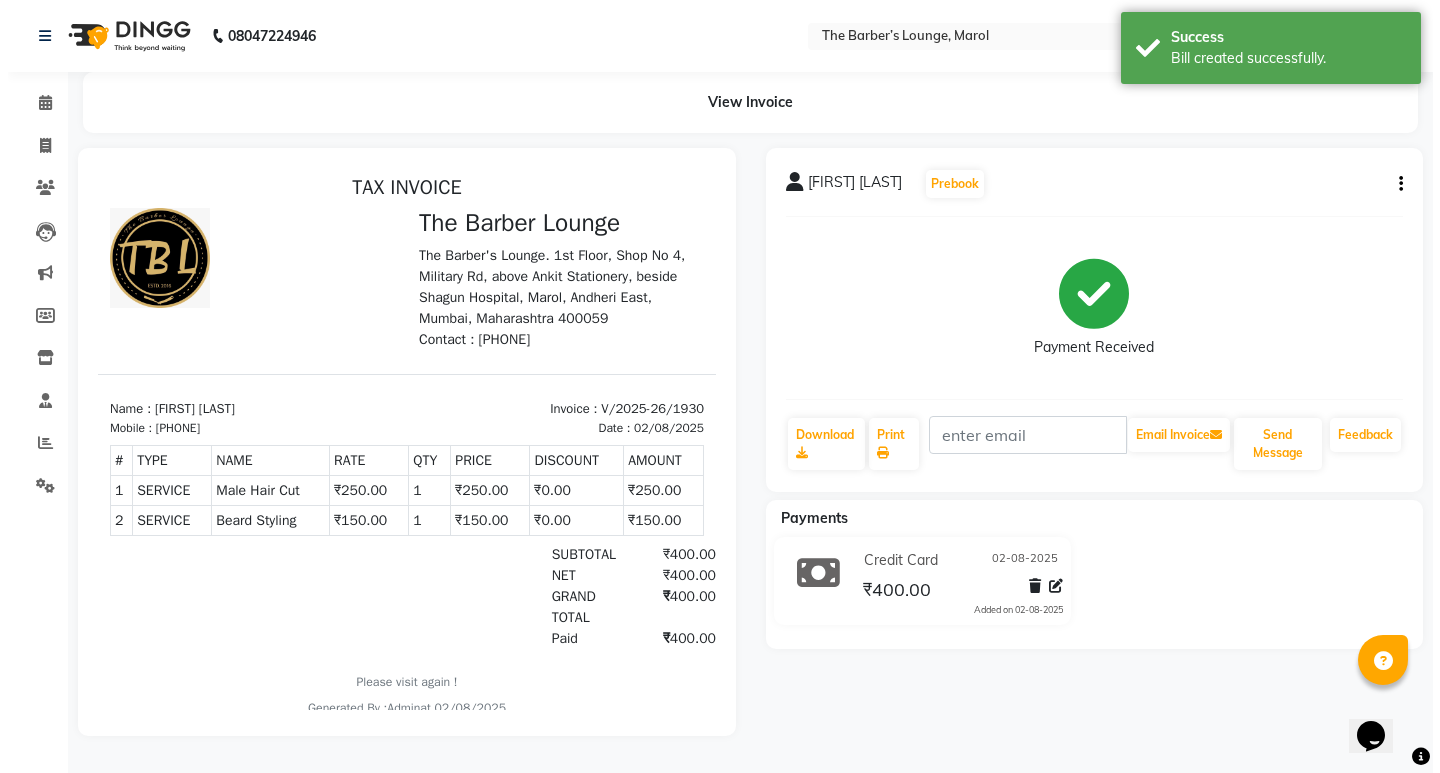 scroll, scrollTop: 0, scrollLeft: 0, axis: both 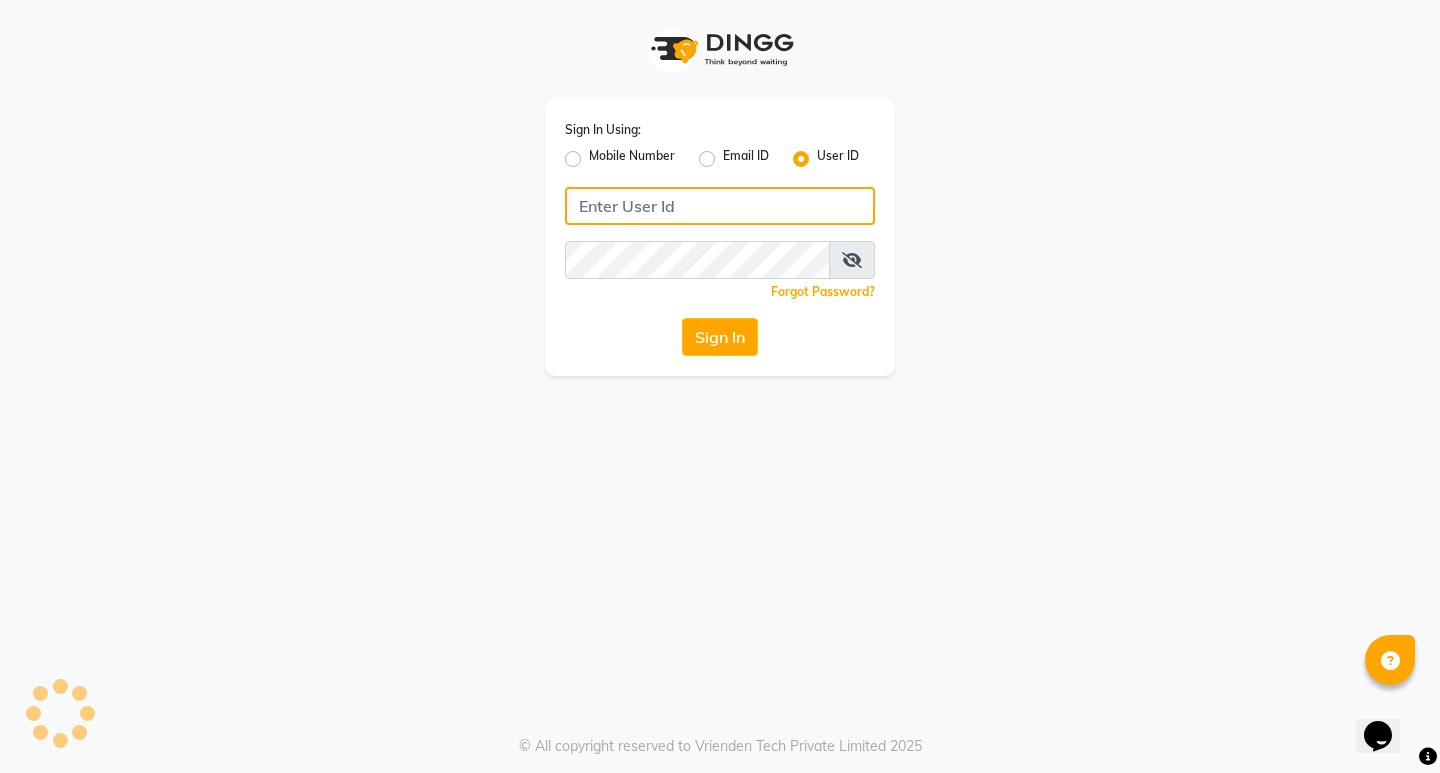 type on "[FIRST]" 